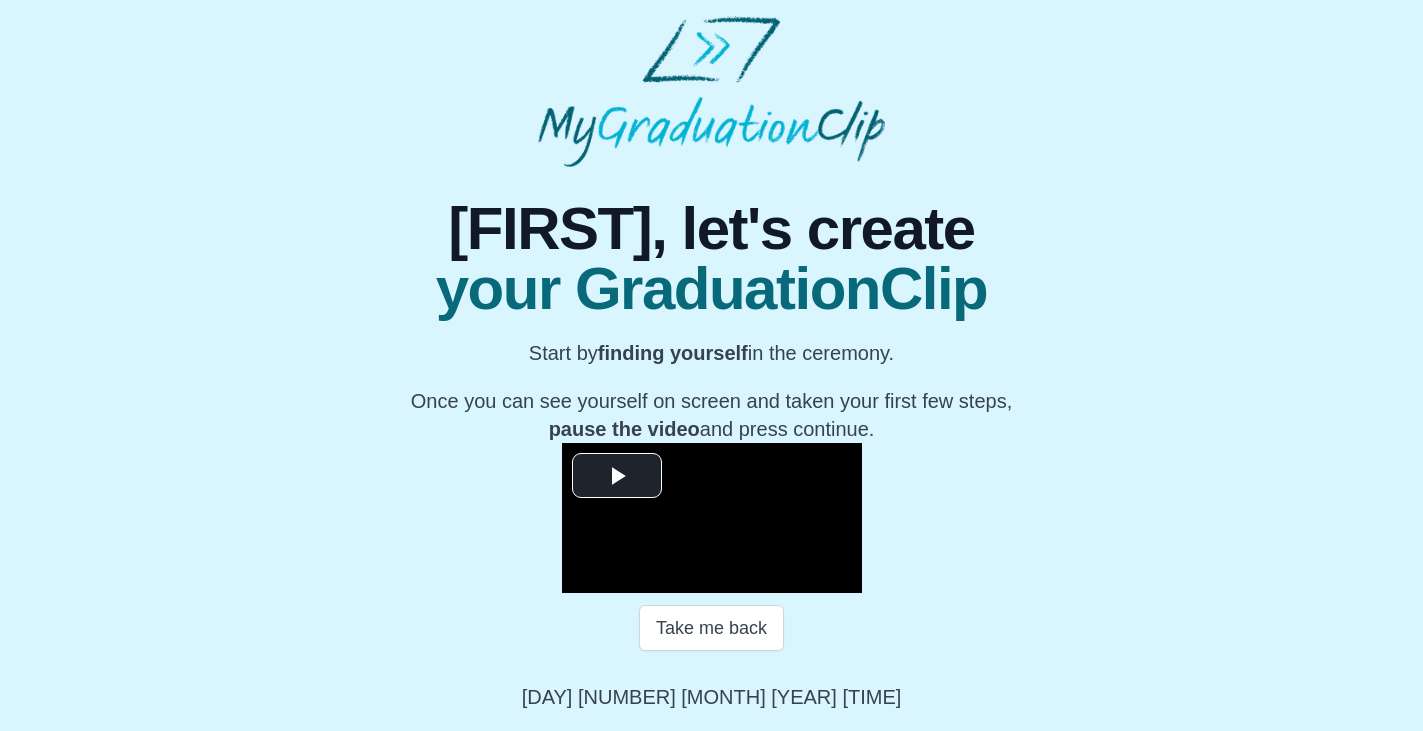 scroll, scrollTop: 229, scrollLeft: 0, axis: vertical 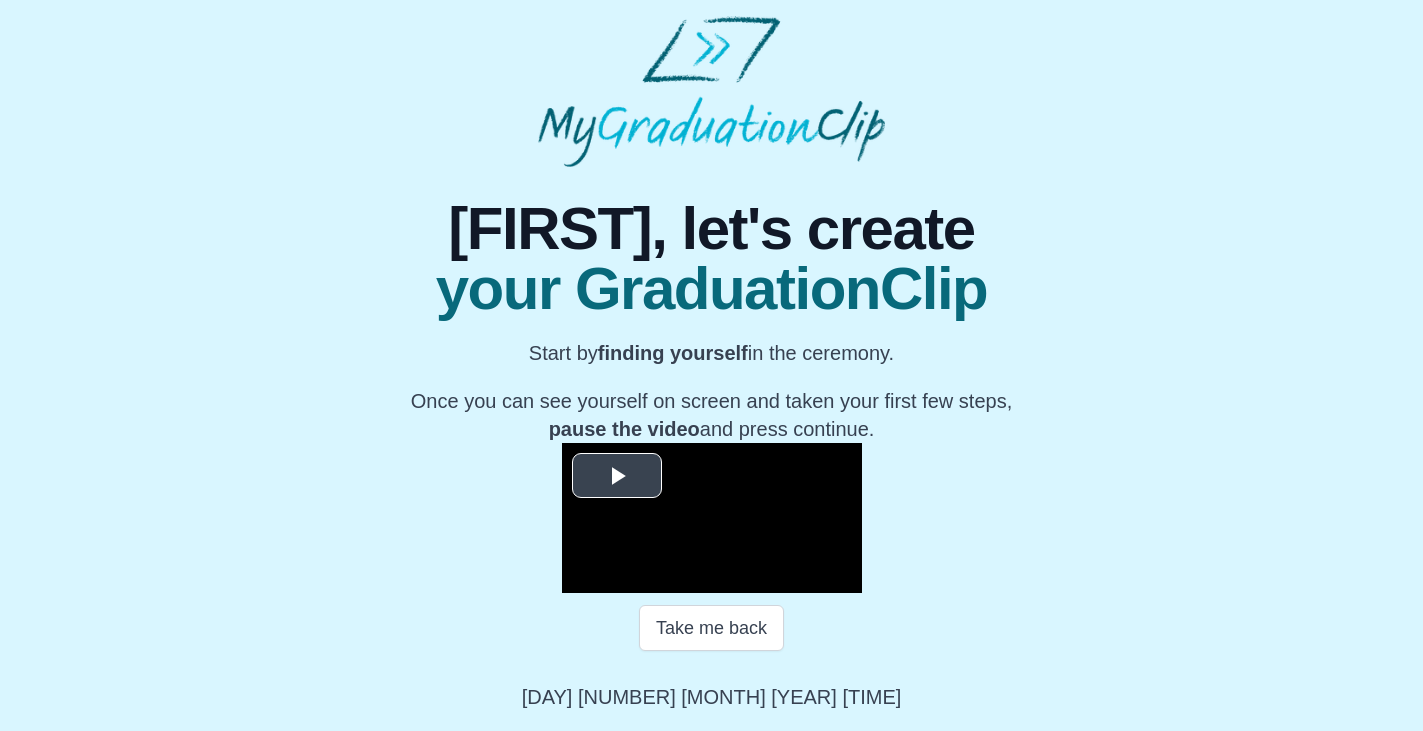 click at bounding box center [617, 476] 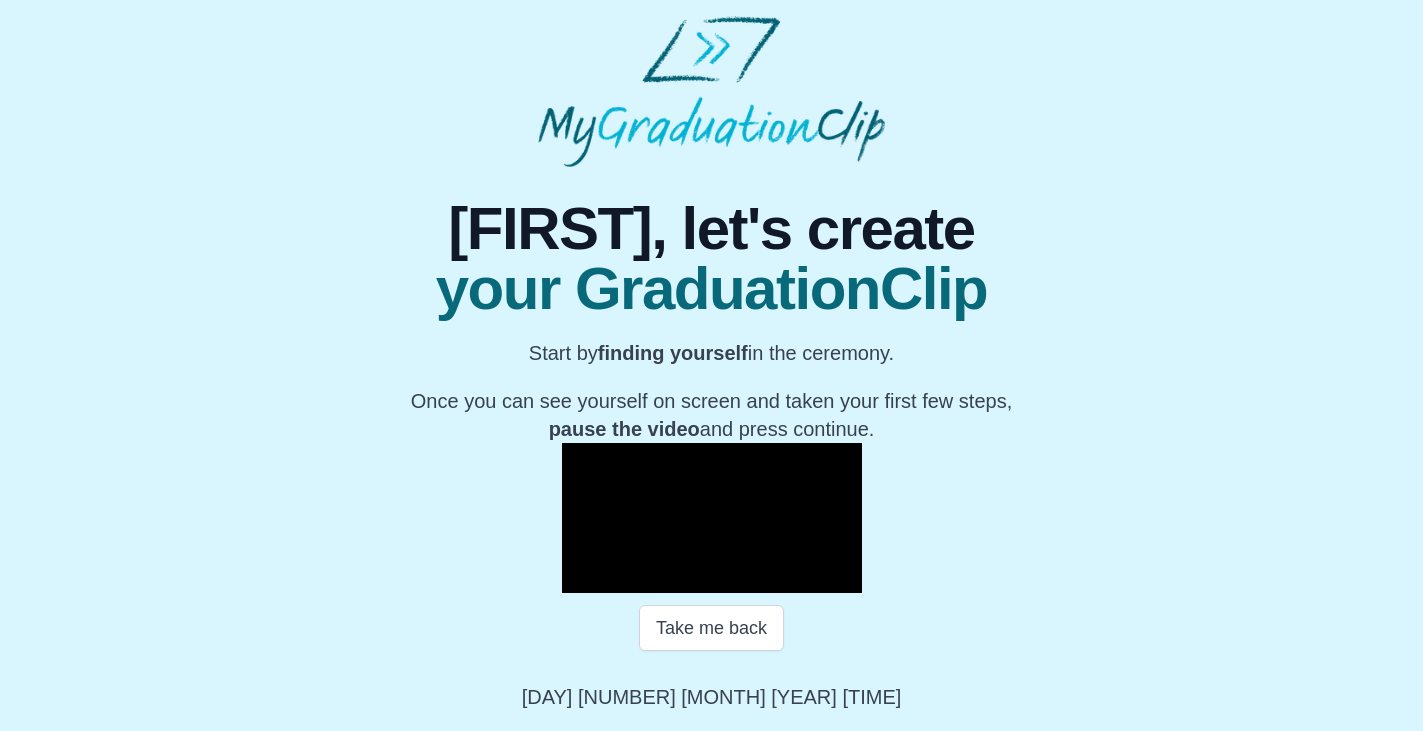 click on "Take me back" at bounding box center (712, 628) 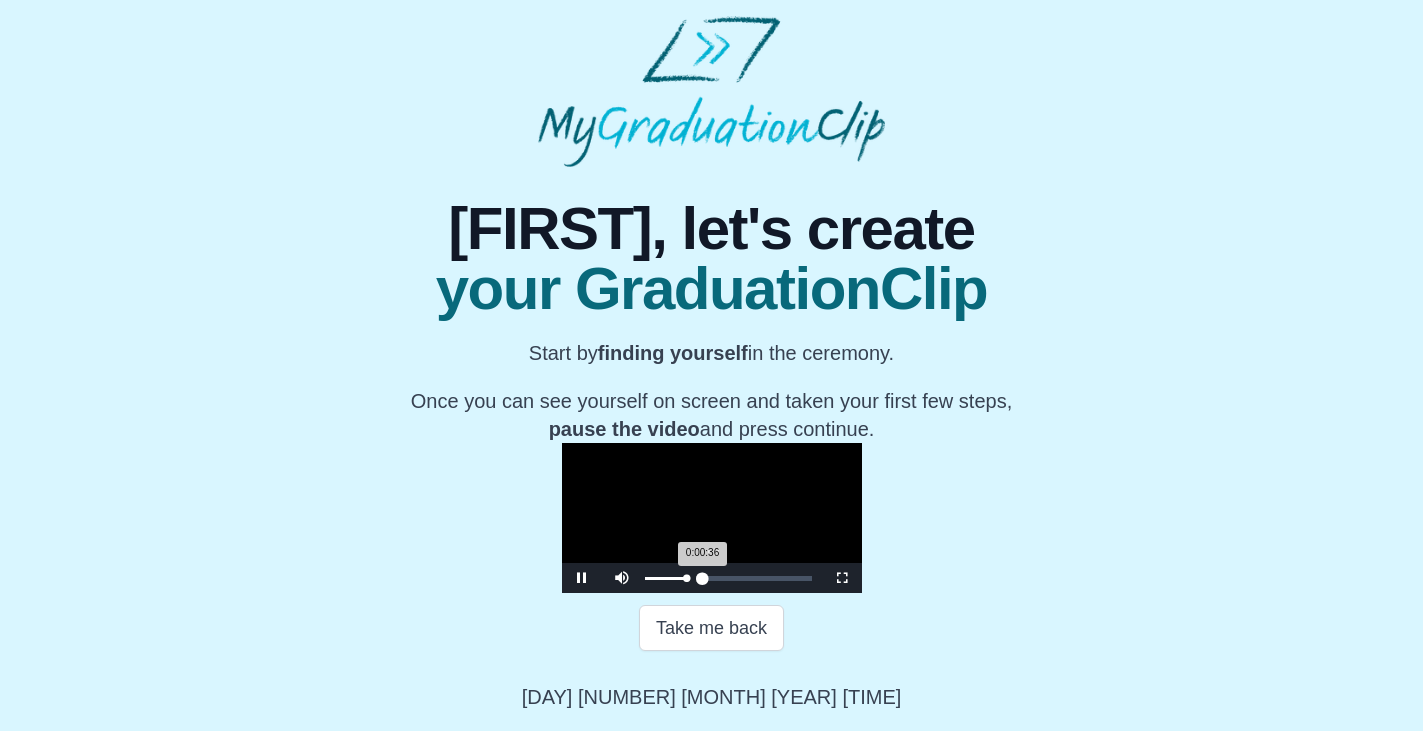 click on "Pause Mute Current Time  0:36 / Loaded : 0% 0:00:00 0:00:36 Progress : 0% Stream Type  LIVE   Playback Rate 1x Chapters Chapters Descriptions descriptions off , selected Captions captions settings , opens captions settings dialog captions off , selected Audio Track default , selected Fullscreen" at bounding box center (712, 578) 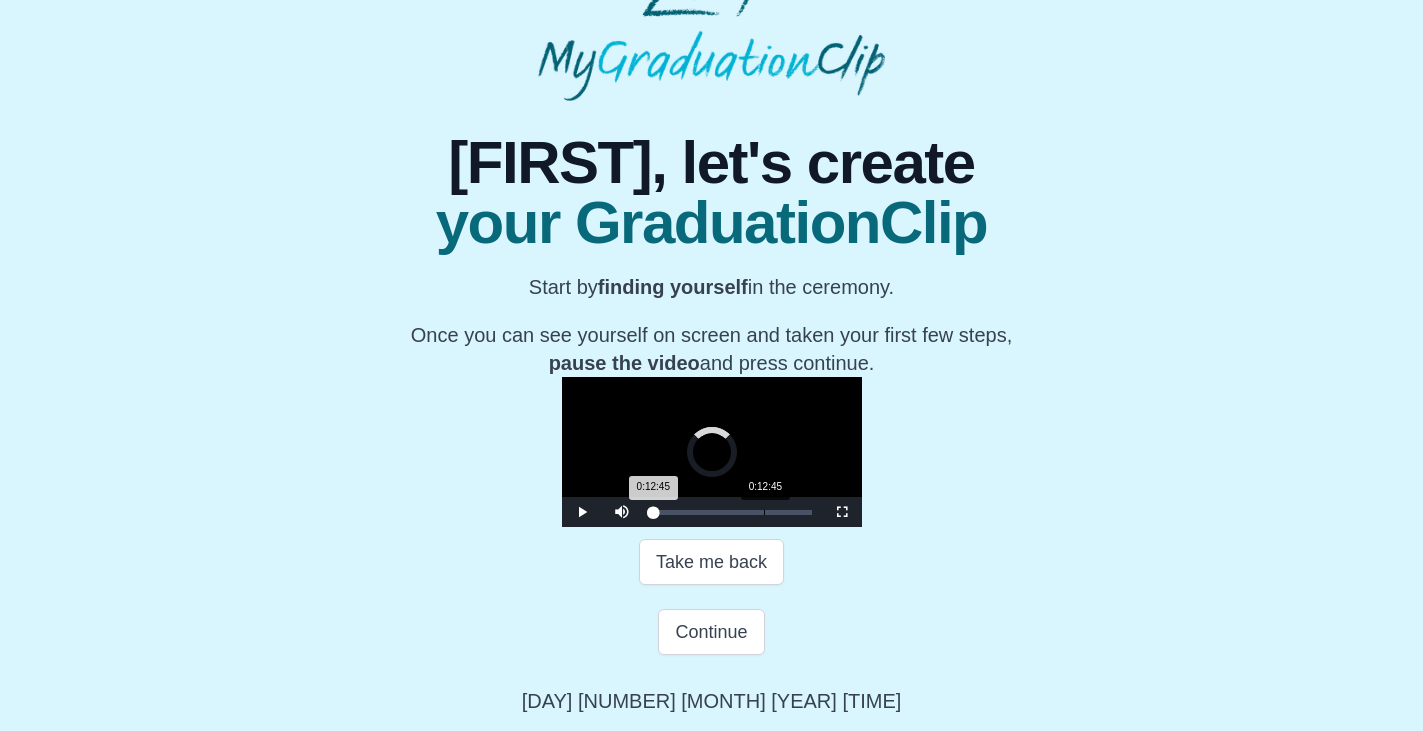 click on "0:12:45" at bounding box center [764, 512] 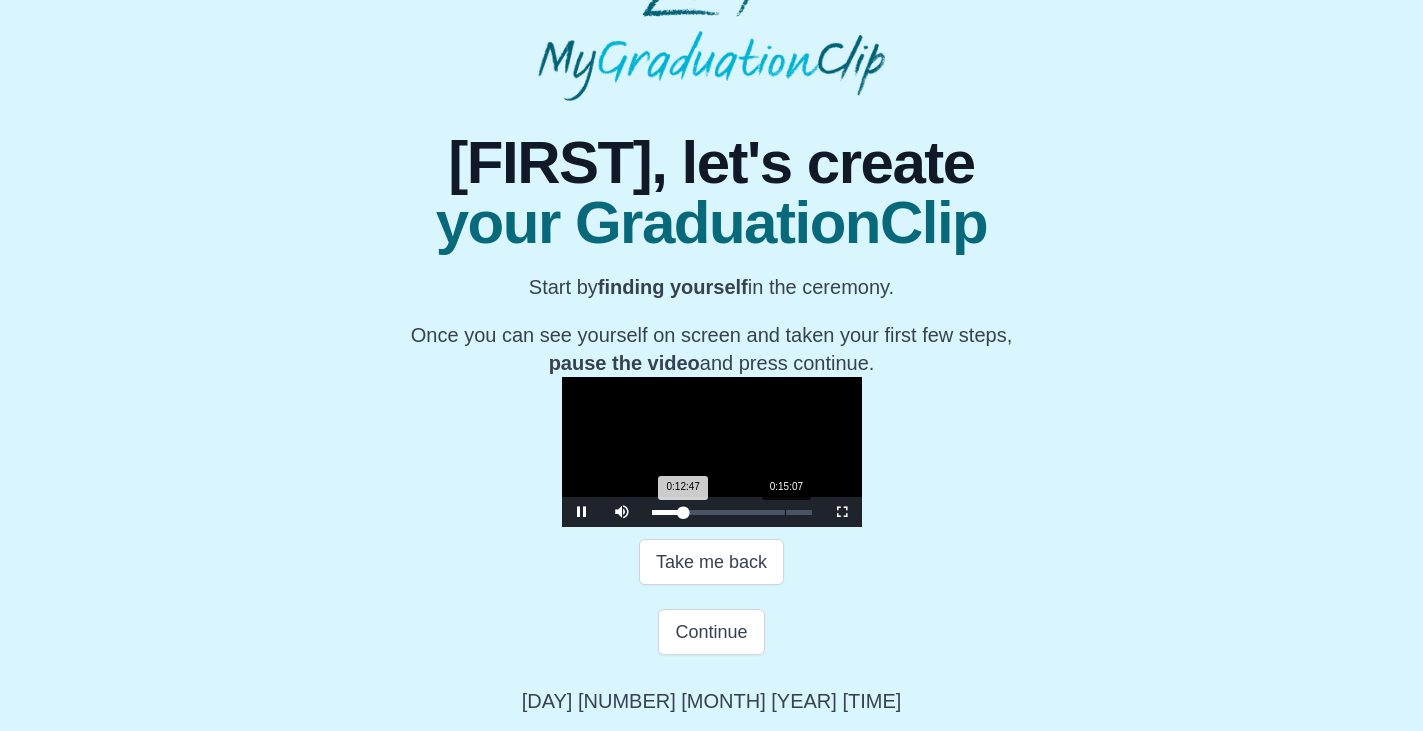 click on "0:15:07" at bounding box center [785, 512] 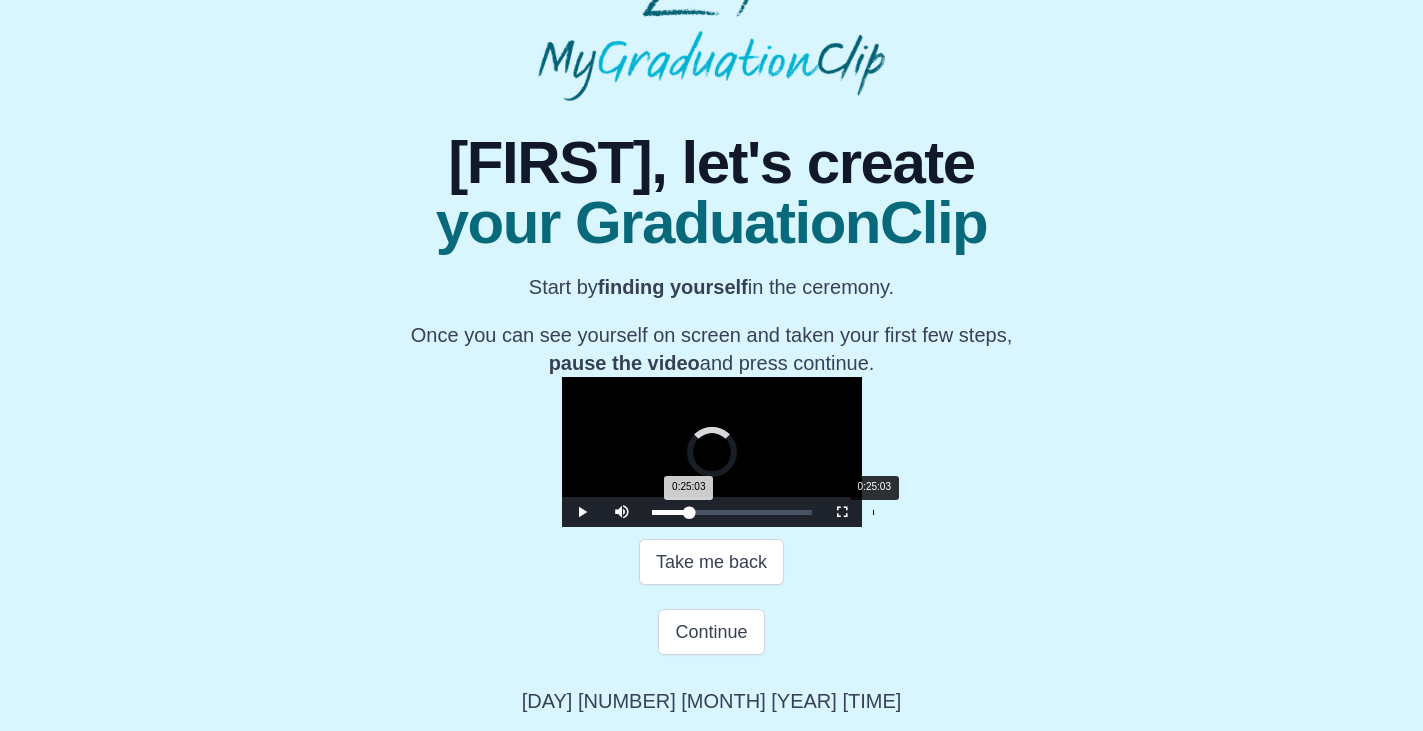 click on "Loaded : 0% 0:25:03 0:25:03 Progress : 0%" at bounding box center [732, 512] 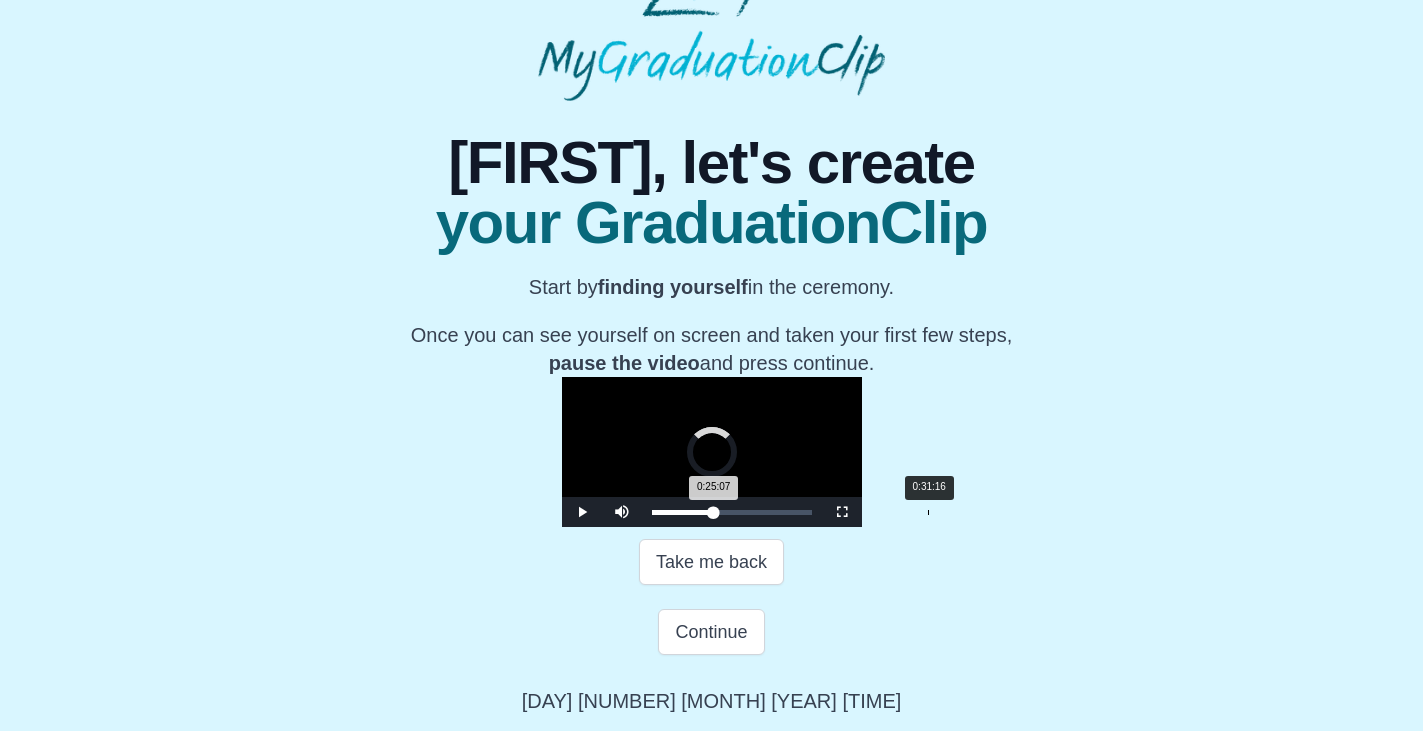 click on "Loaded : 0% 0:31:16 0:25:07 Progress : 0%" at bounding box center [732, 512] 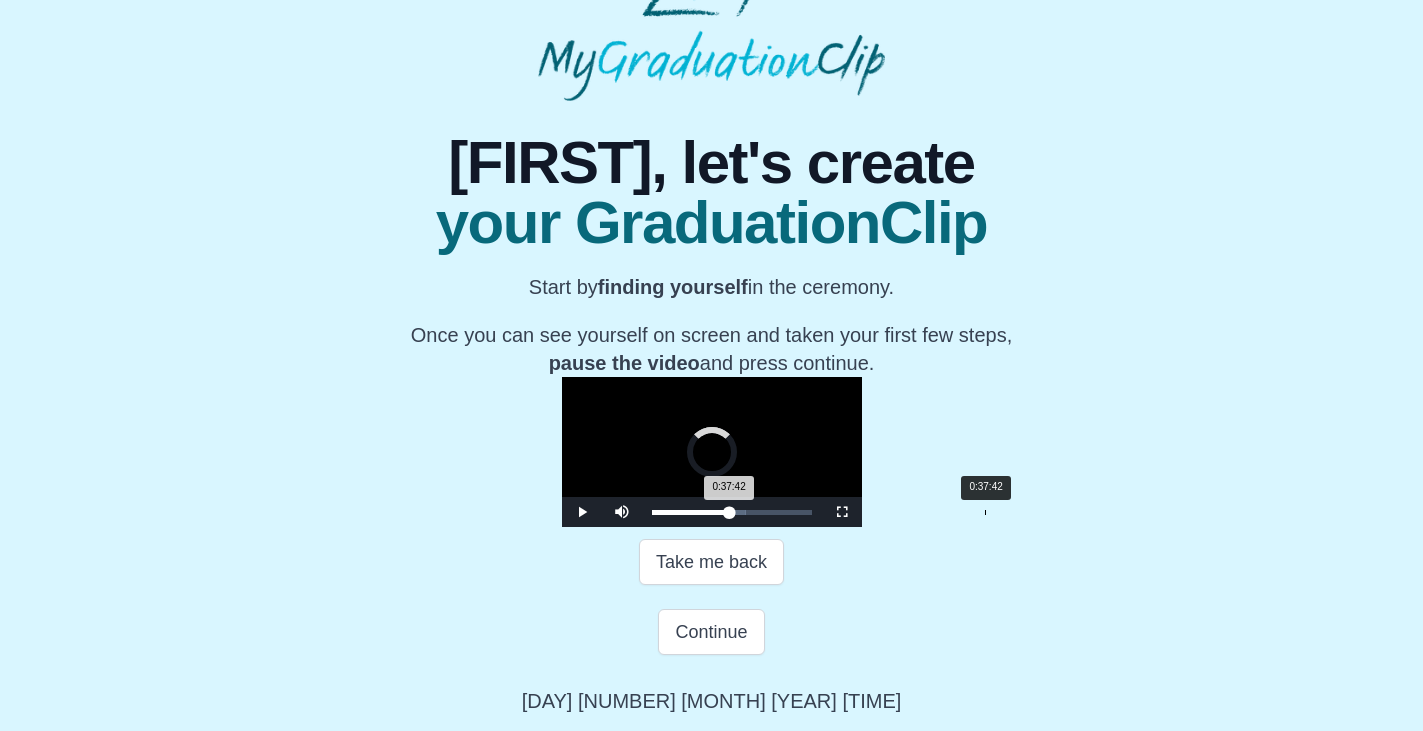 click on "Loaded : 0% 0:37:42 0:37:42 Progress : 0%" at bounding box center [732, 512] 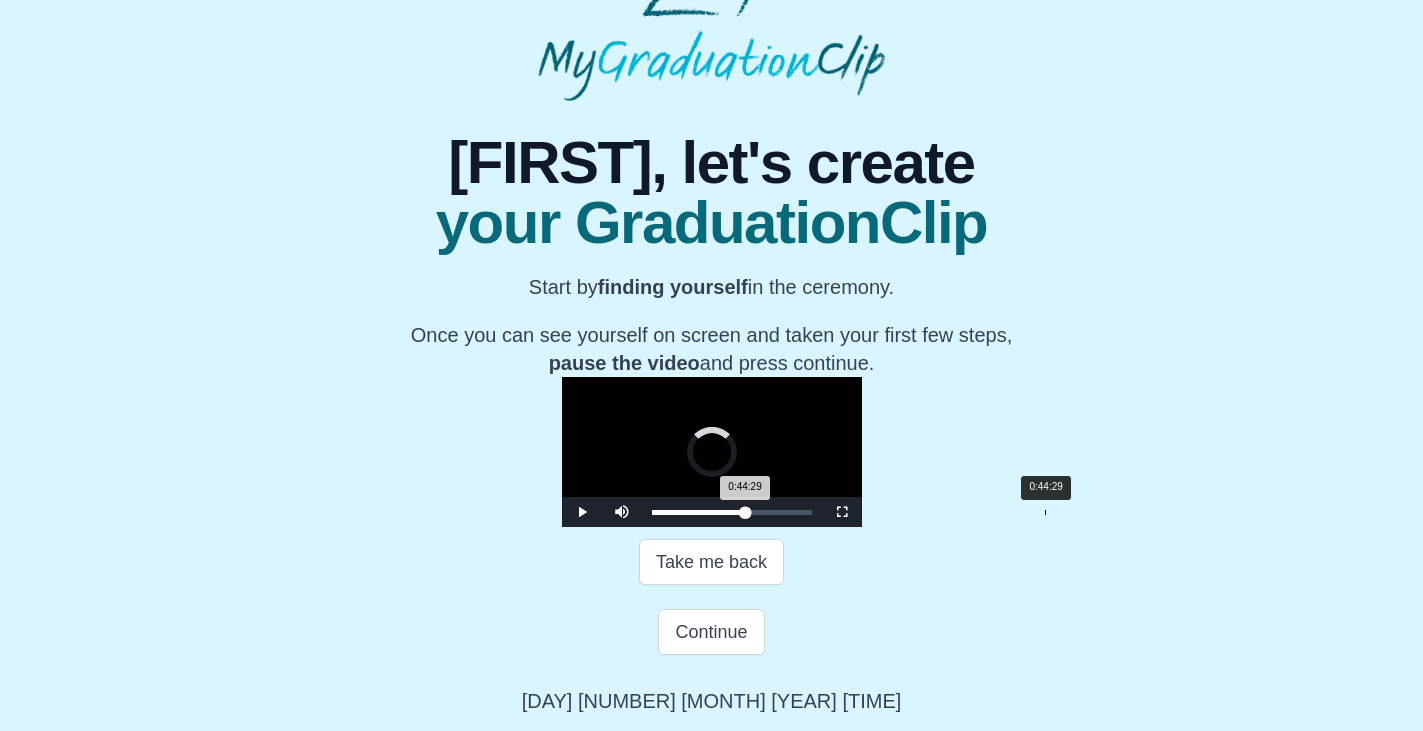 click on "Loaded : 0% 0:44:29 0:44:29 Progress : 0%" at bounding box center (732, 512) 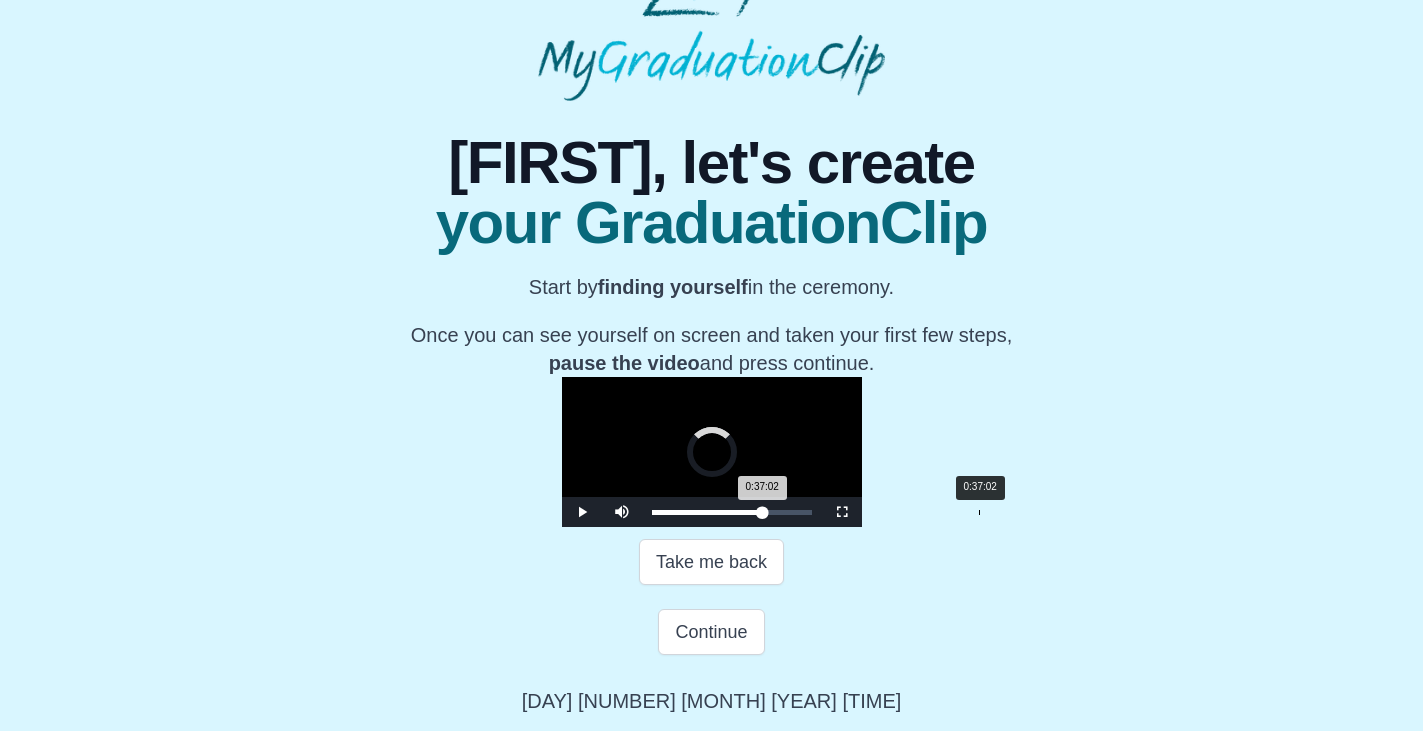 click on "0:37:02 Progress : 0%" at bounding box center [707, 512] 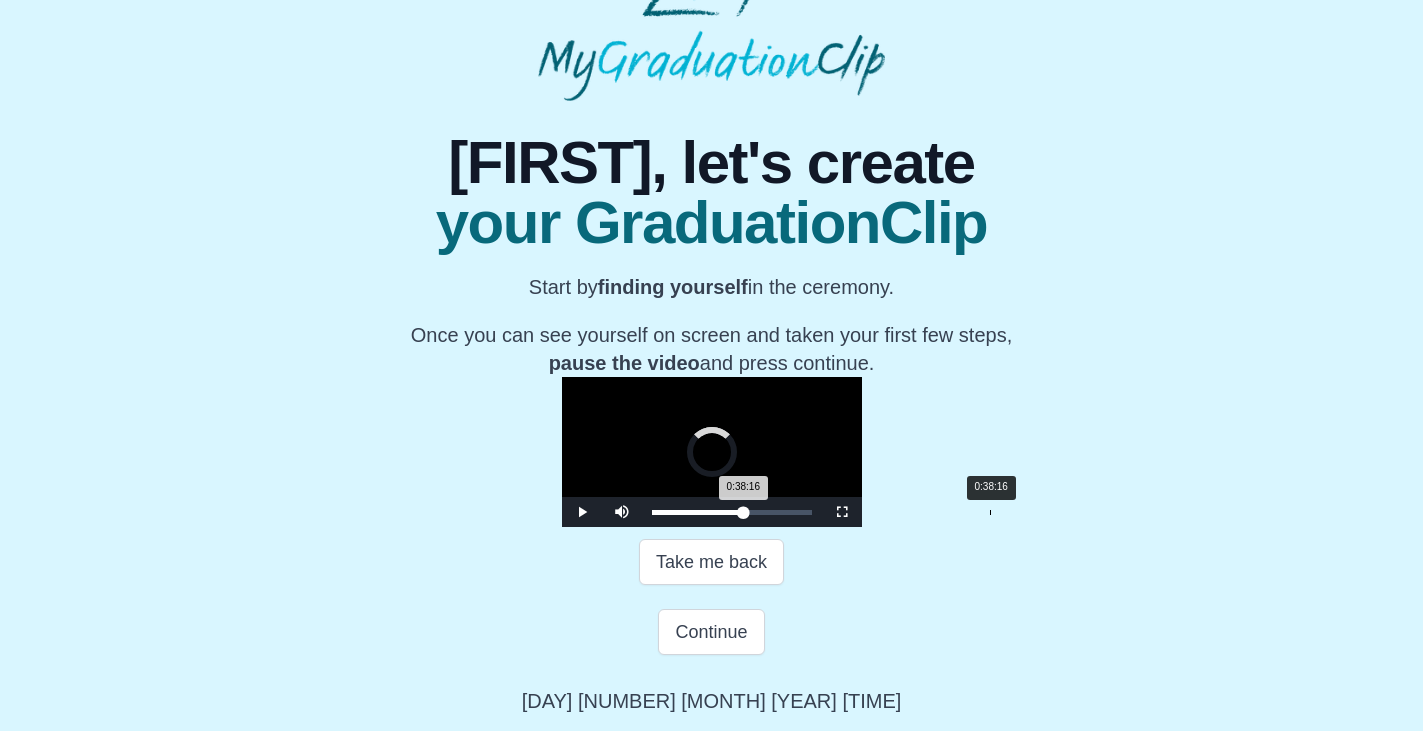 click on "0:38:16" at bounding box center [990, 512] 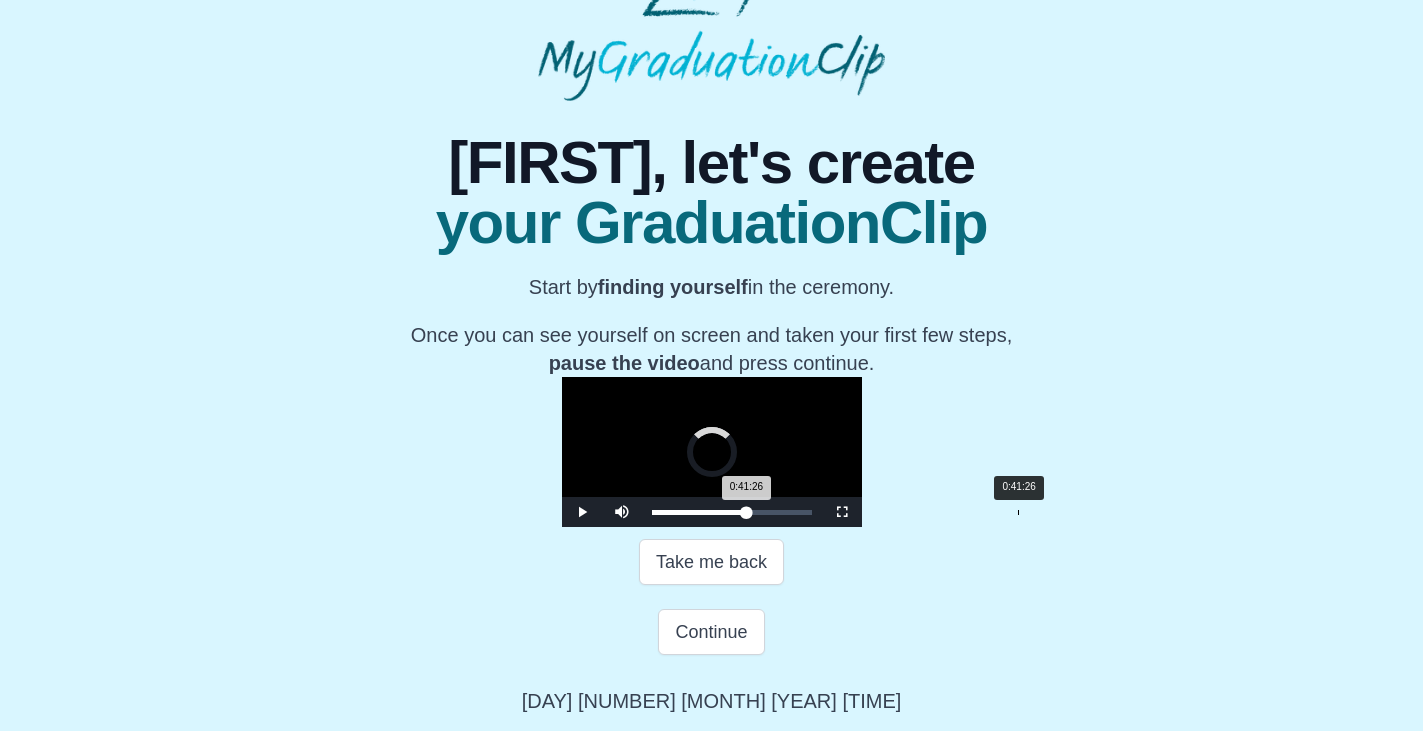 click on "0:41:26" at bounding box center (1018, 512) 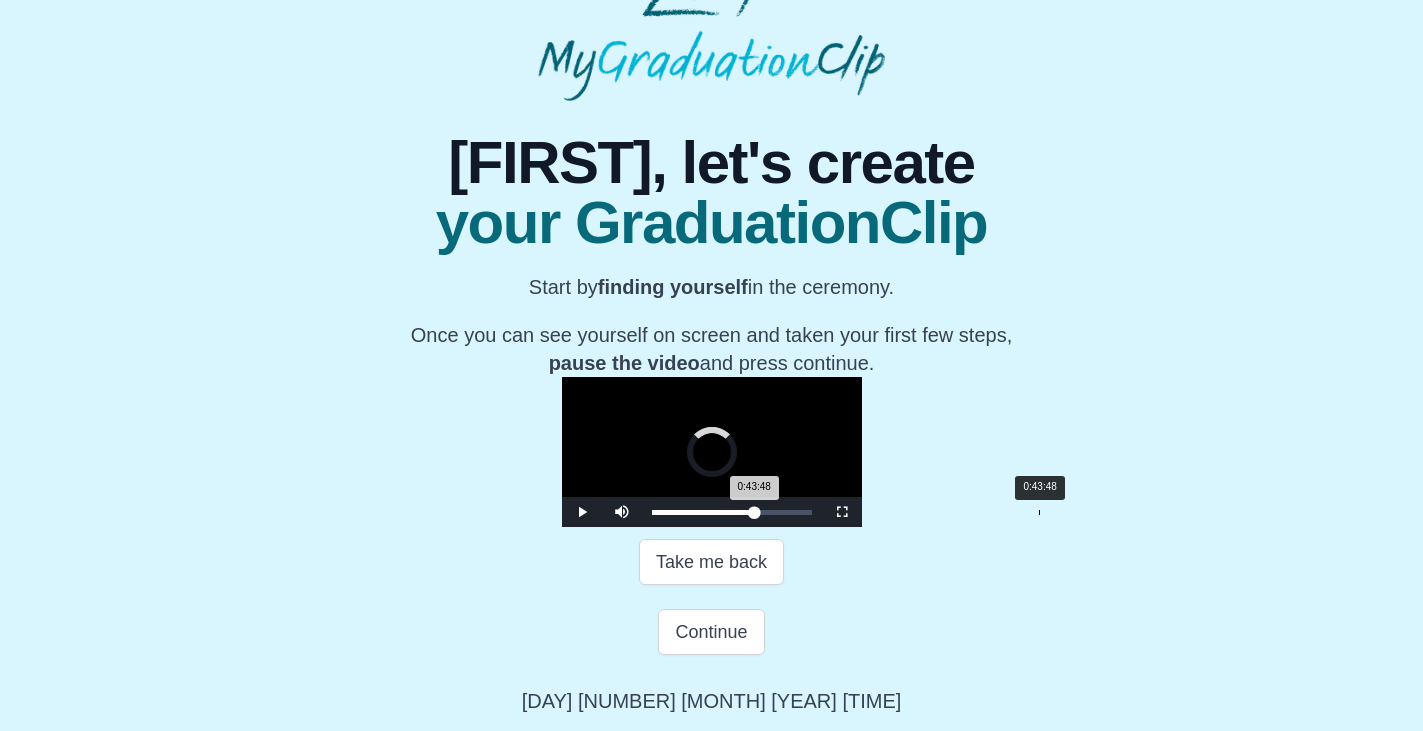 click on "Loaded : 0% 0:43:48 0:43:48 Progress : 0%" at bounding box center [732, 512] 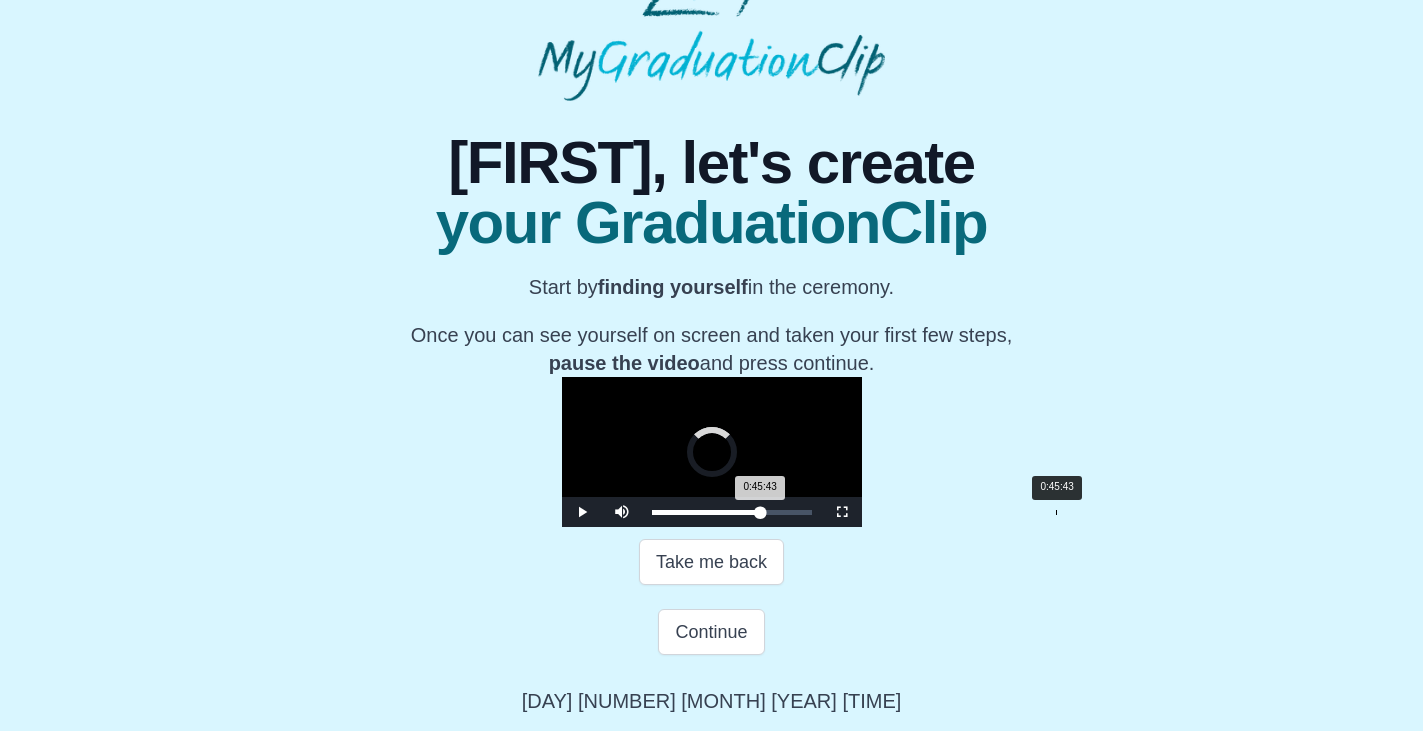 click on "Loaded : 0% 0:45:43 0:45:43 Progress : 0%" at bounding box center [732, 512] 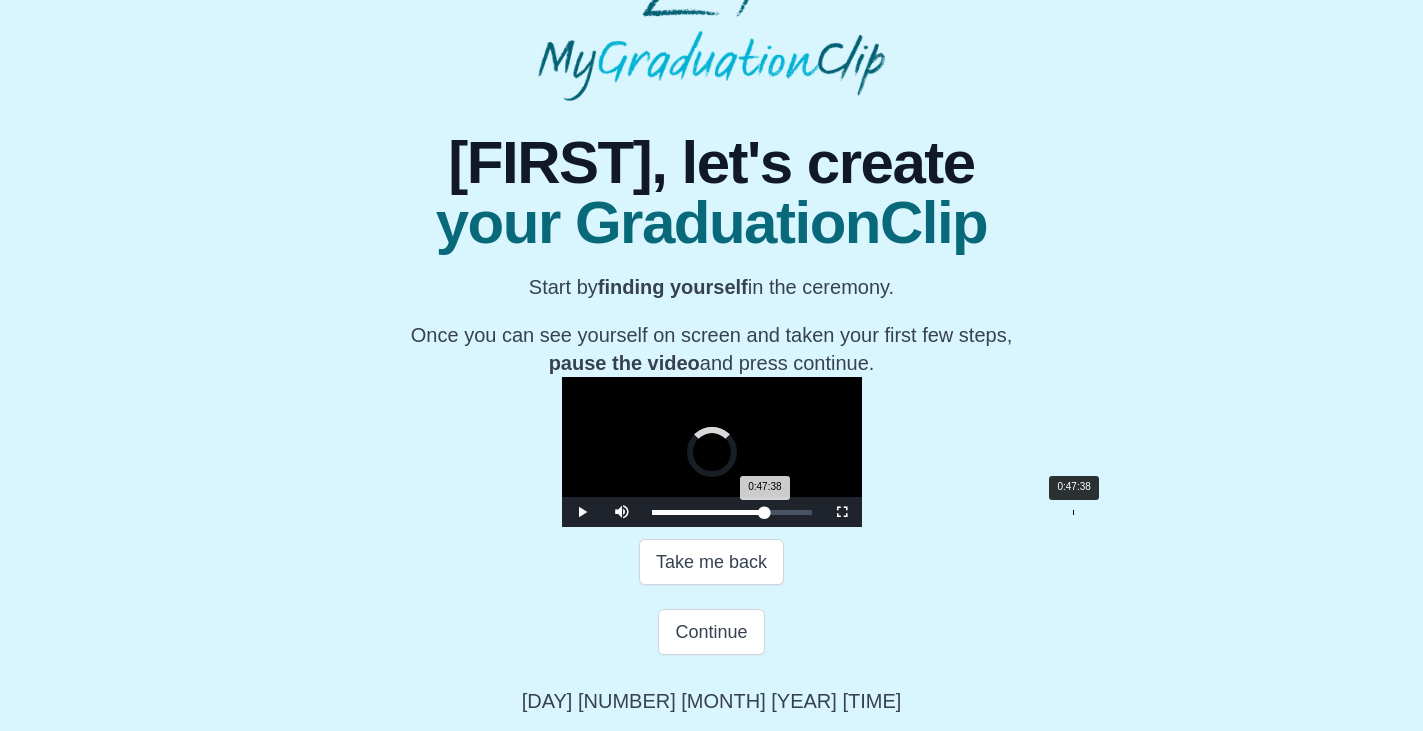 click on "Loaded : 0% 0:47:38 0:47:38 Progress : 0%" at bounding box center (732, 512) 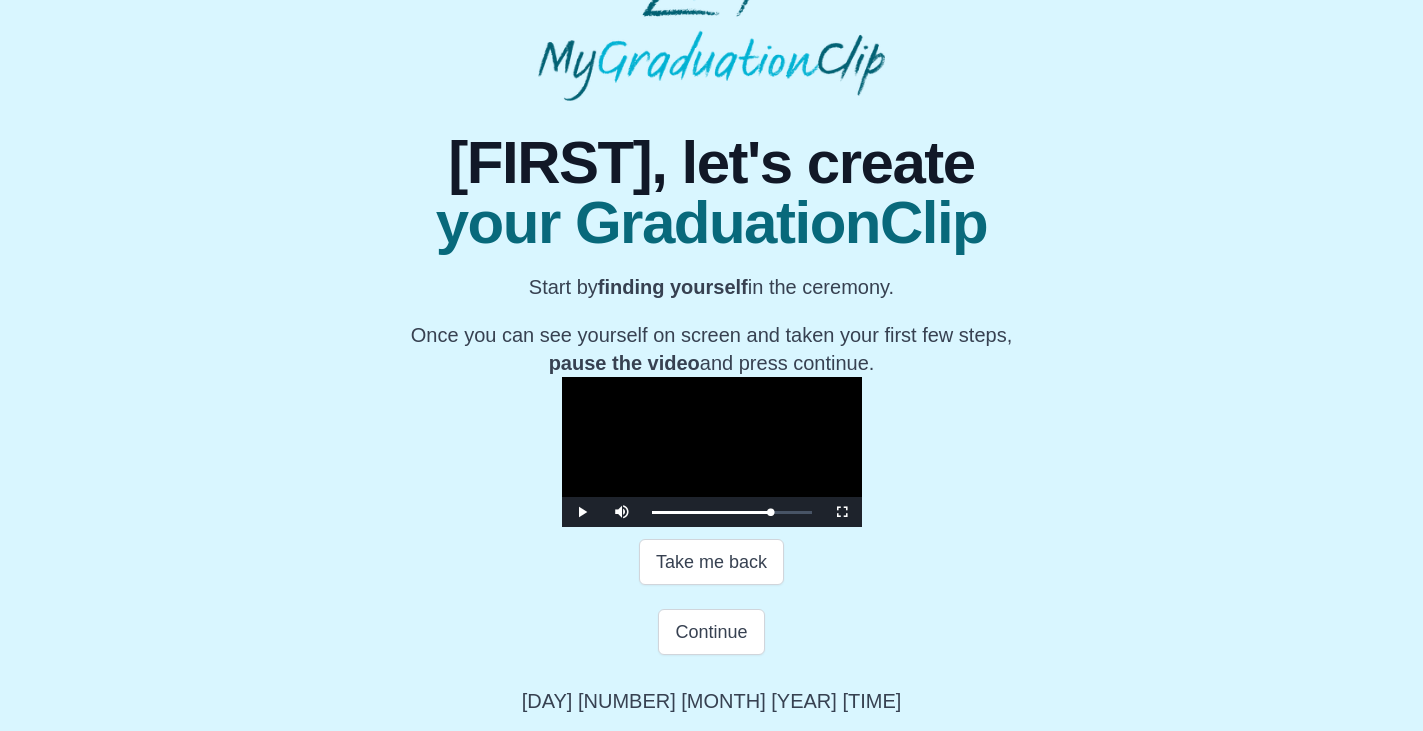 click at bounding box center [712, 452] 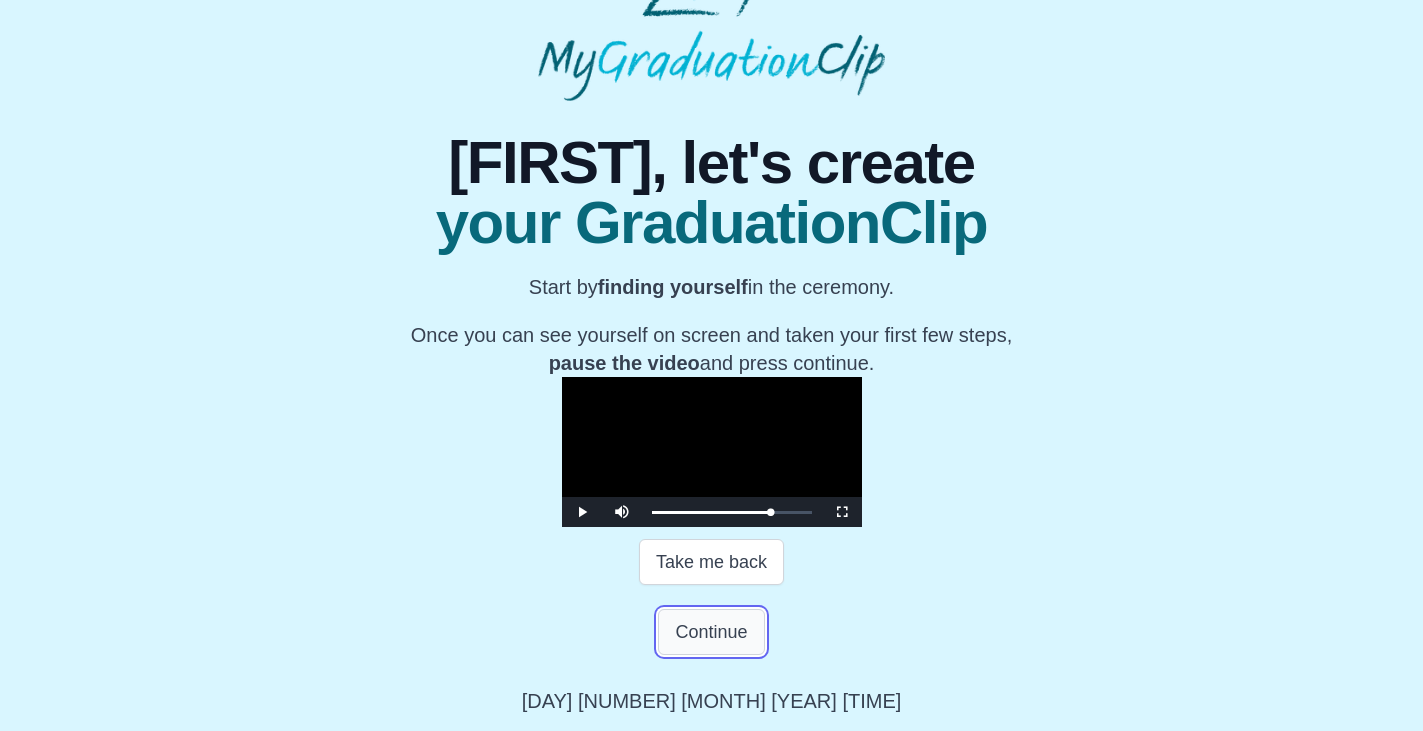 click on "Continue" at bounding box center (711, 632) 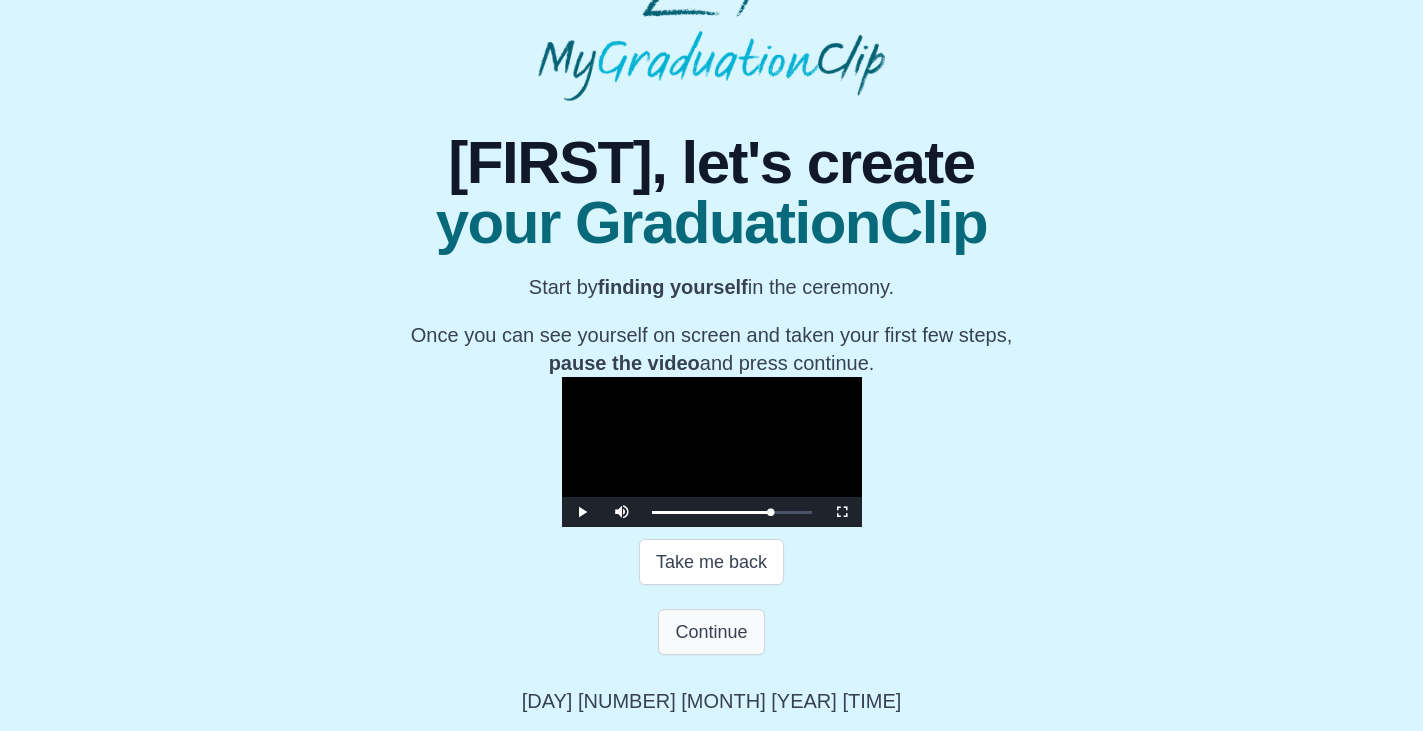 scroll, scrollTop: 0, scrollLeft: 0, axis: both 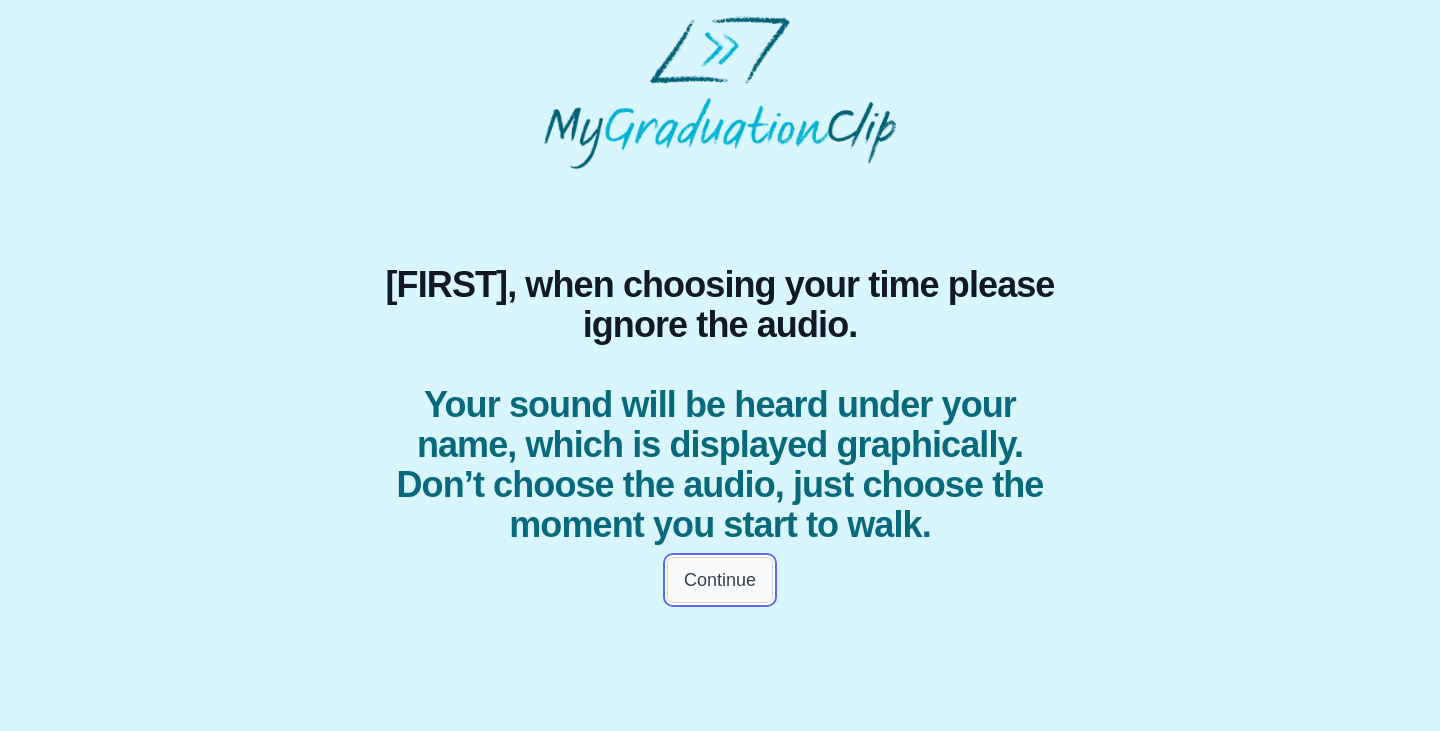 click on "Continue" at bounding box center (720, 580) 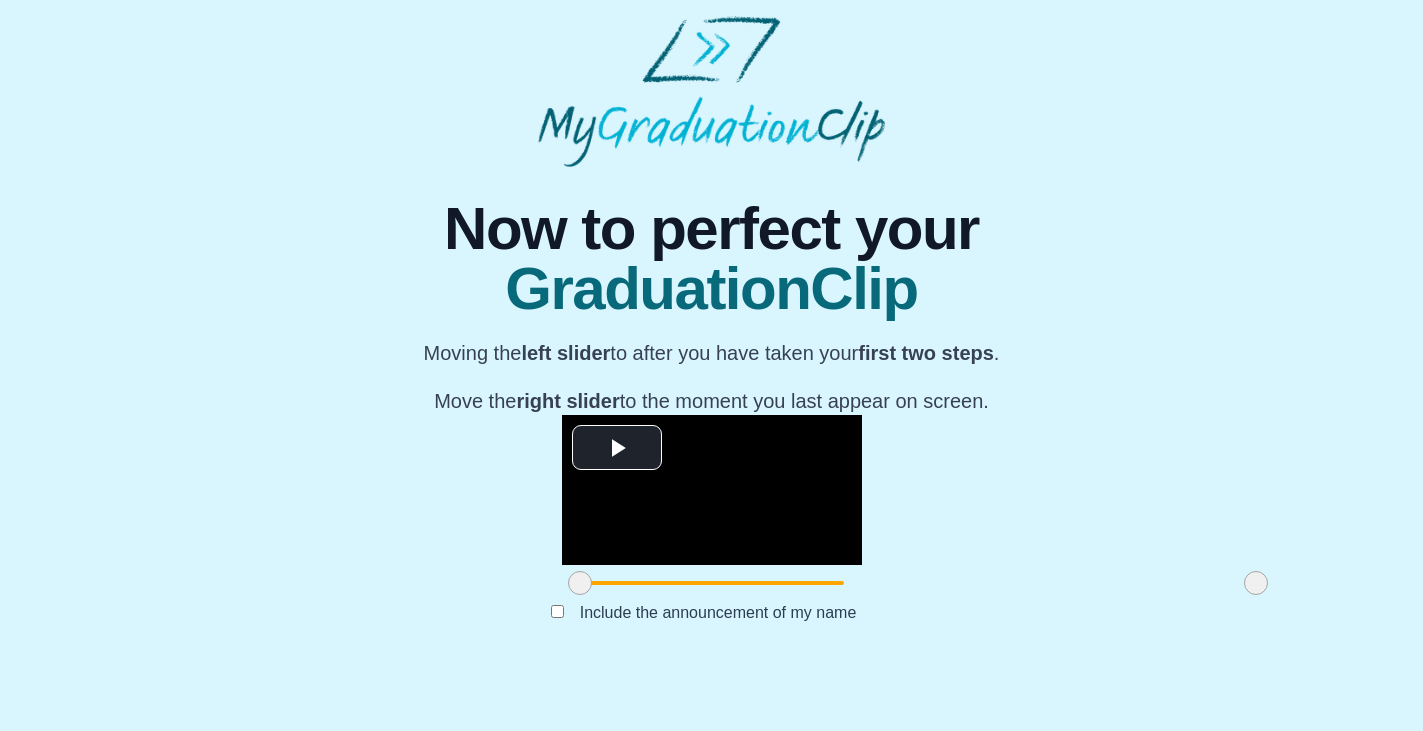 scroll, scrollTop: 199, scrollLeft: 0, axis: vertical 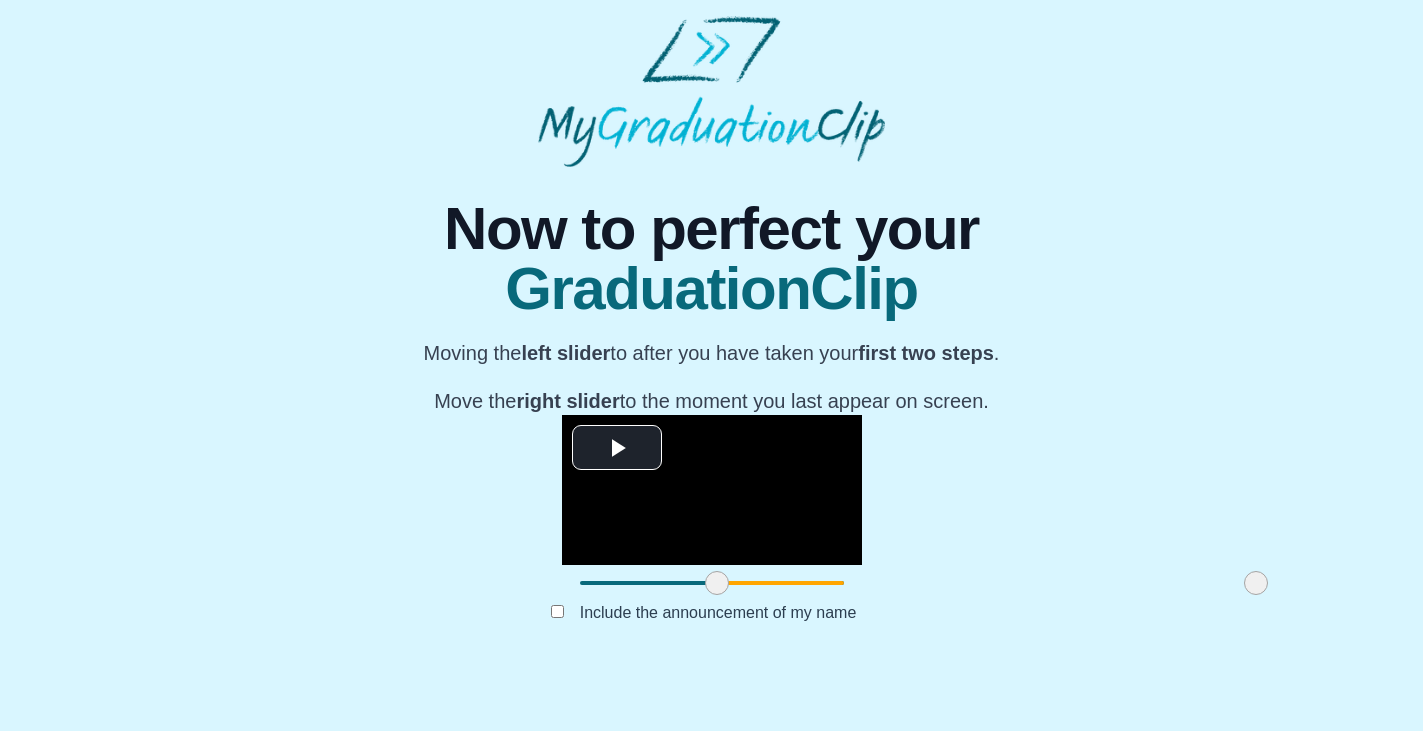 drag, startPoint x: 372, startPoint y: 640, endPoint x: 509, endPoint y: 663, distance: 138.91724 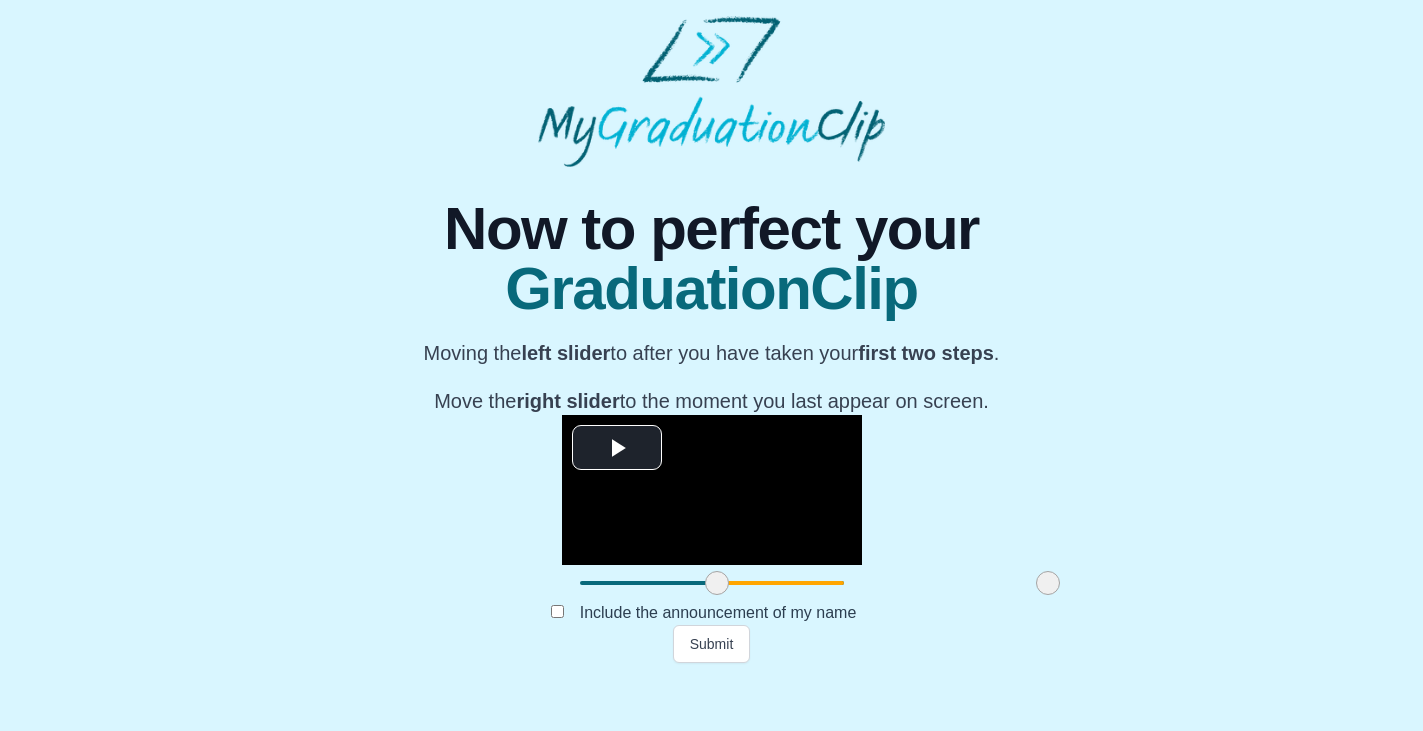 drag, startPoint x: 1052, startPoint y: 640, endPoint x: 844, endPoint y: 653, distance: 208.40585 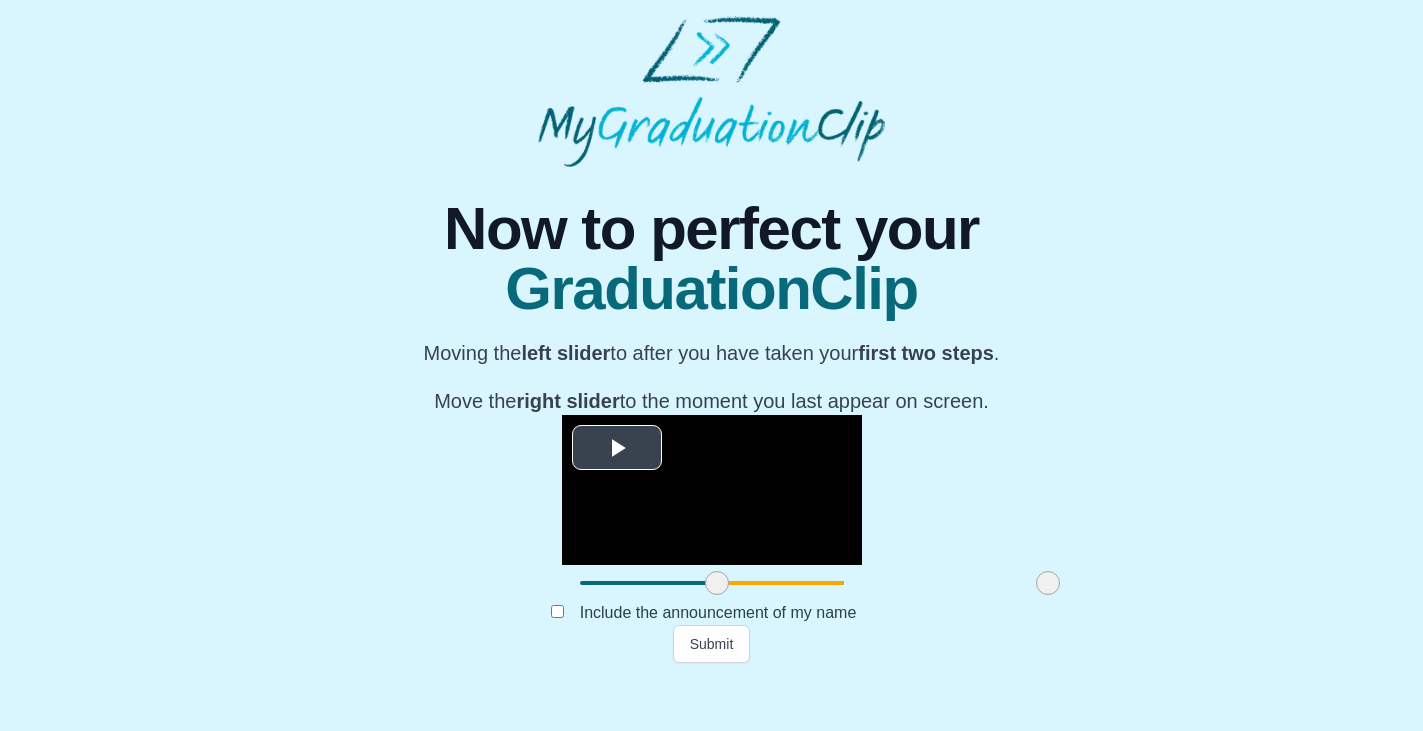 click at bounding box center (617, 448) 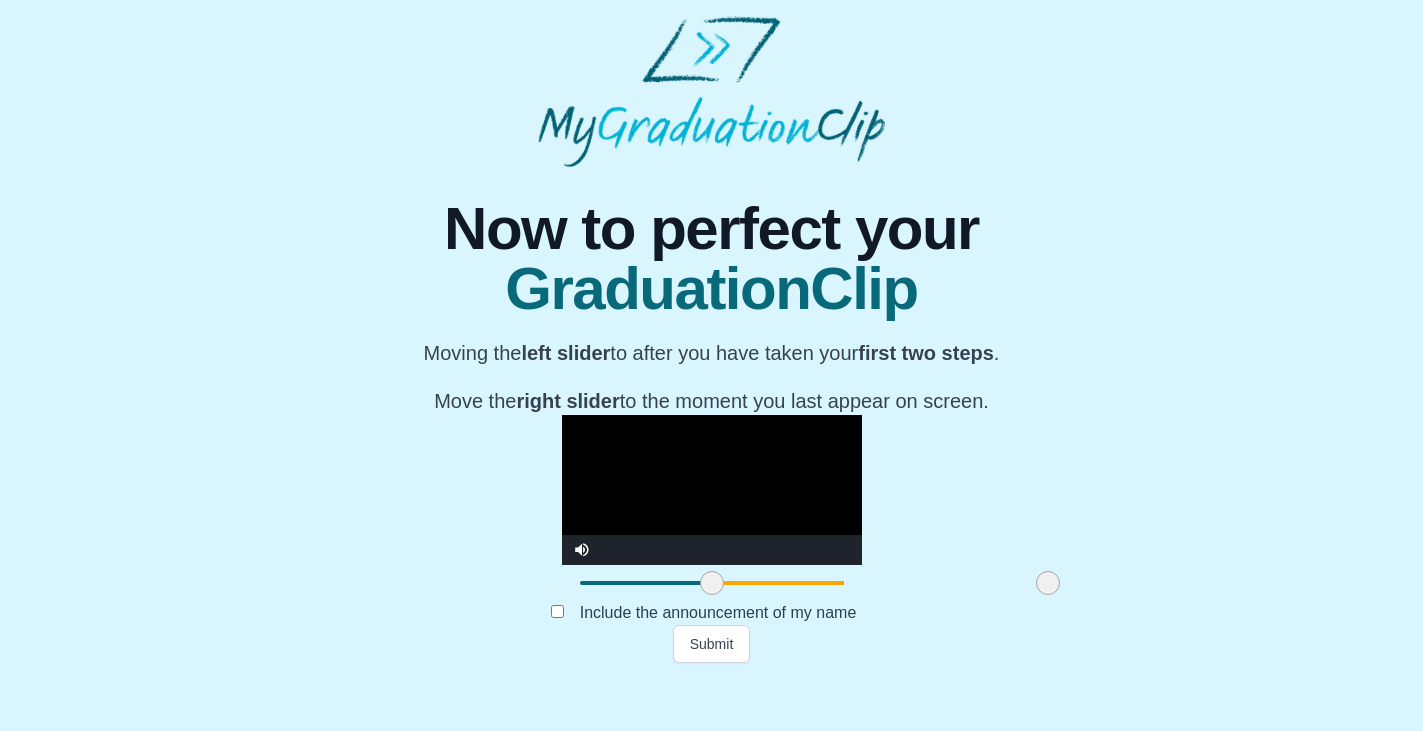 click at bounding box center [712, 583] 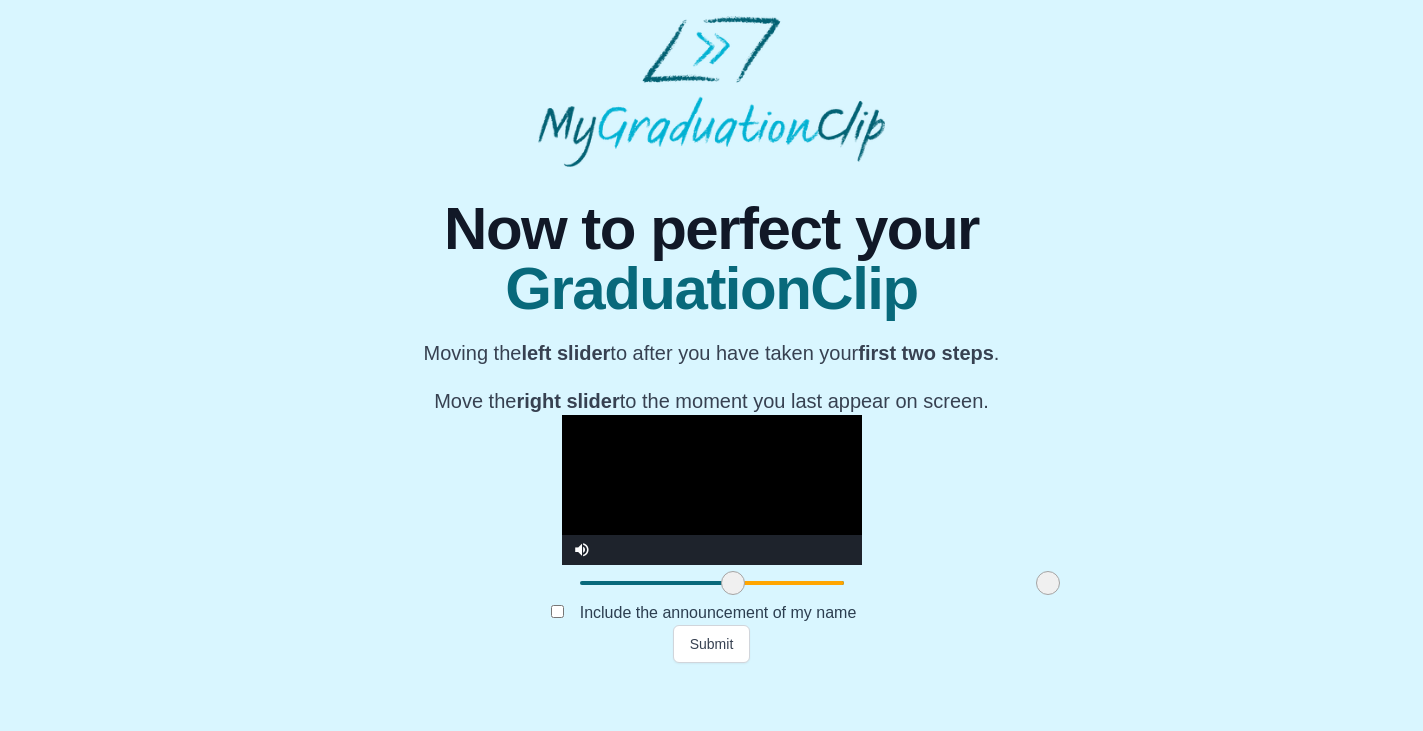 drag, startPoint x: 502, startPoint y: 638, endPoint x: 523, endPoint y: 655, distance: 27.018513 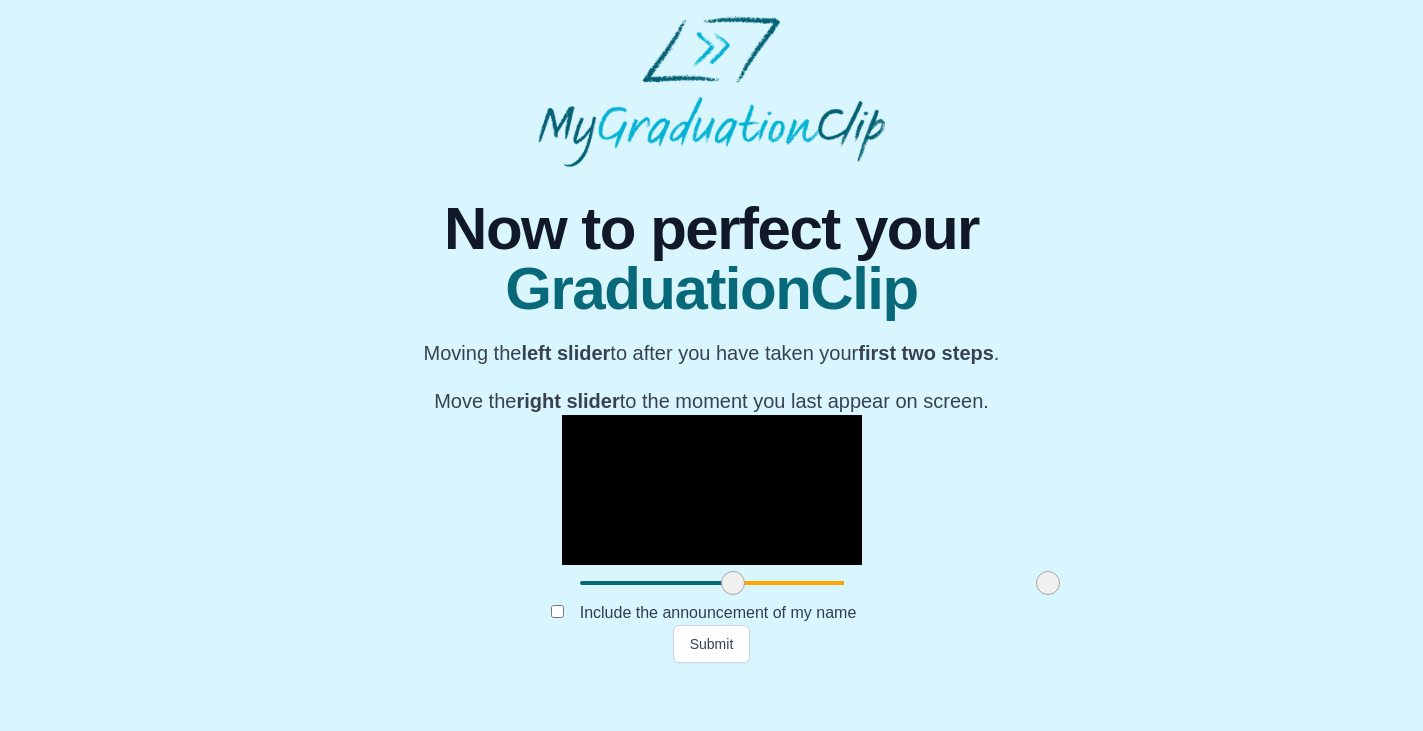 click at bounding box center (712, 490) 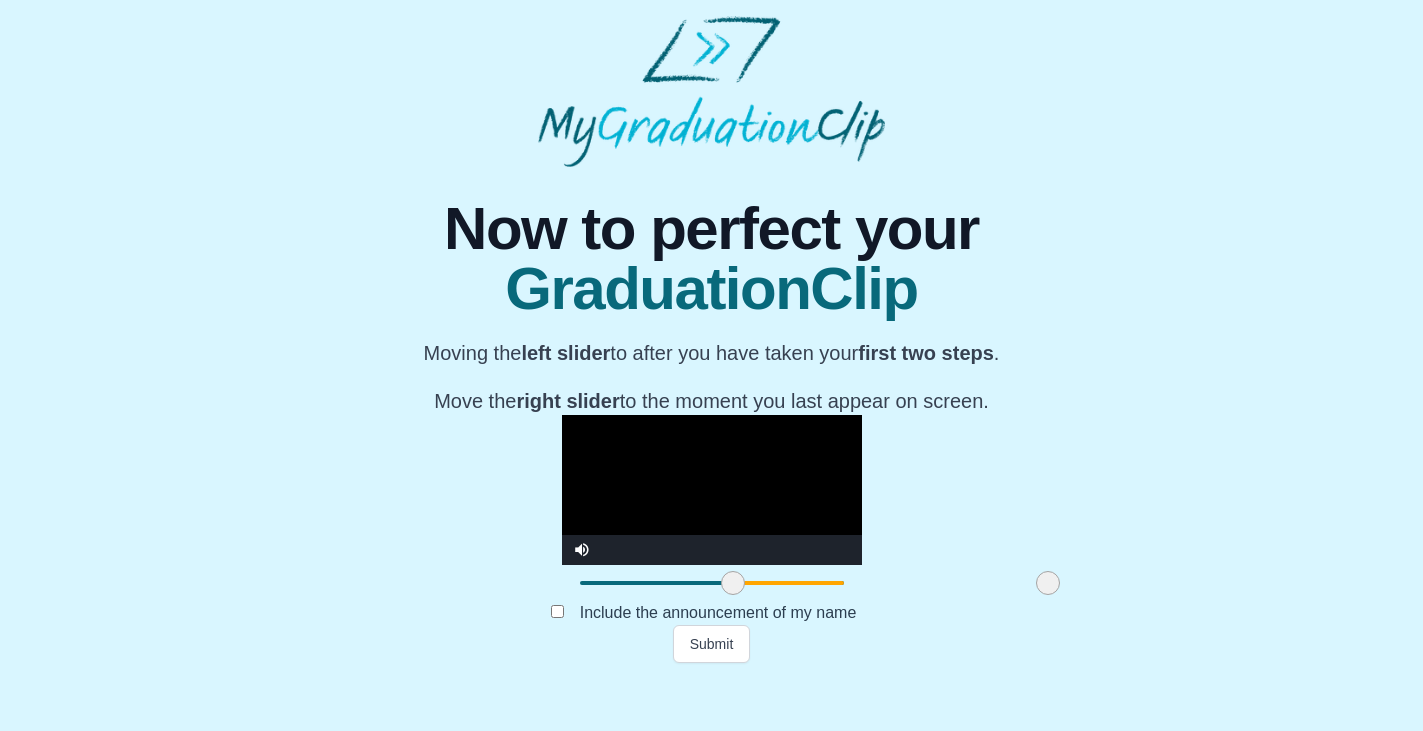 click at bounding box center (712, 490) 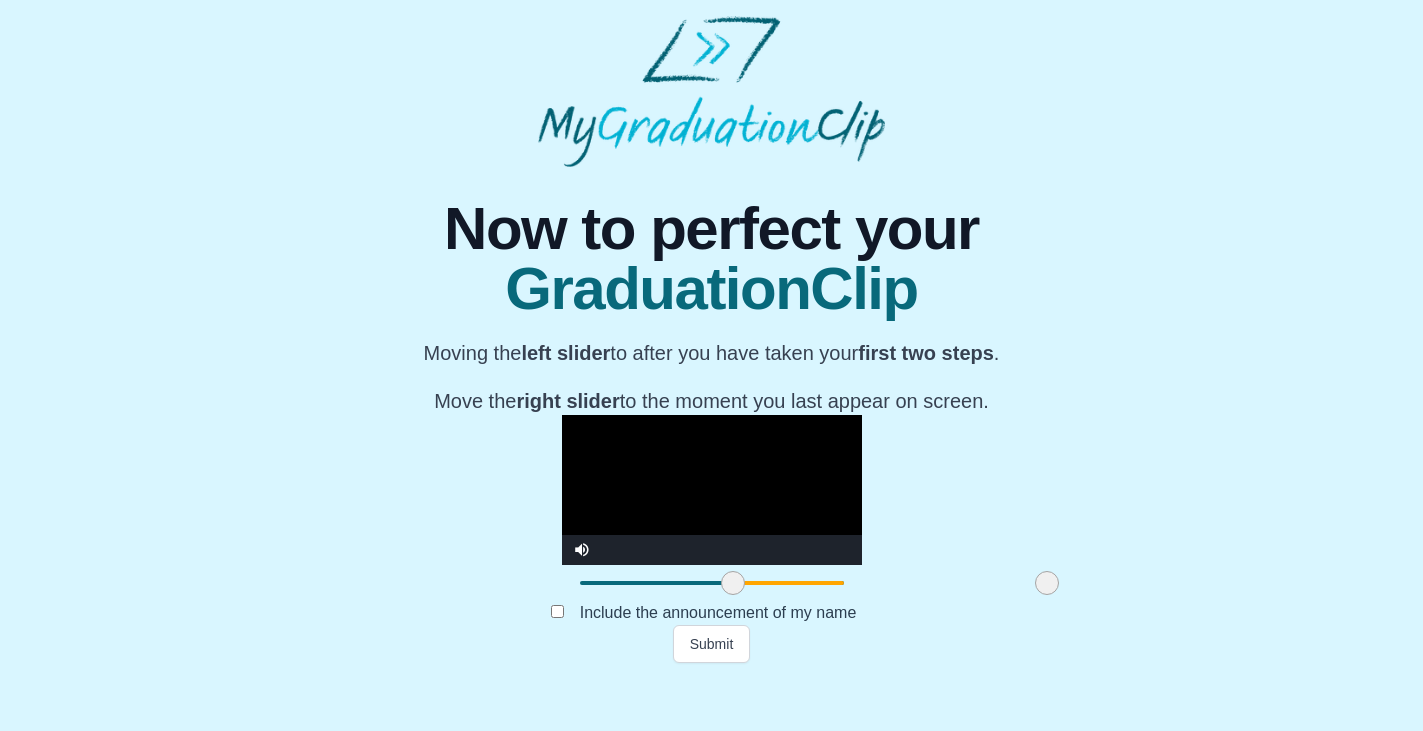 drag, startPoint x: 839, startPoint y: 628, endPoint x: 838, endPoint y: 638, distance: 10.049875 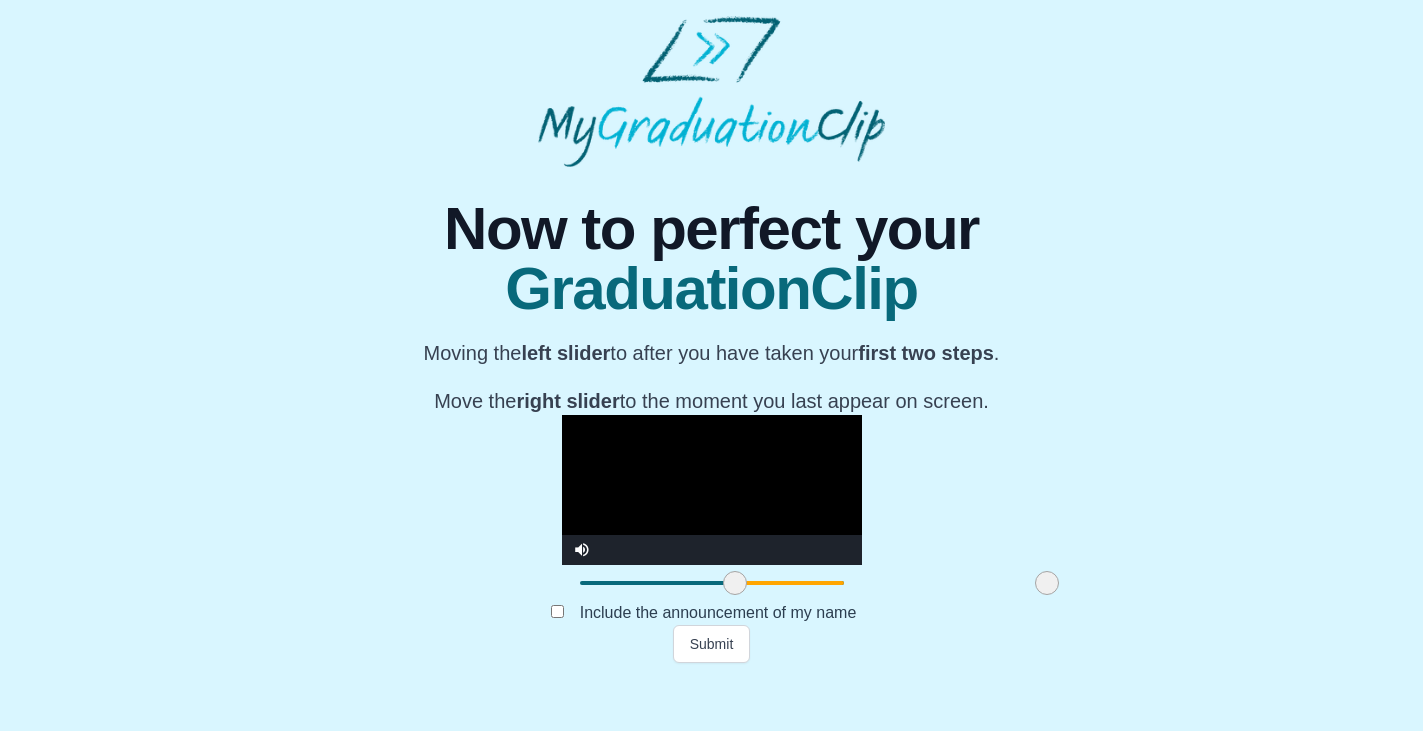 click at bounding box center (735, 583) 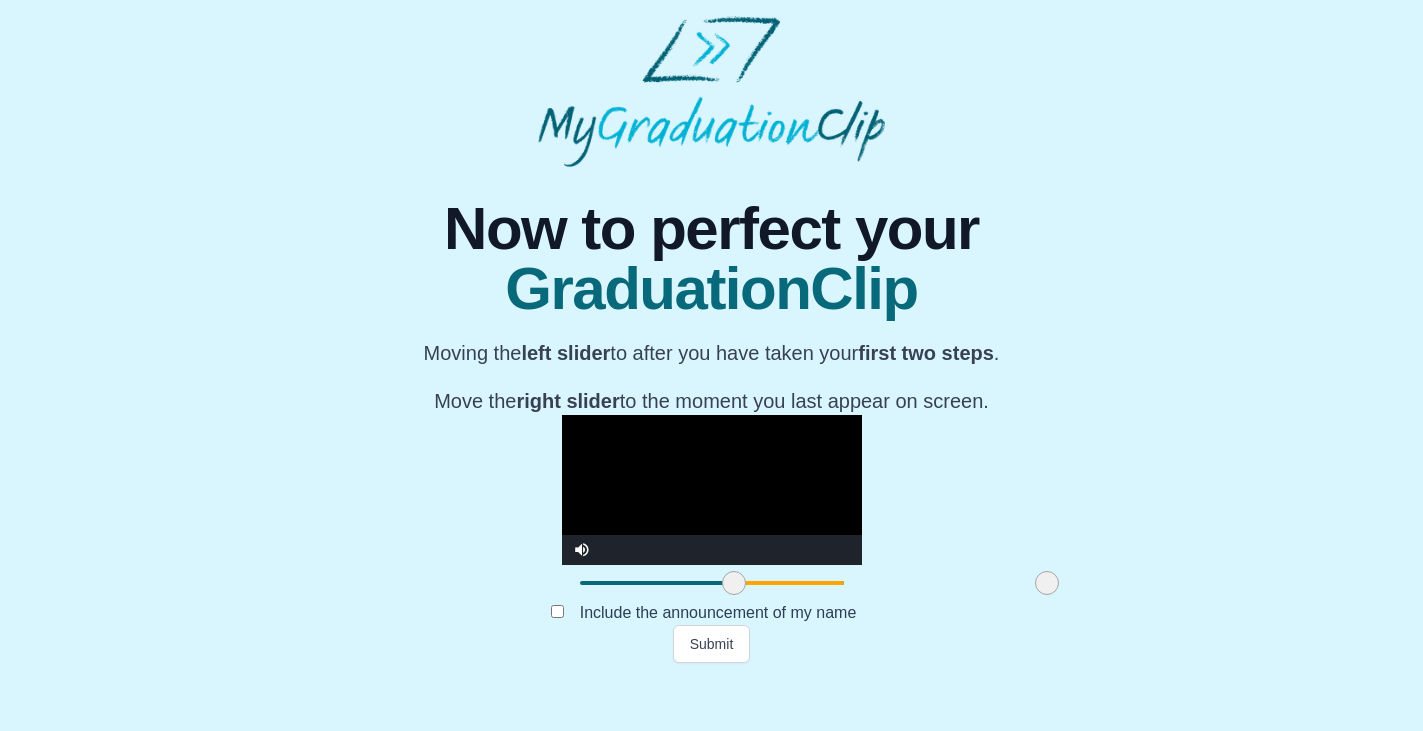 click at bounding box center [734, 583] 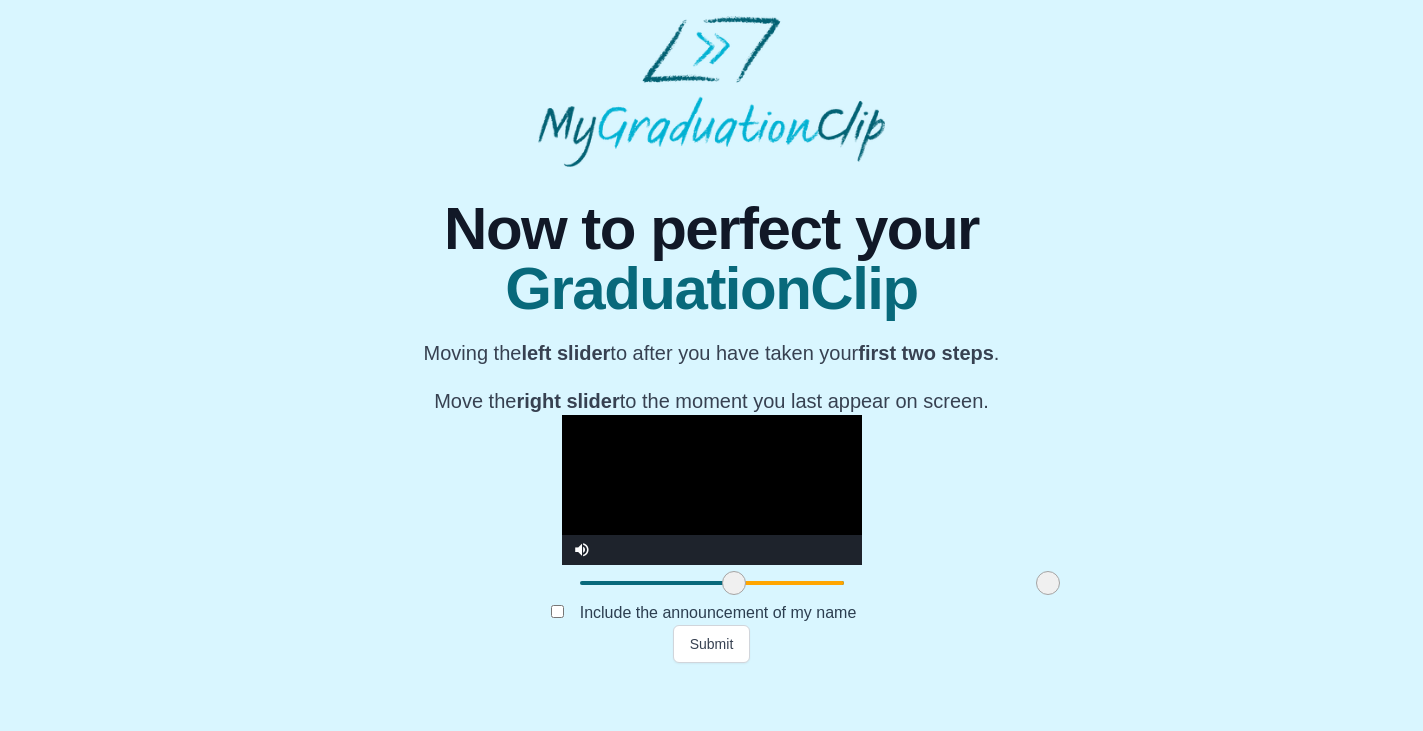 click at bounding box center (1048, 583) 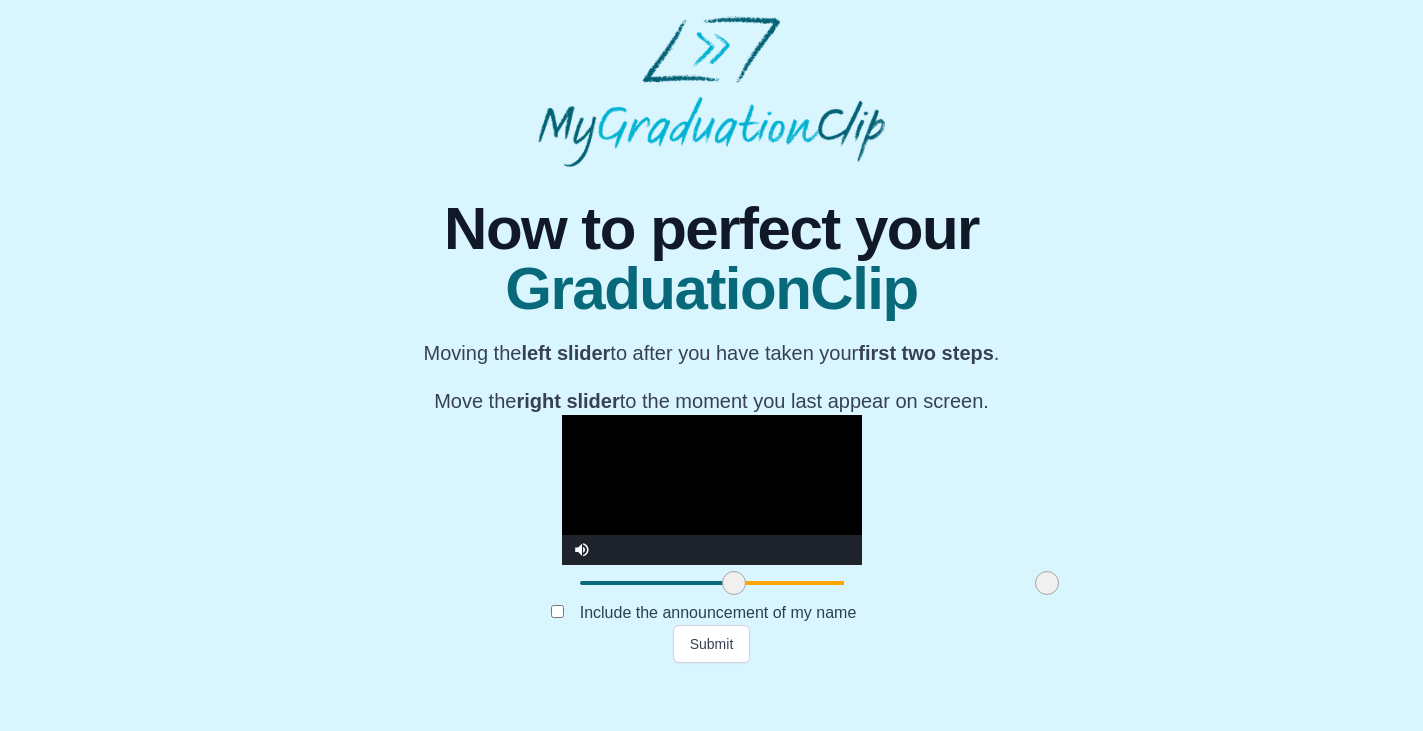 click at bounding box center (1047, 583) 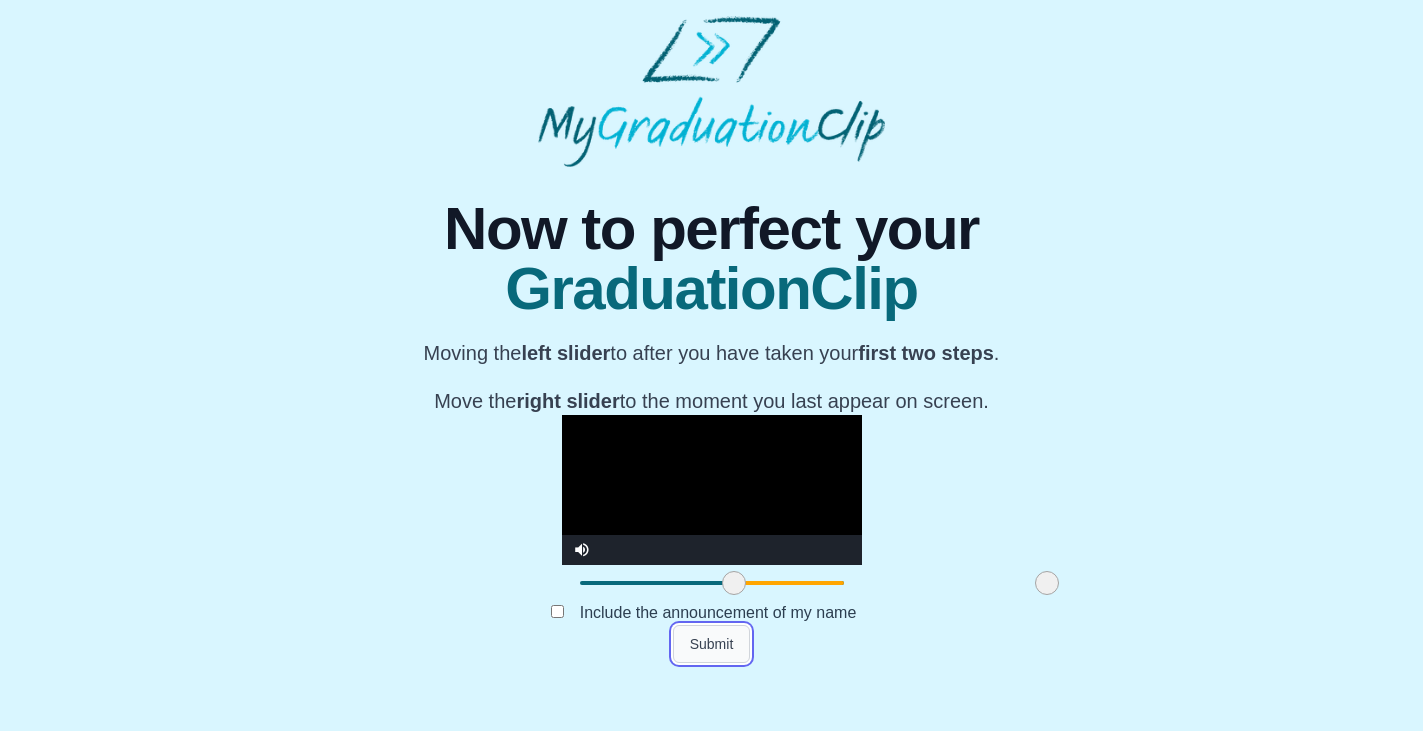 click on "Submit" at bounding box center (712, 644) 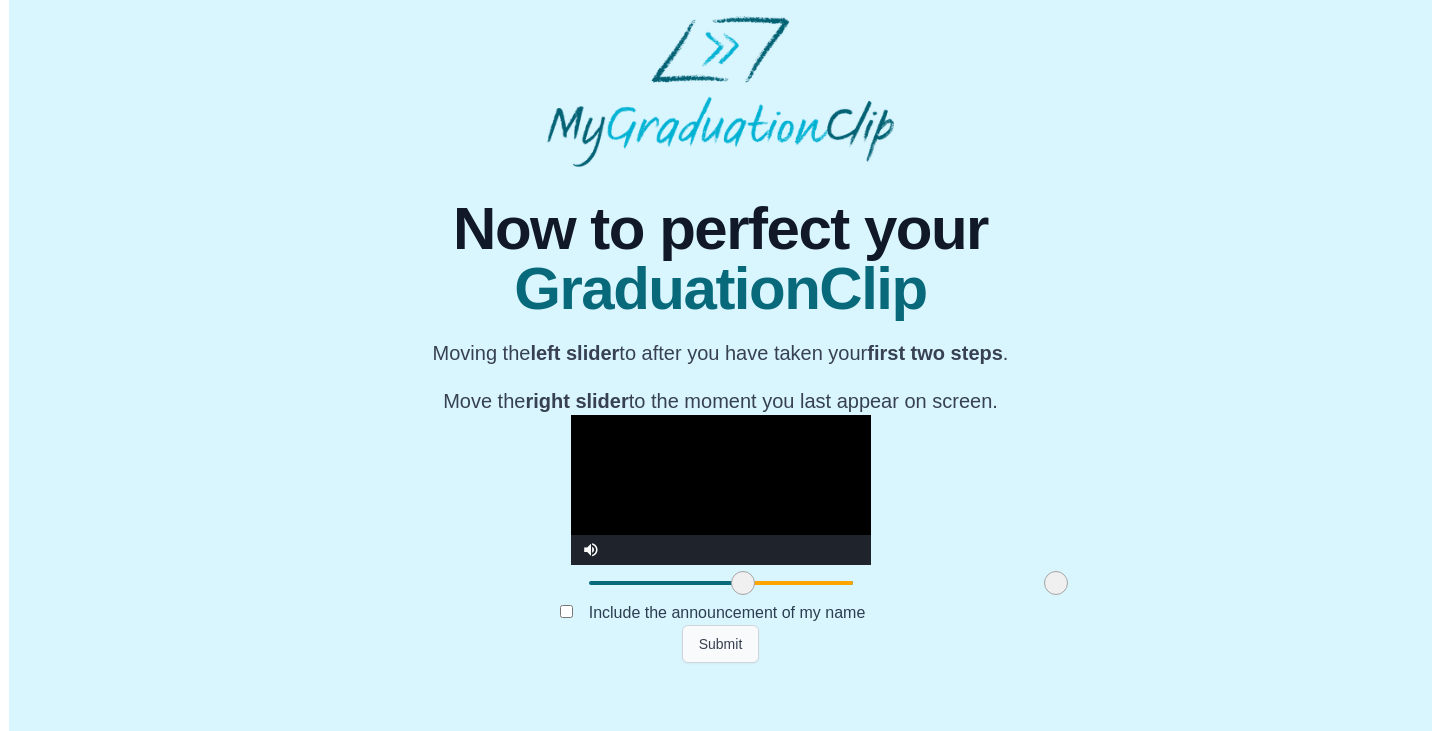scroll, scrollTop: 0, scrollLeft: 0, axis: both 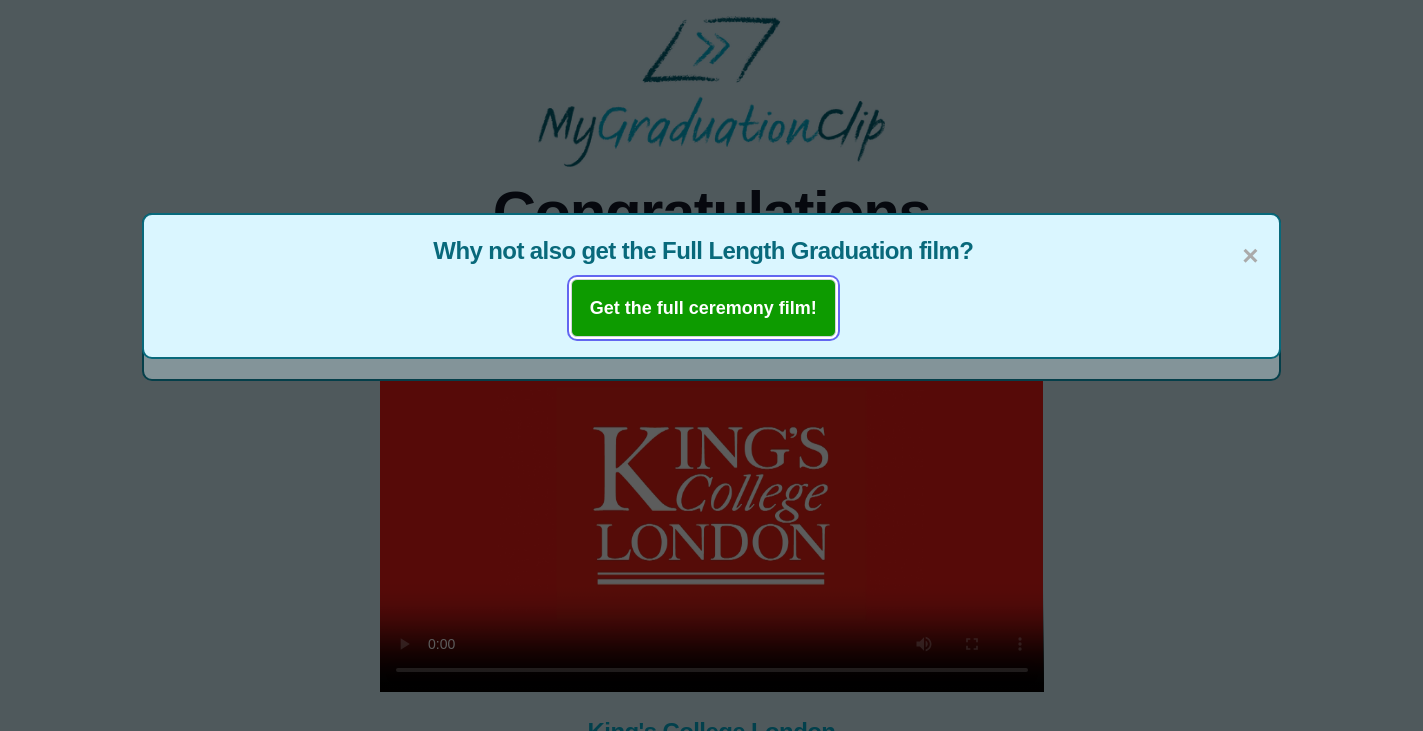 click on "Get the full ceremony film!" at bounding box center [703, 308] 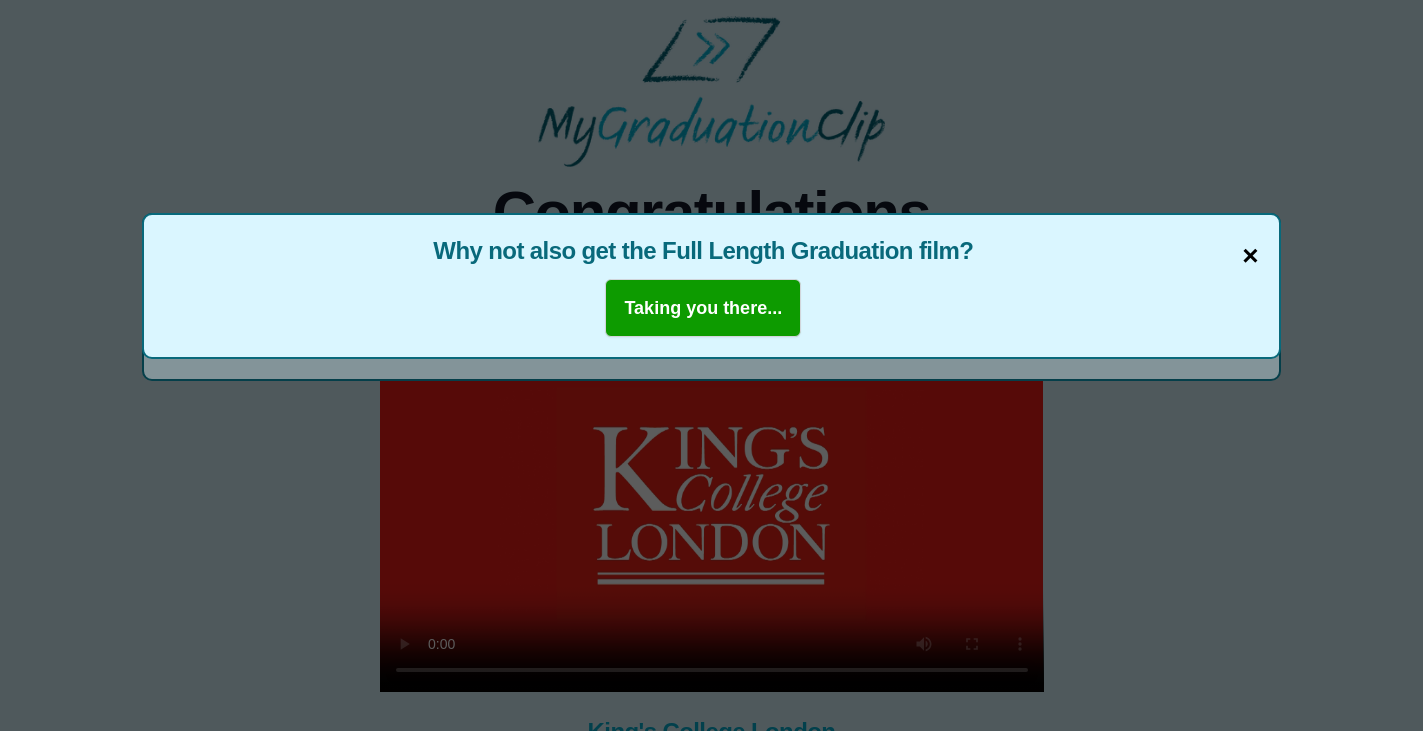 click on "×" at bounding box center [1250, 256] 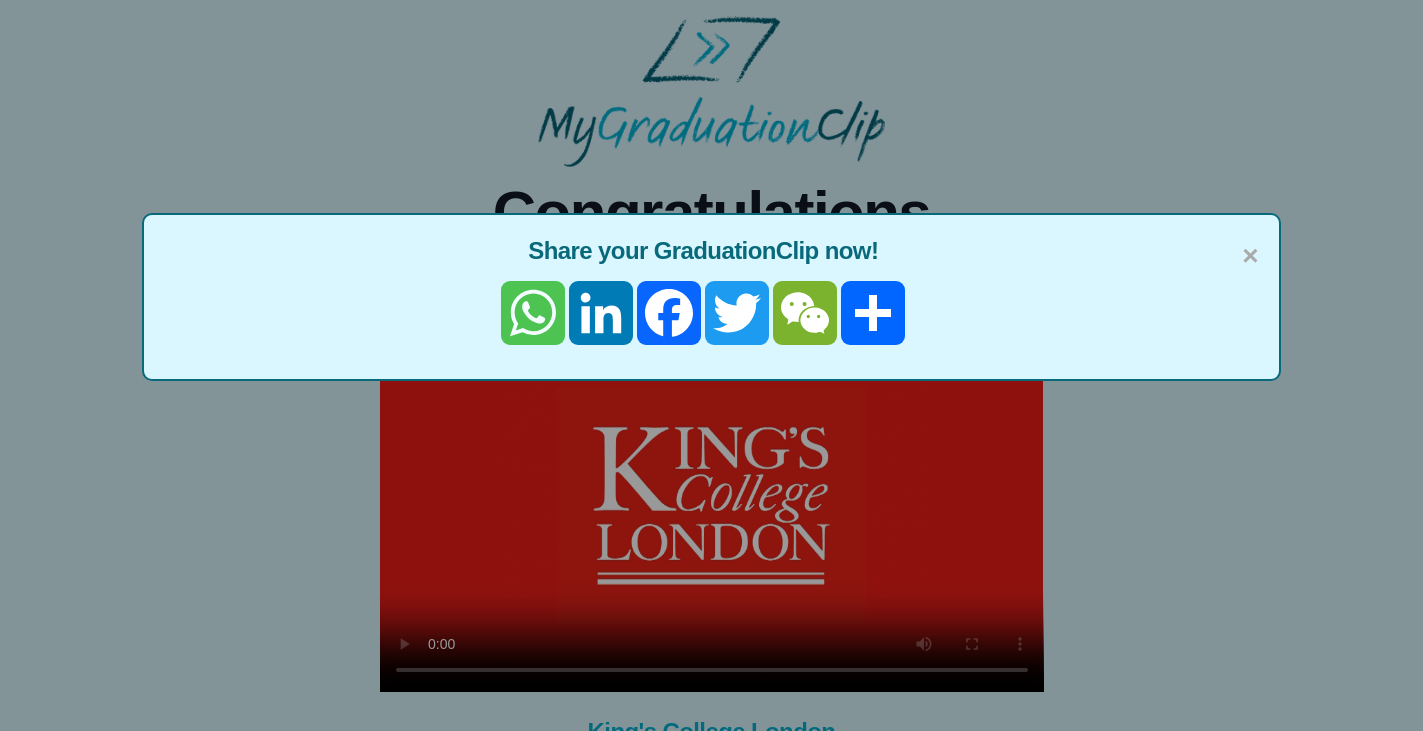 click on "WhatsApp" at bounding box center [533, 313] 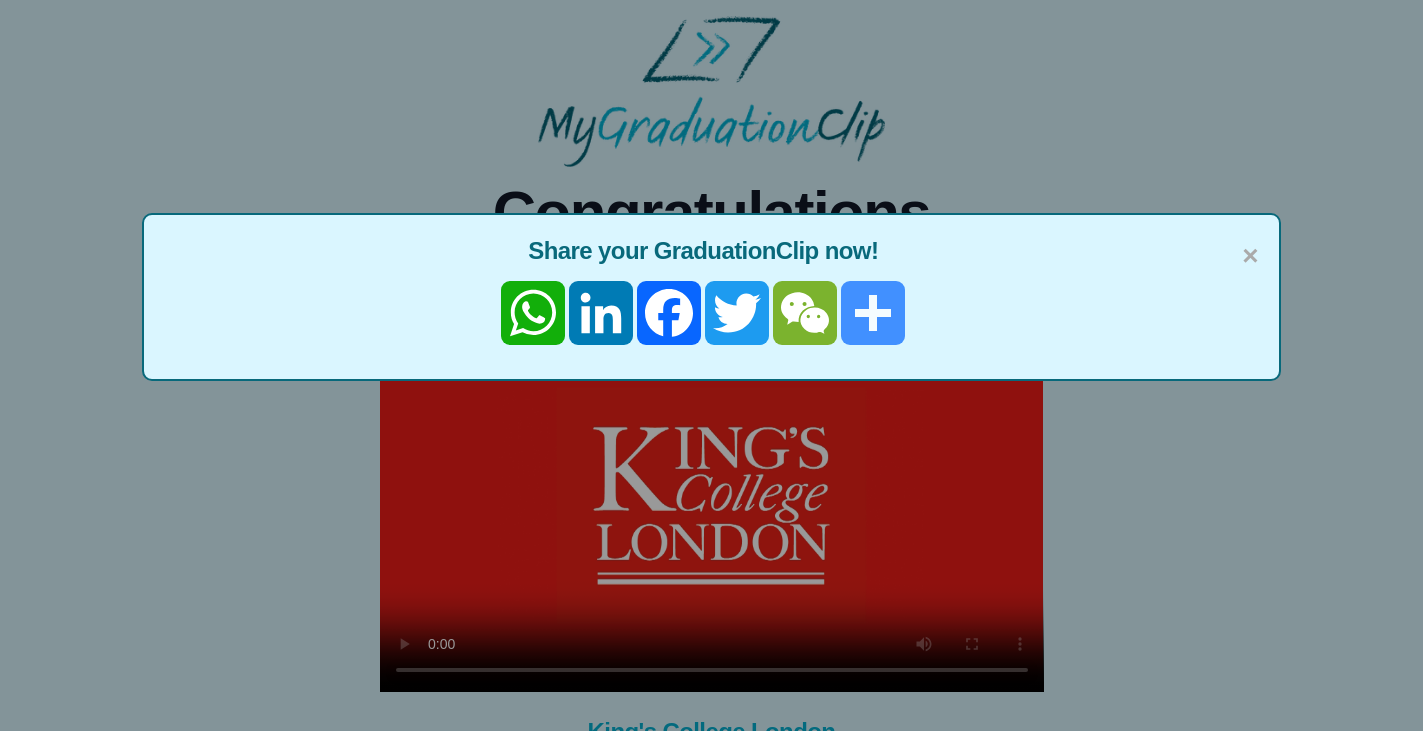click on "Share" at bounding box center (873, 313) 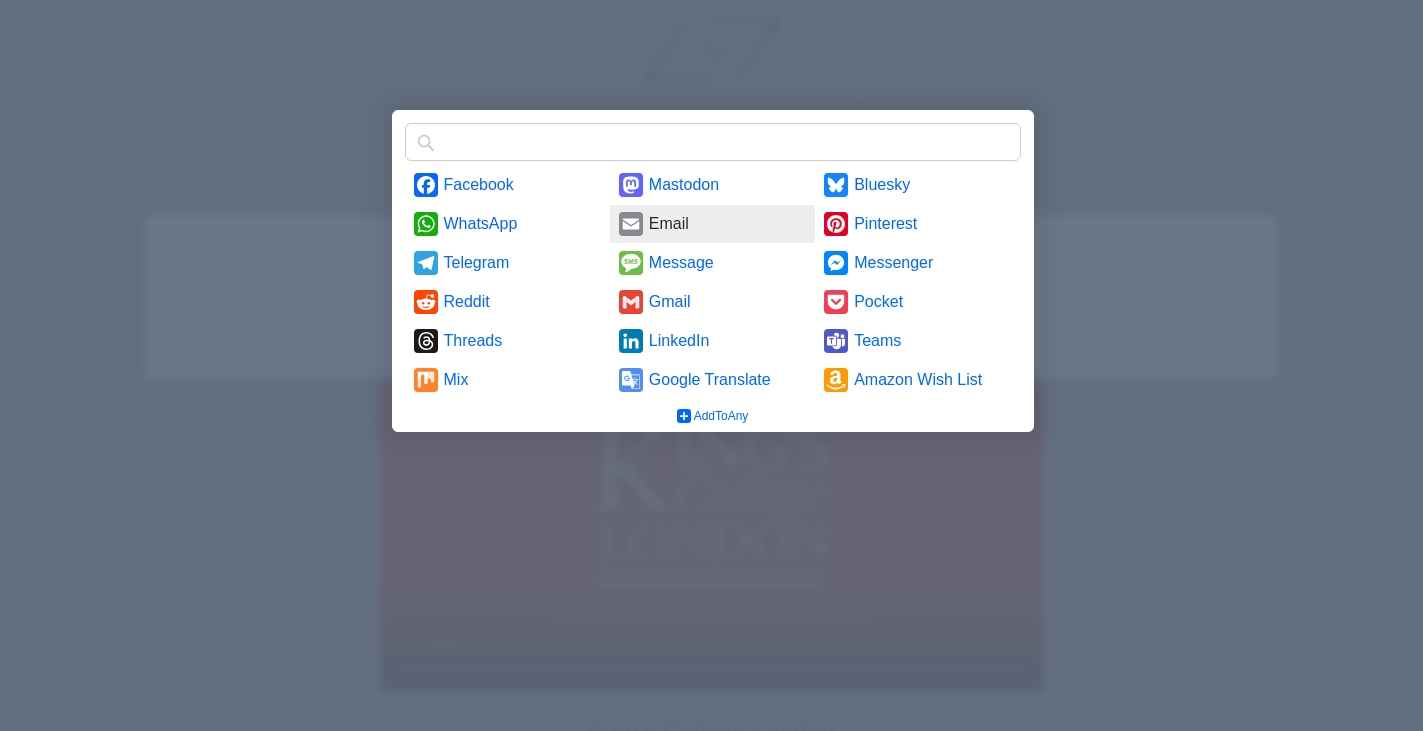 scroll, scrollTop: 0, scrollLeft: 0, axis: both 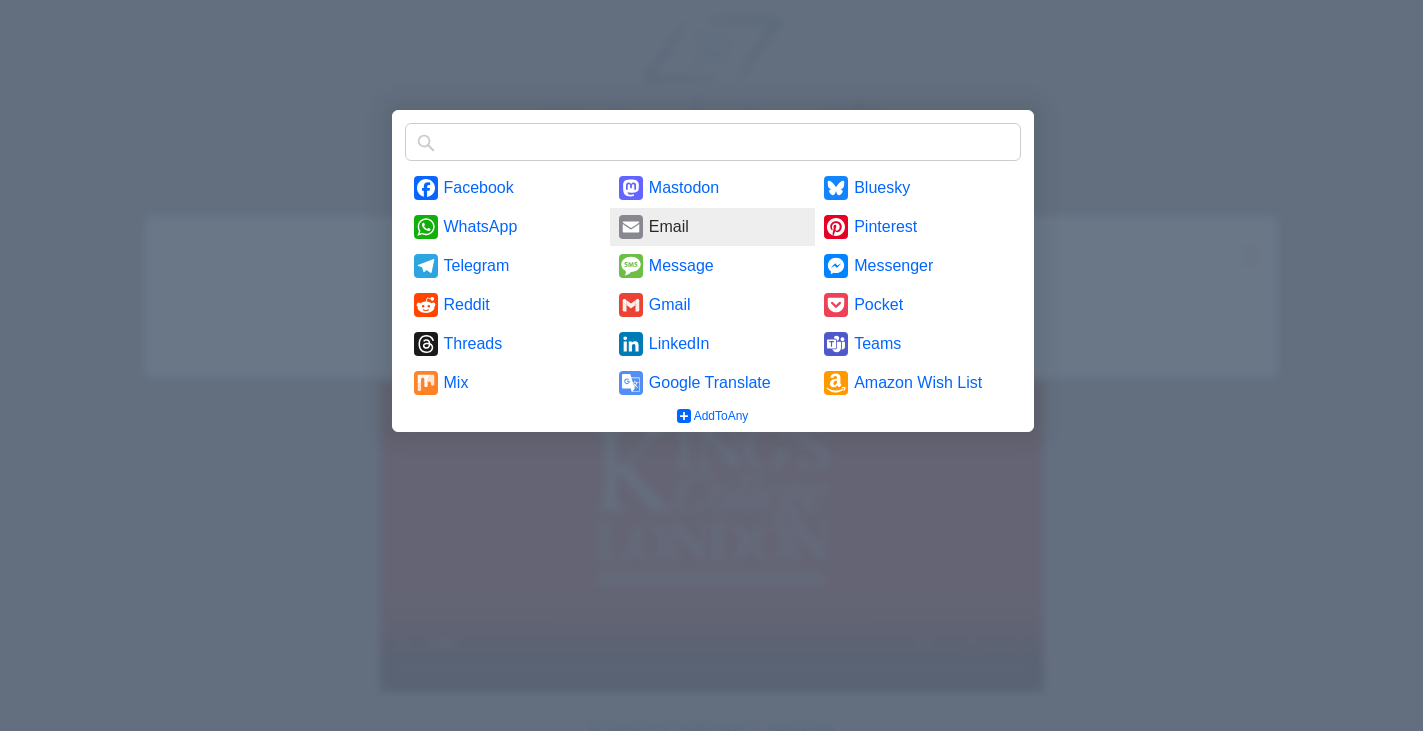 click on "Email" at bounding box center [712, 227] 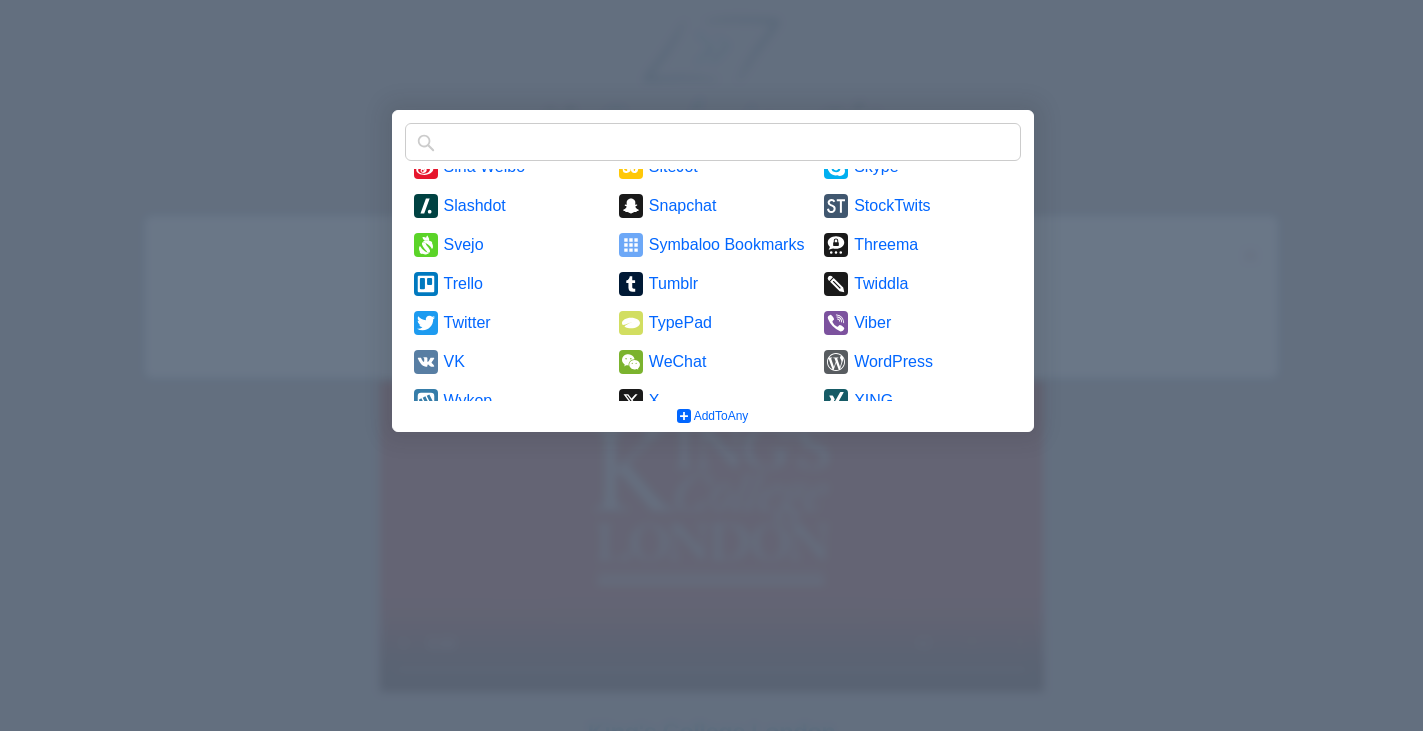 scroll, scrollTop: 937, scrollLeft: 0, axis: vertical 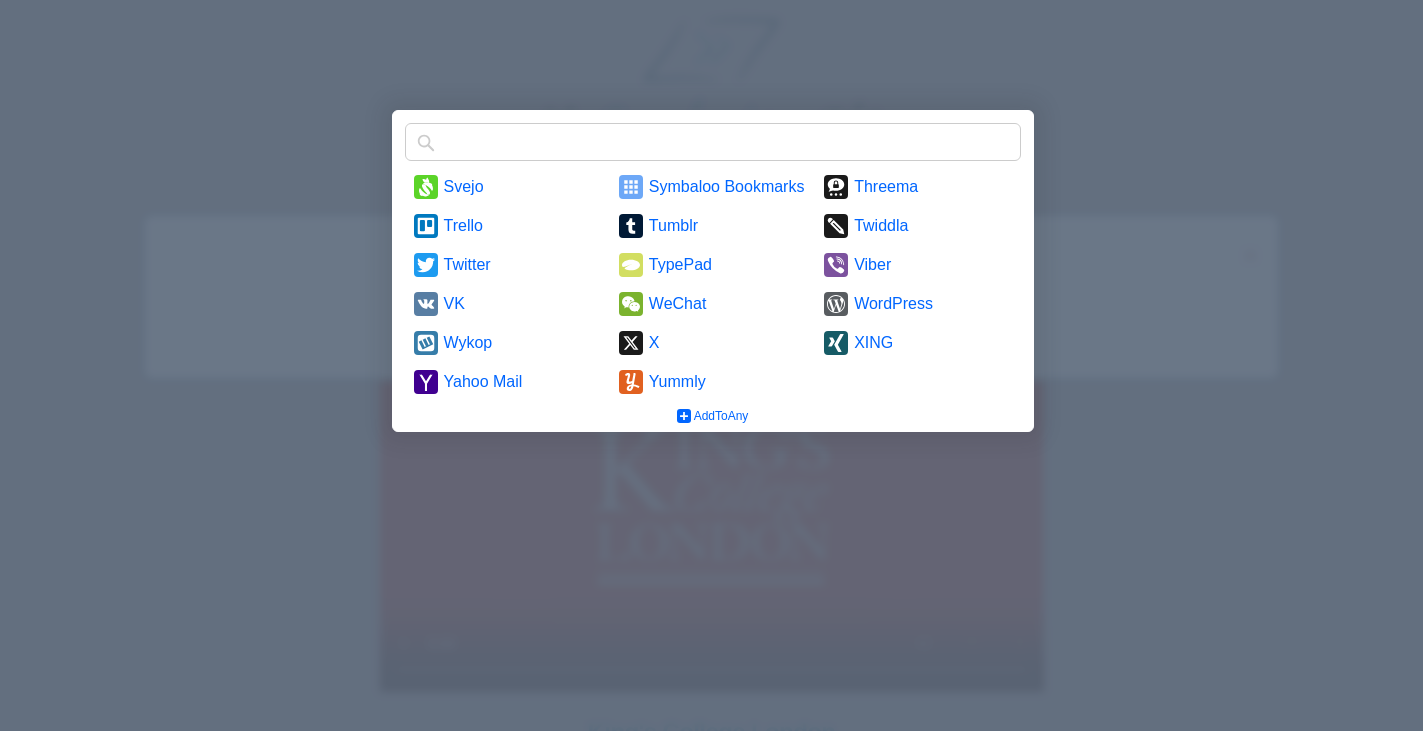 click at bounding box center [711, 365] 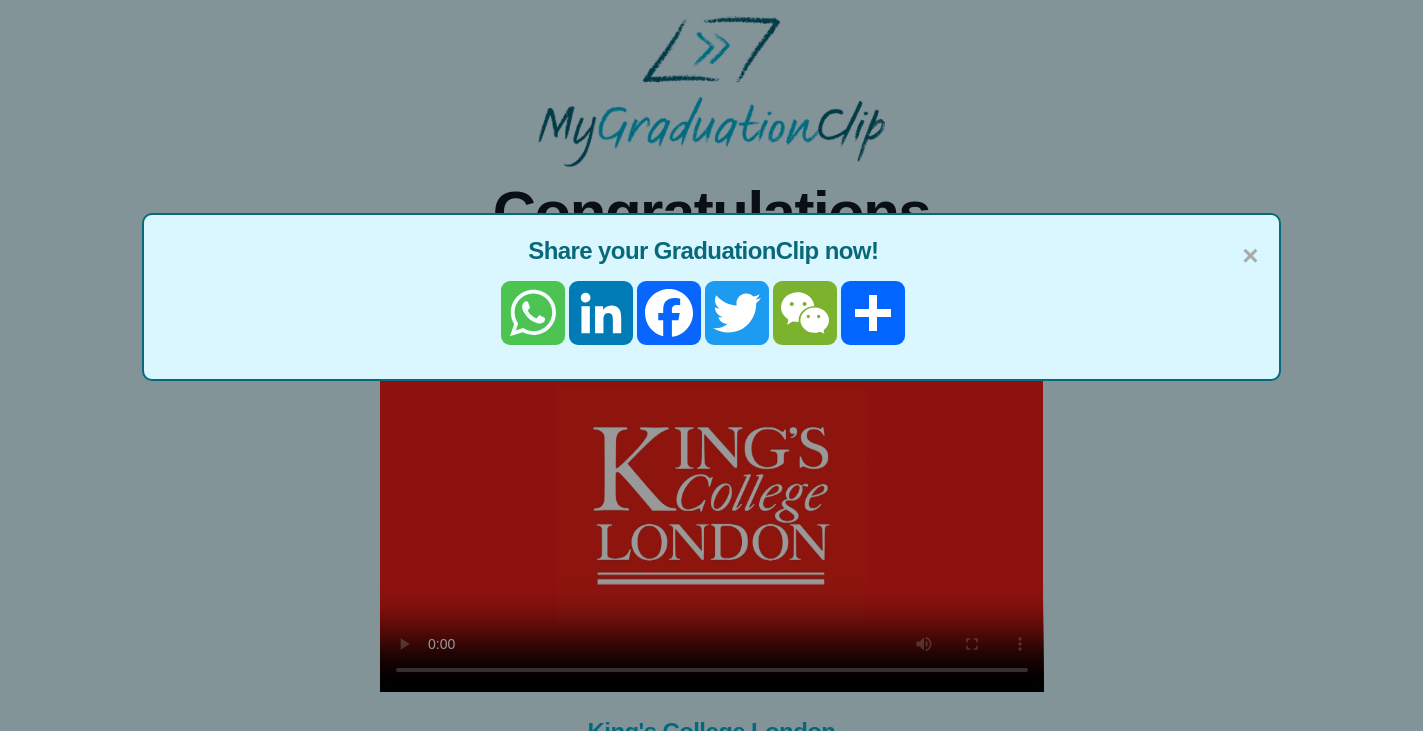 click on "WhatsApp" at bounding box center [533, 313] 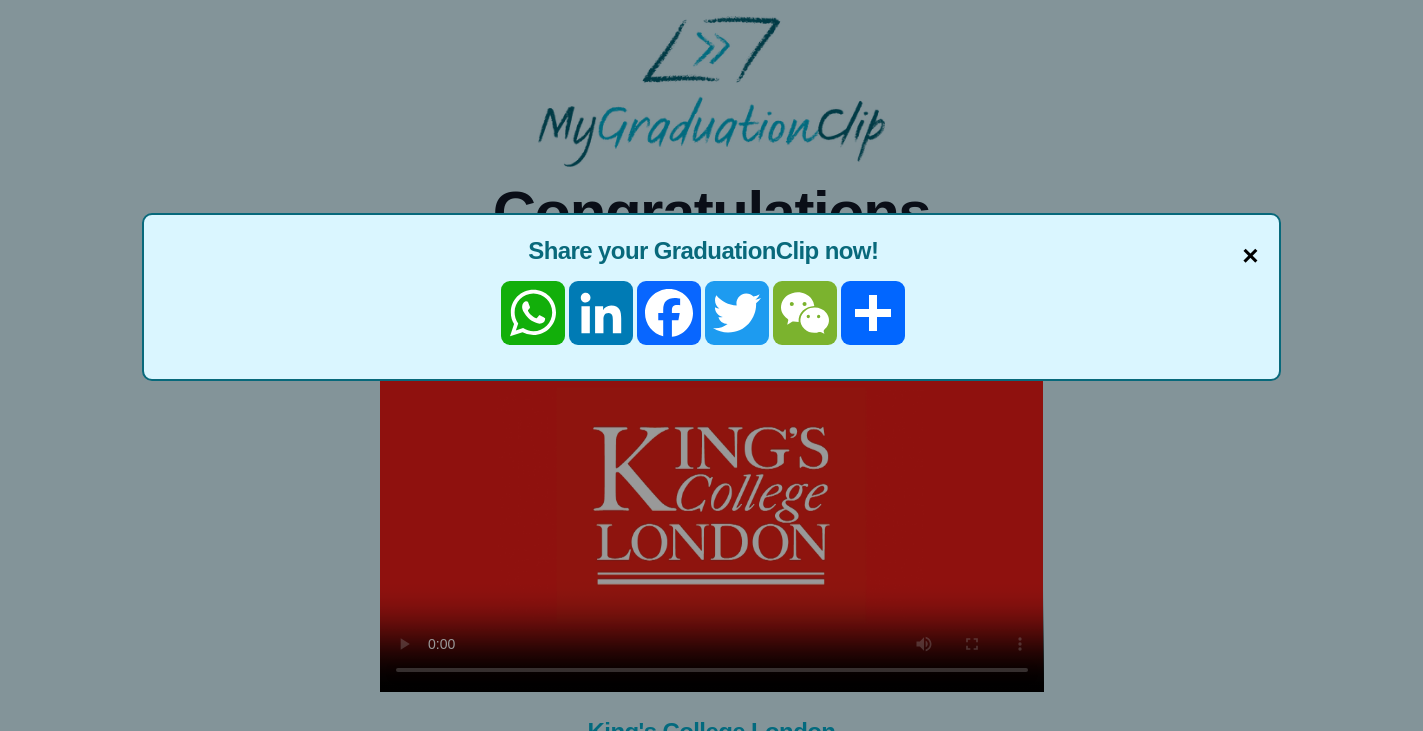 click on "×" at bounding box center (1250, 256) 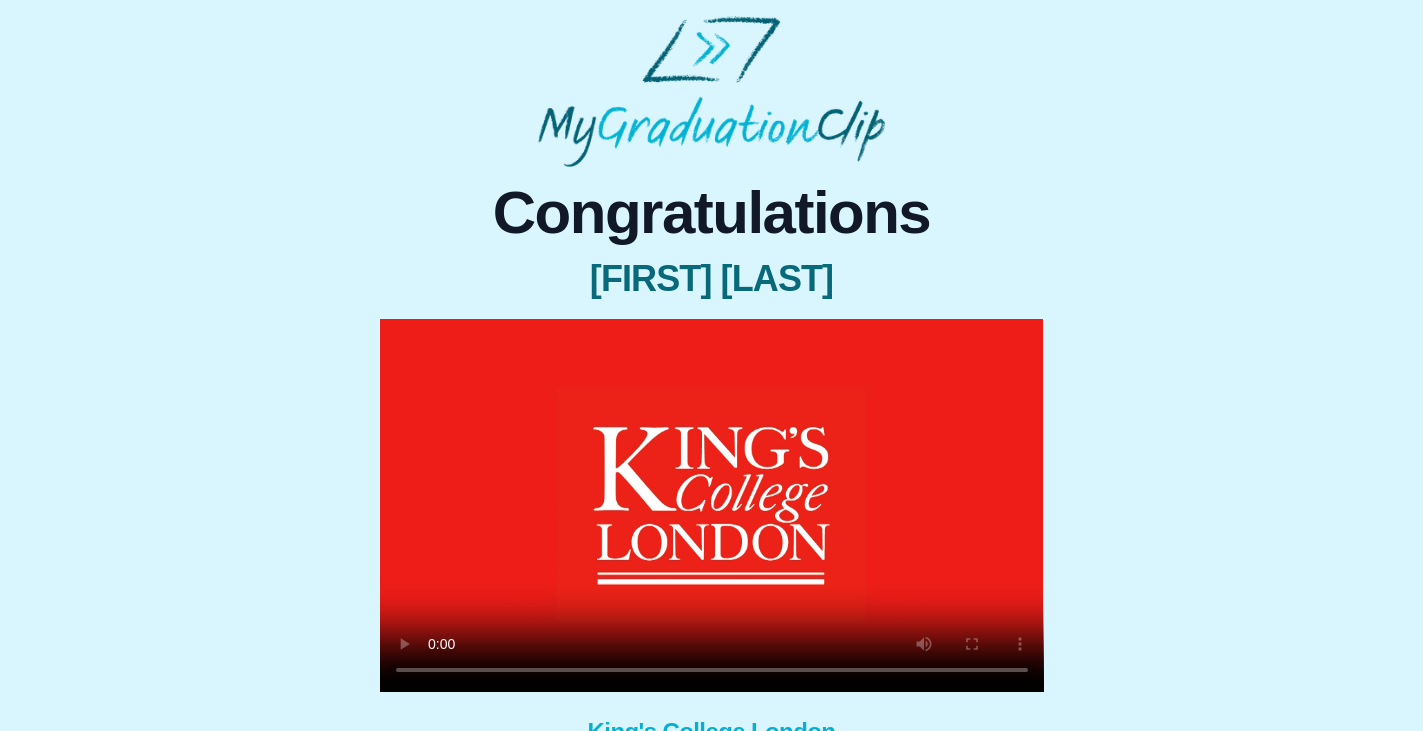 scroll, scrollTop: 203, scrollLeft: 0, axis: vertical 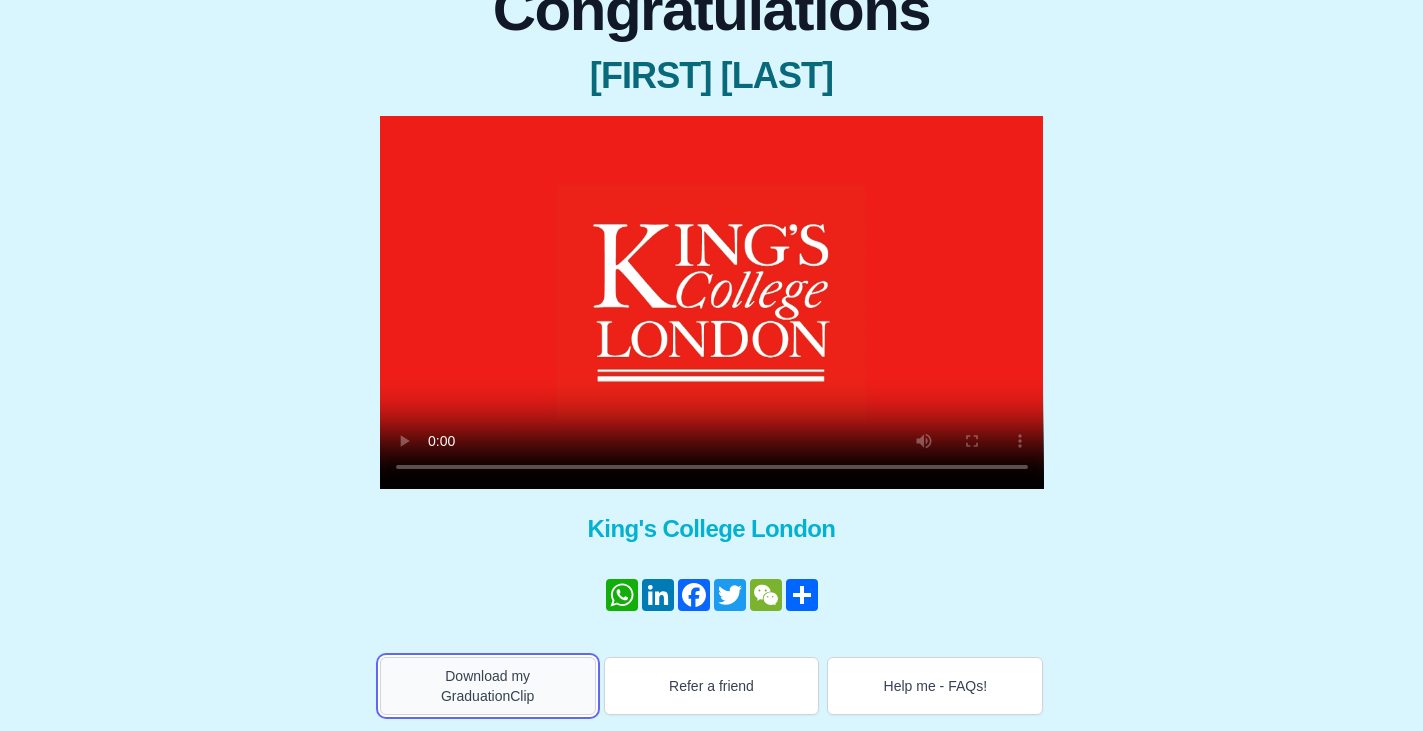 click on "Download my GraduationClip" at bounding box center [488, 686] 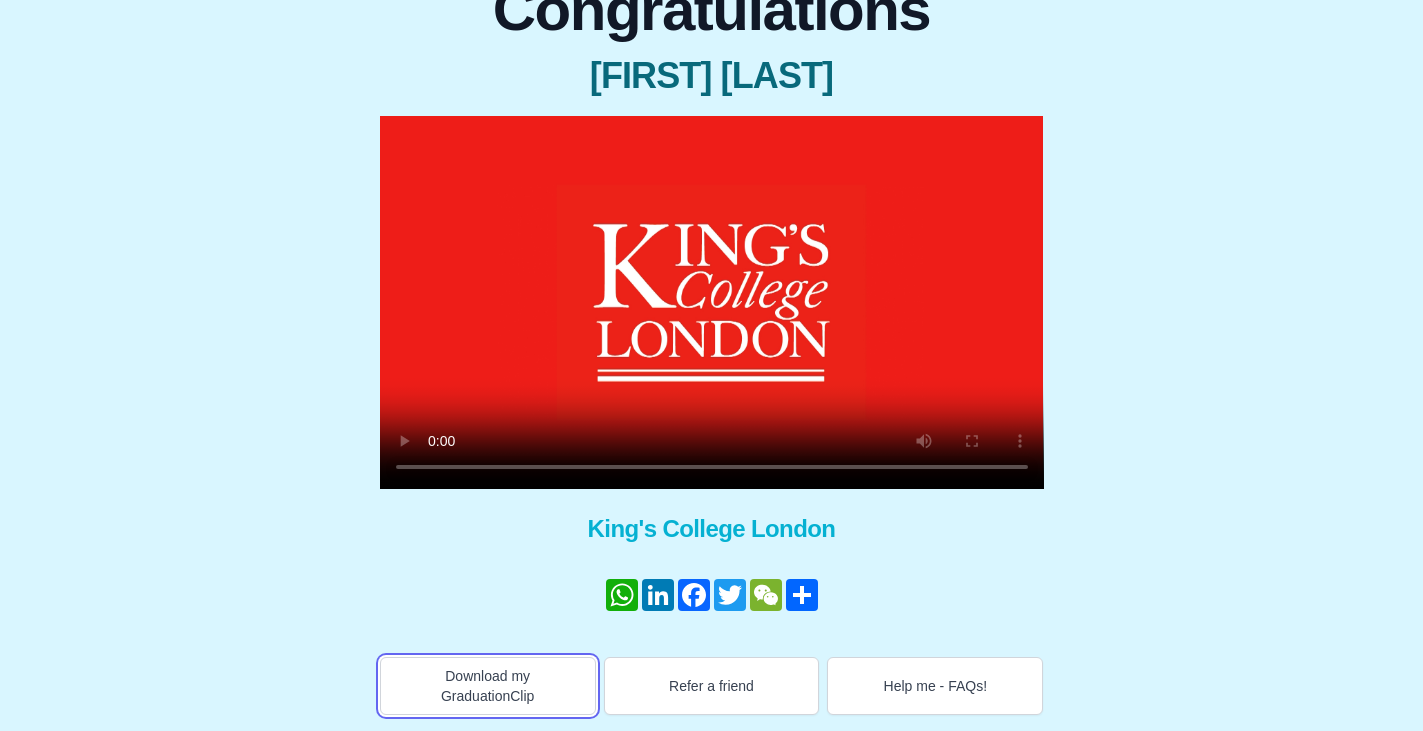 type 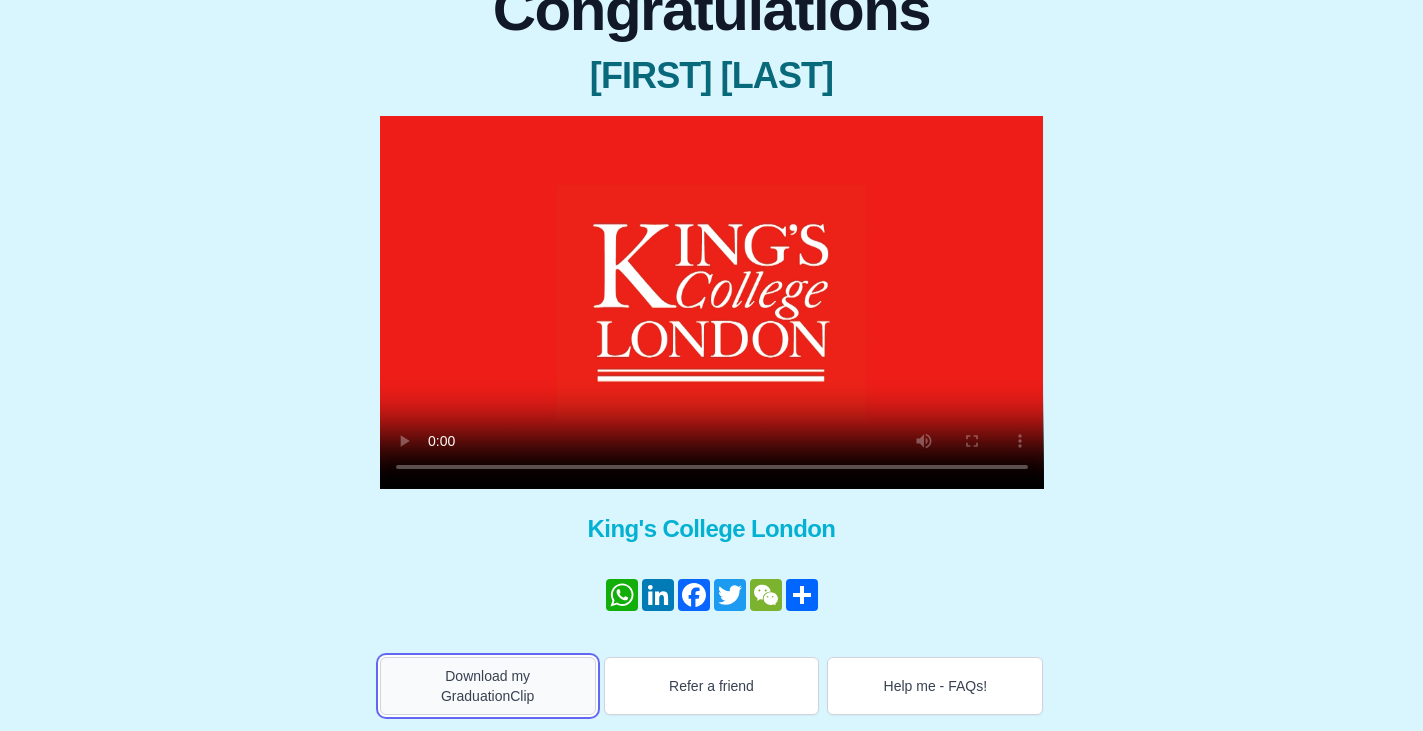 click on "Download my GraduationClip" at bounding box center [488, 686] 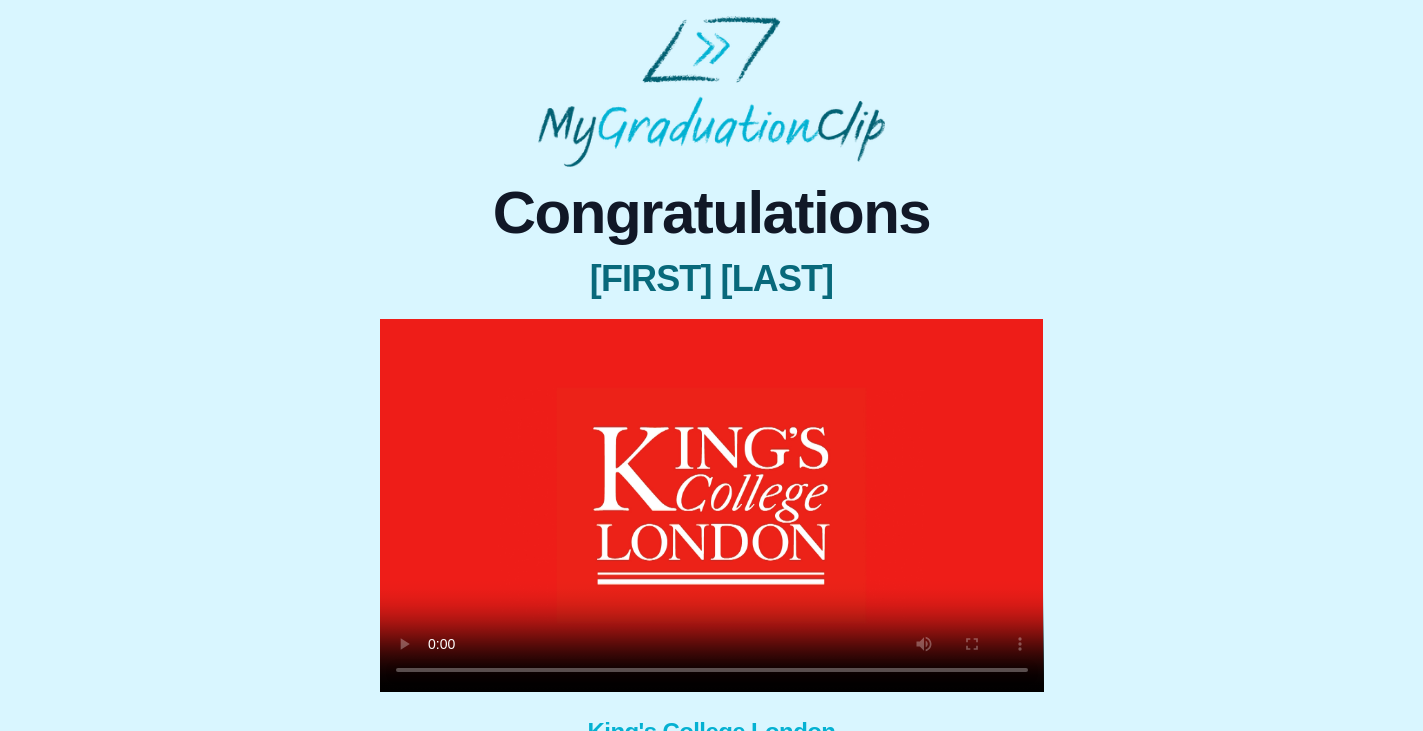 scroll, scrollTop: 203, scrollLeft: 0, axis: vertical 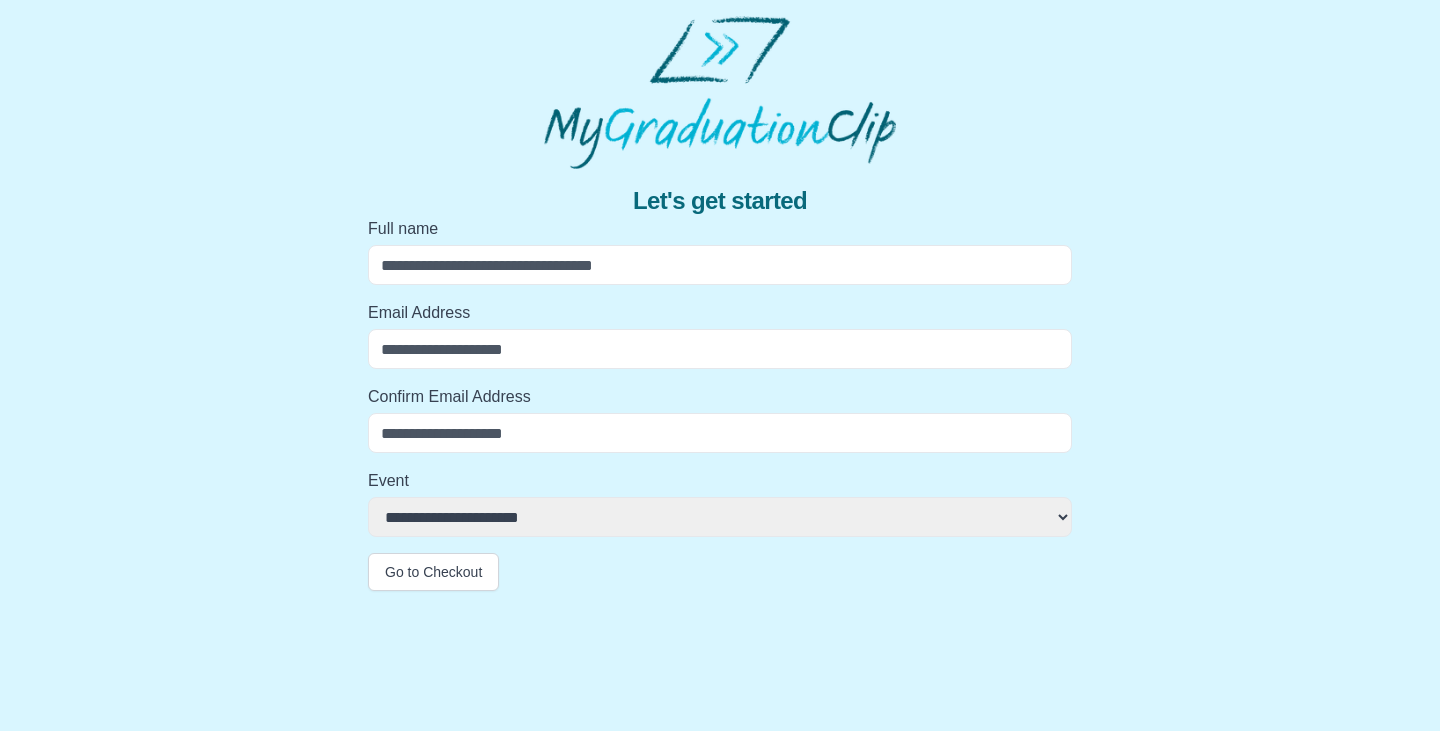 click on "Full name" at bounding box center [720, 265] 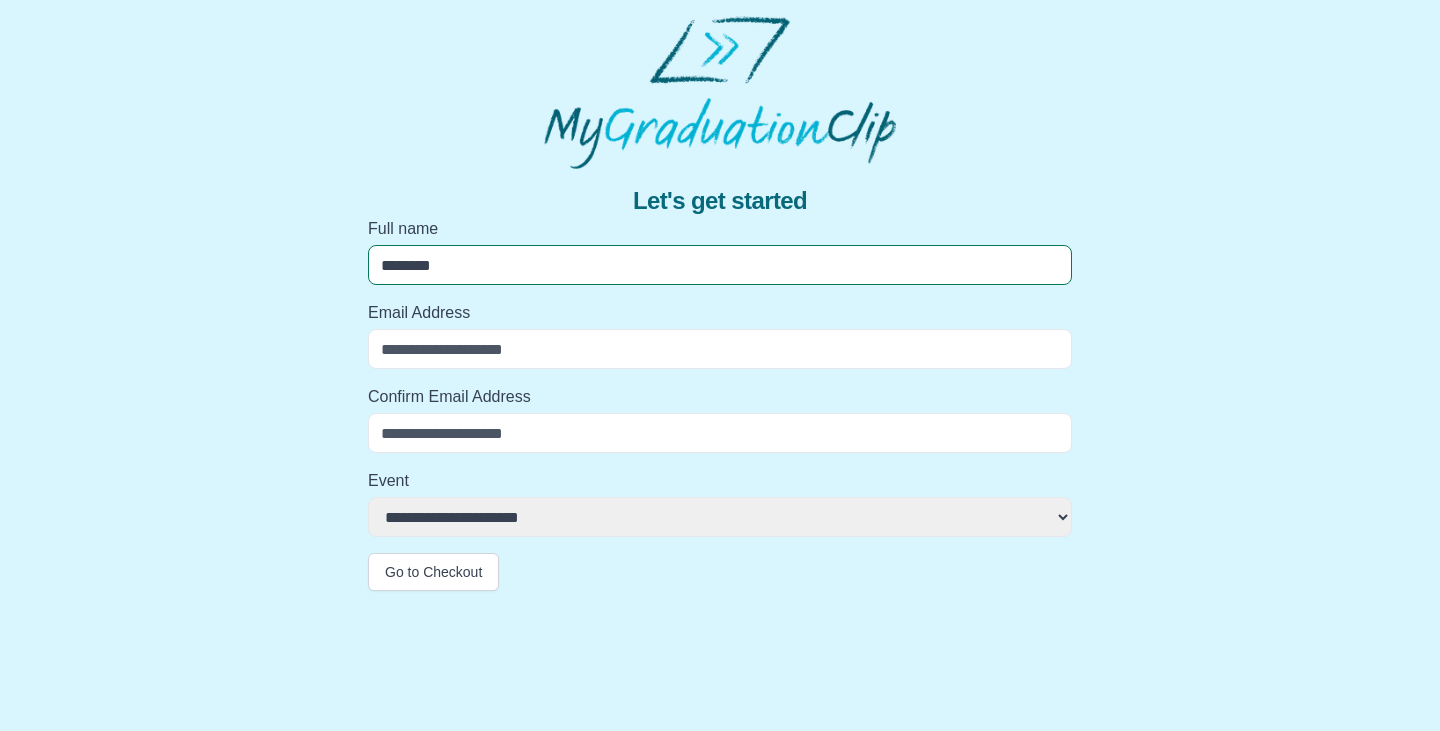 type on "**********" 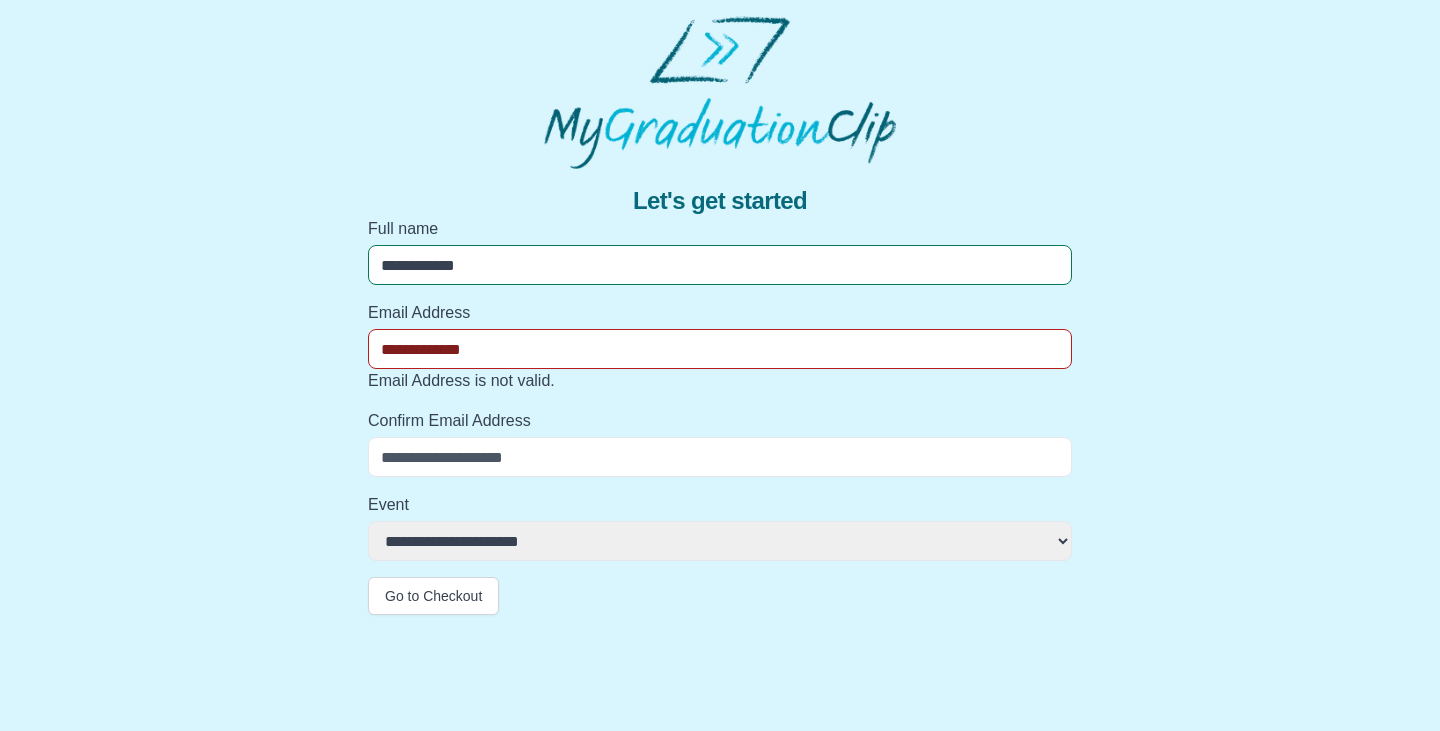 type on "**********" 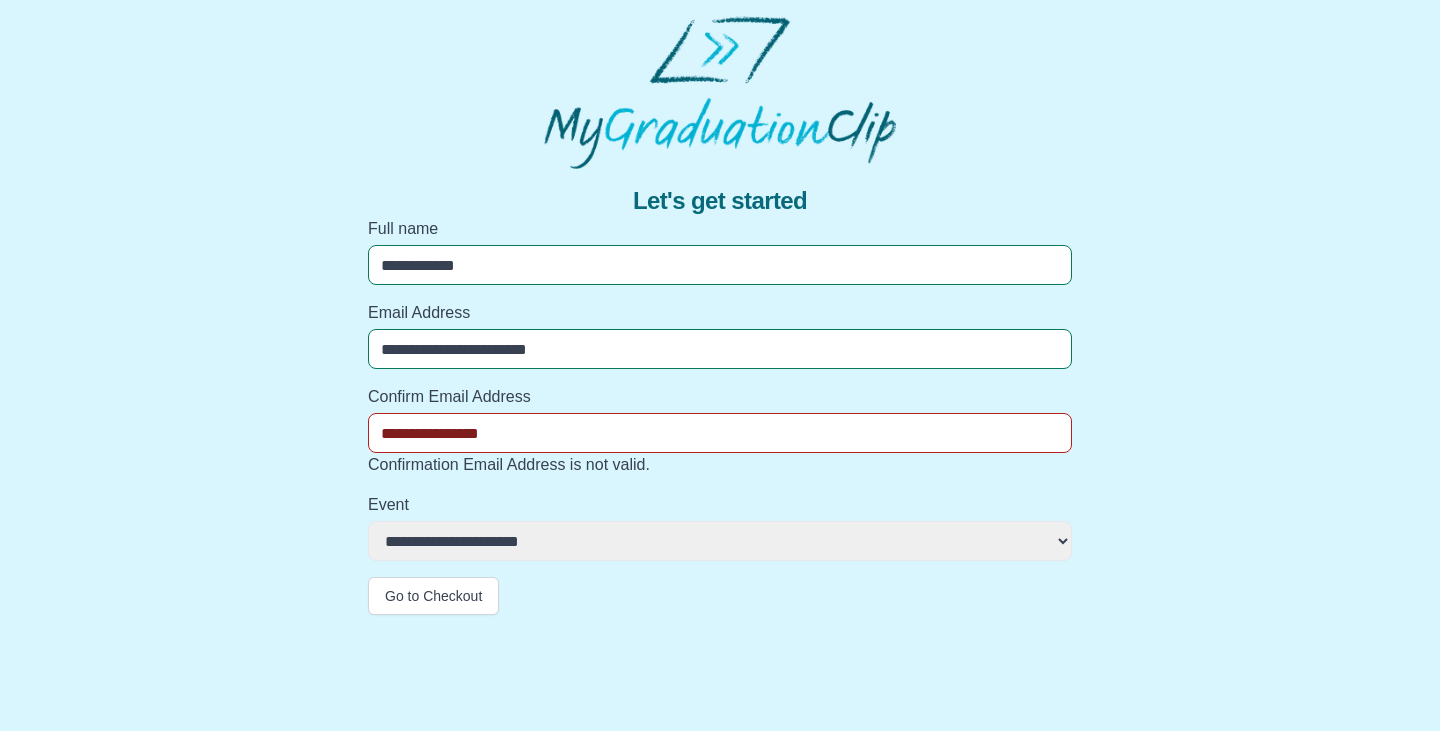 type on "**********" 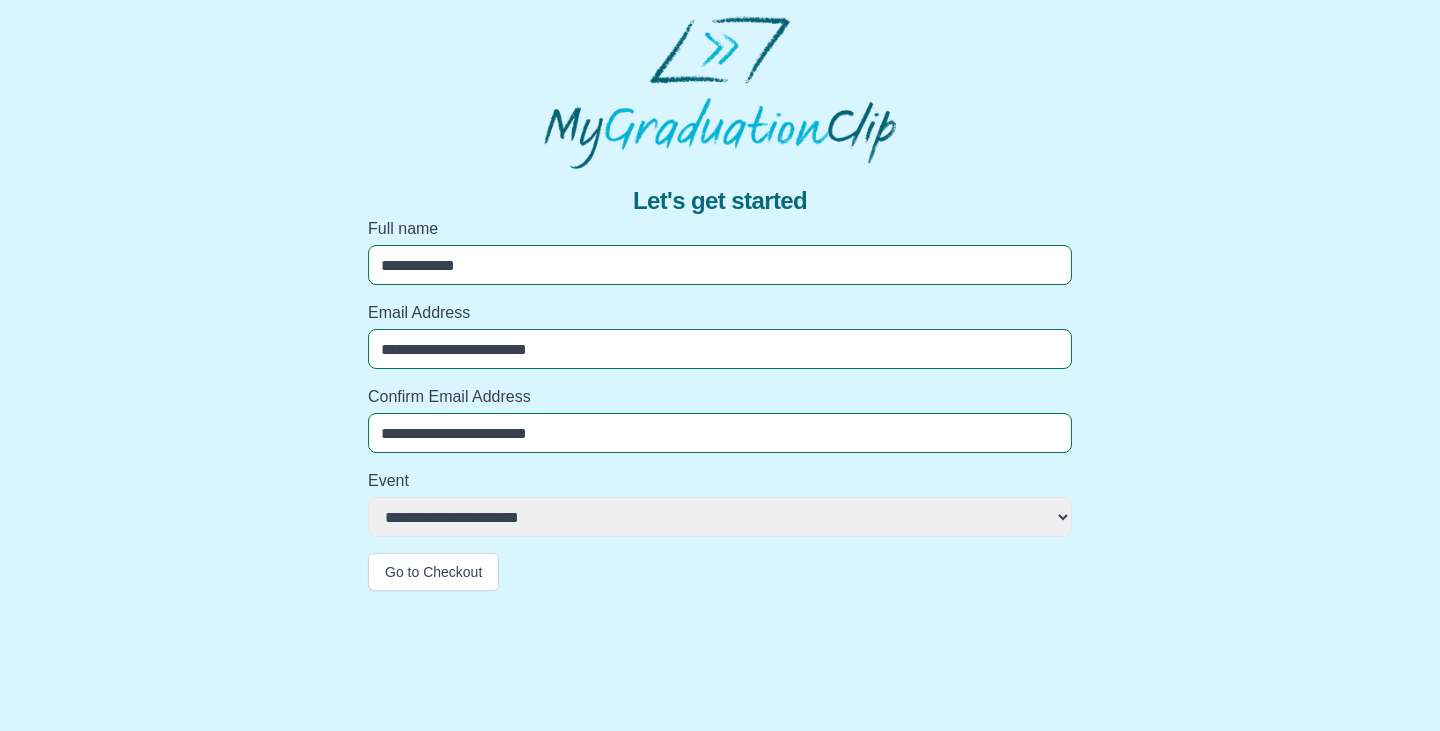 click on "**********" at bounding box center [720, 517] 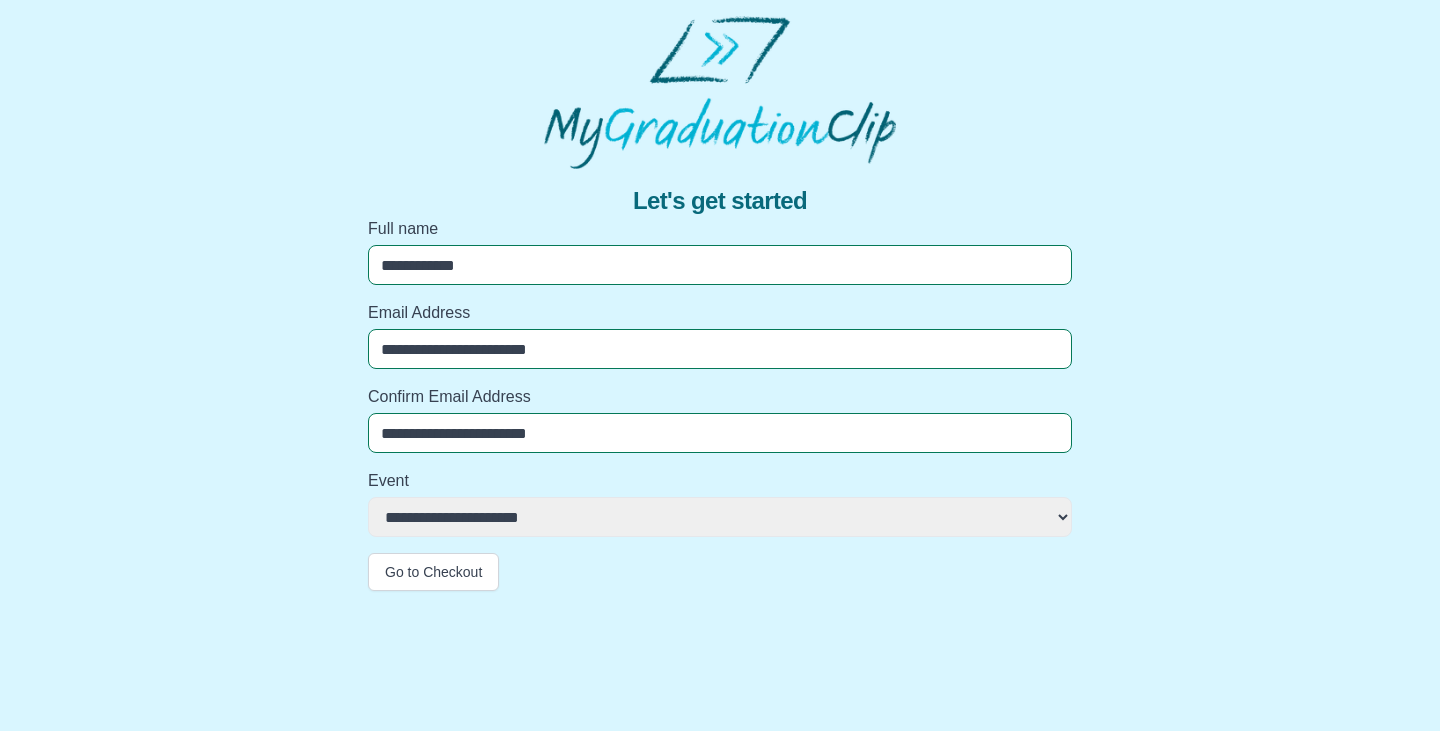 select on "**********" 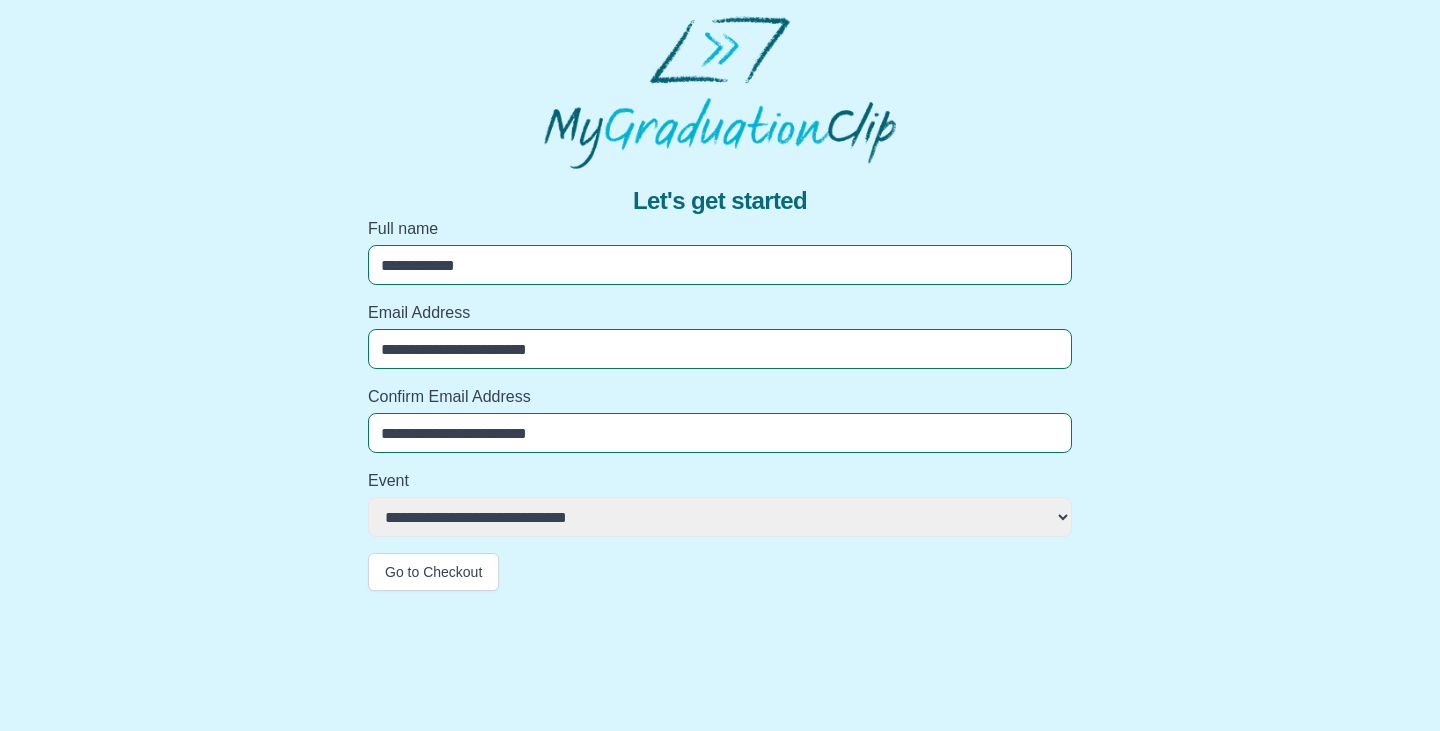 click on "**********" at bounding box center [720, 517] 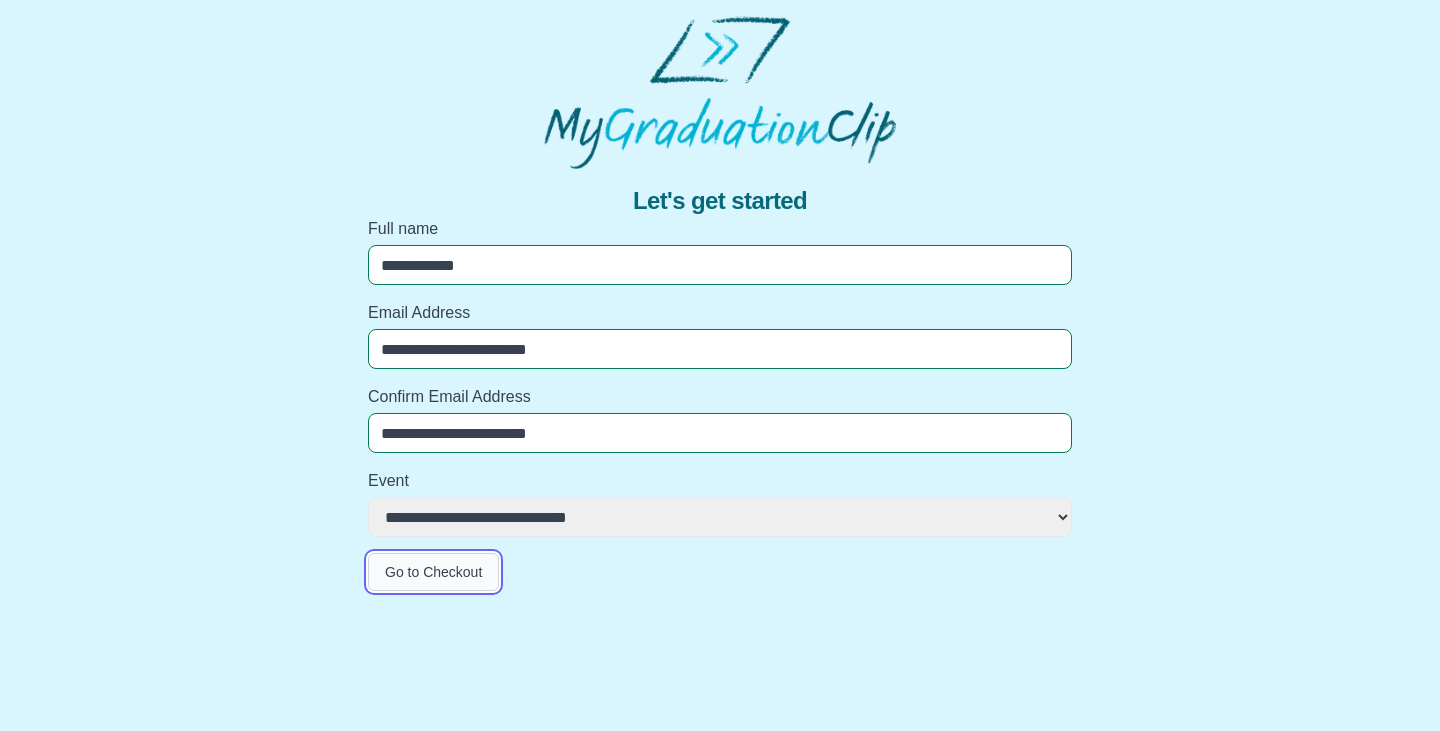 click on "Go to Checkout" at bounding box center (433, 572) 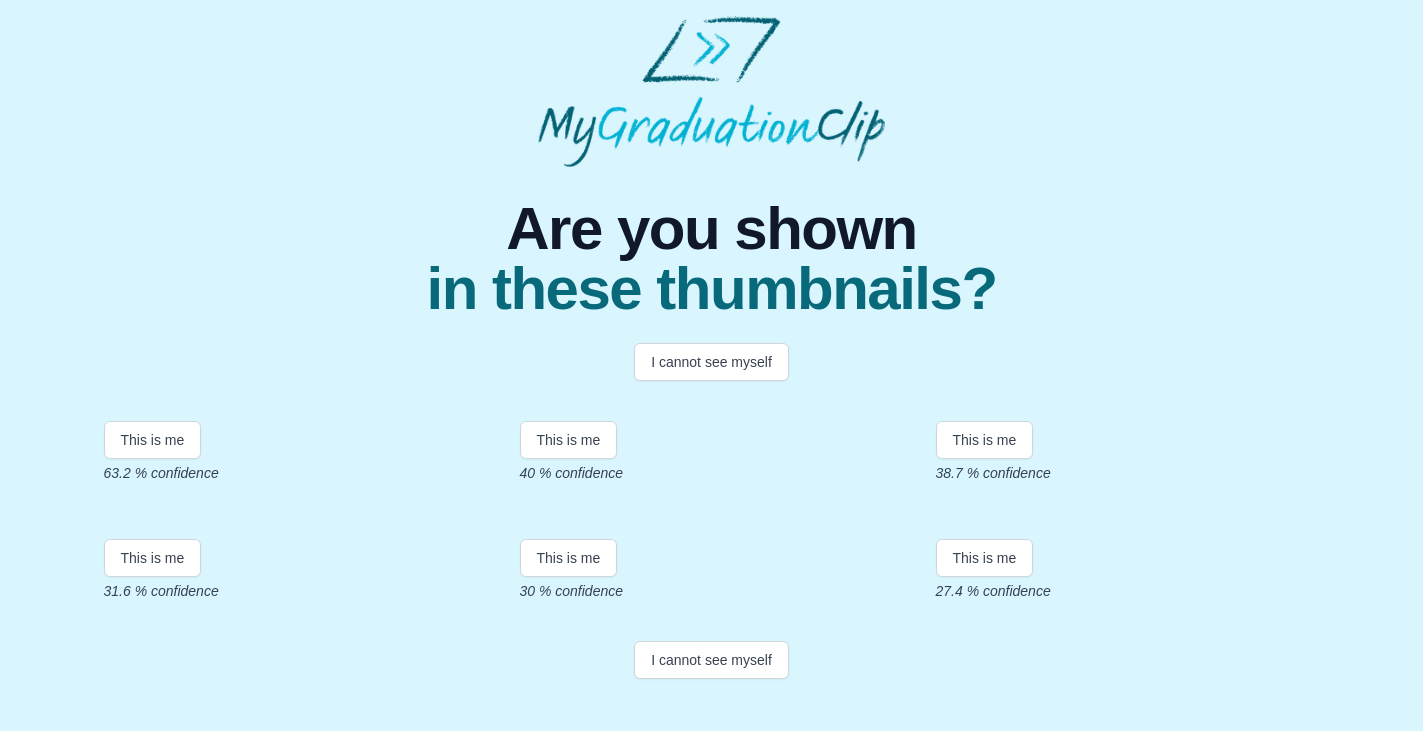 scroll, scrollTop: 310, scrollLeft: 0, axis: vertical 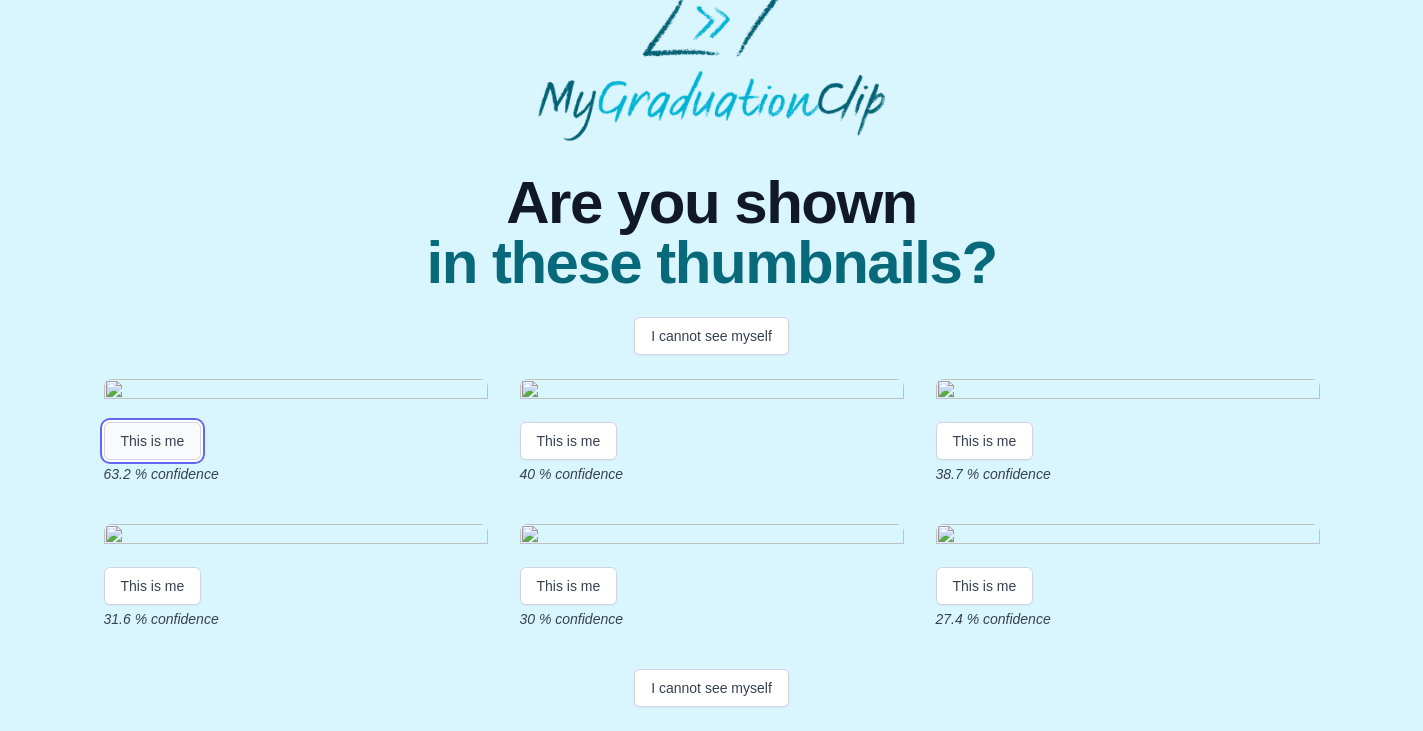 click on "This is me" at bounding box center [153, 441] 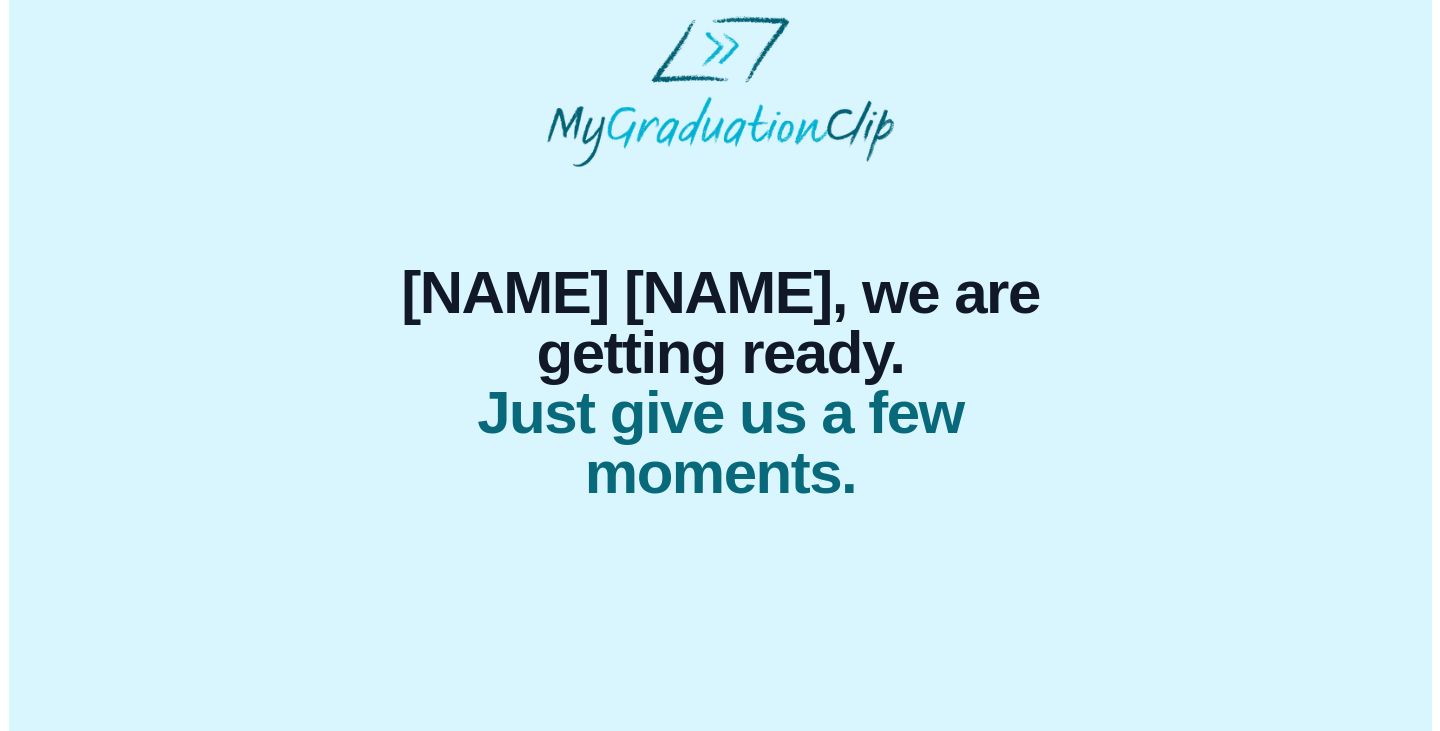 scroll, scrollTop: 0, scrollLeft: 0, axis: both 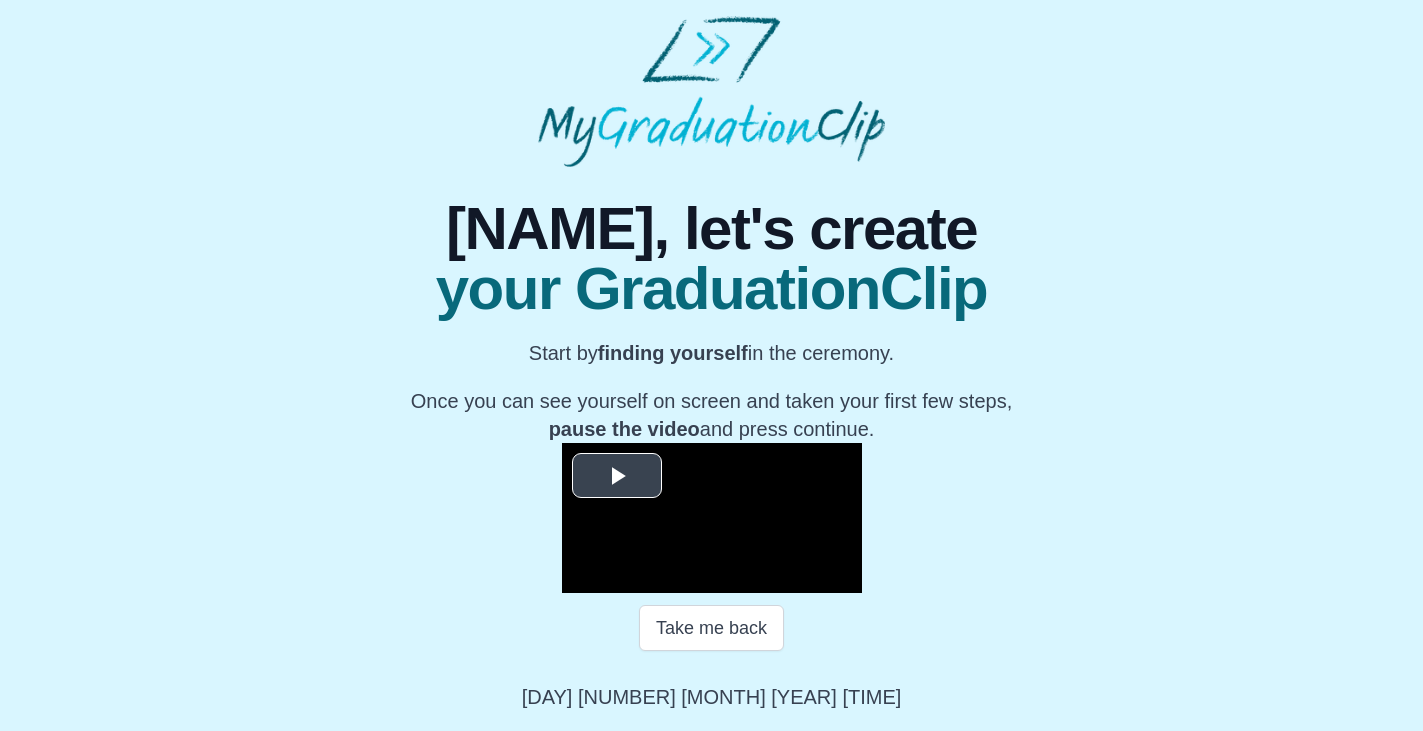 click at bounding box center (617, 476) 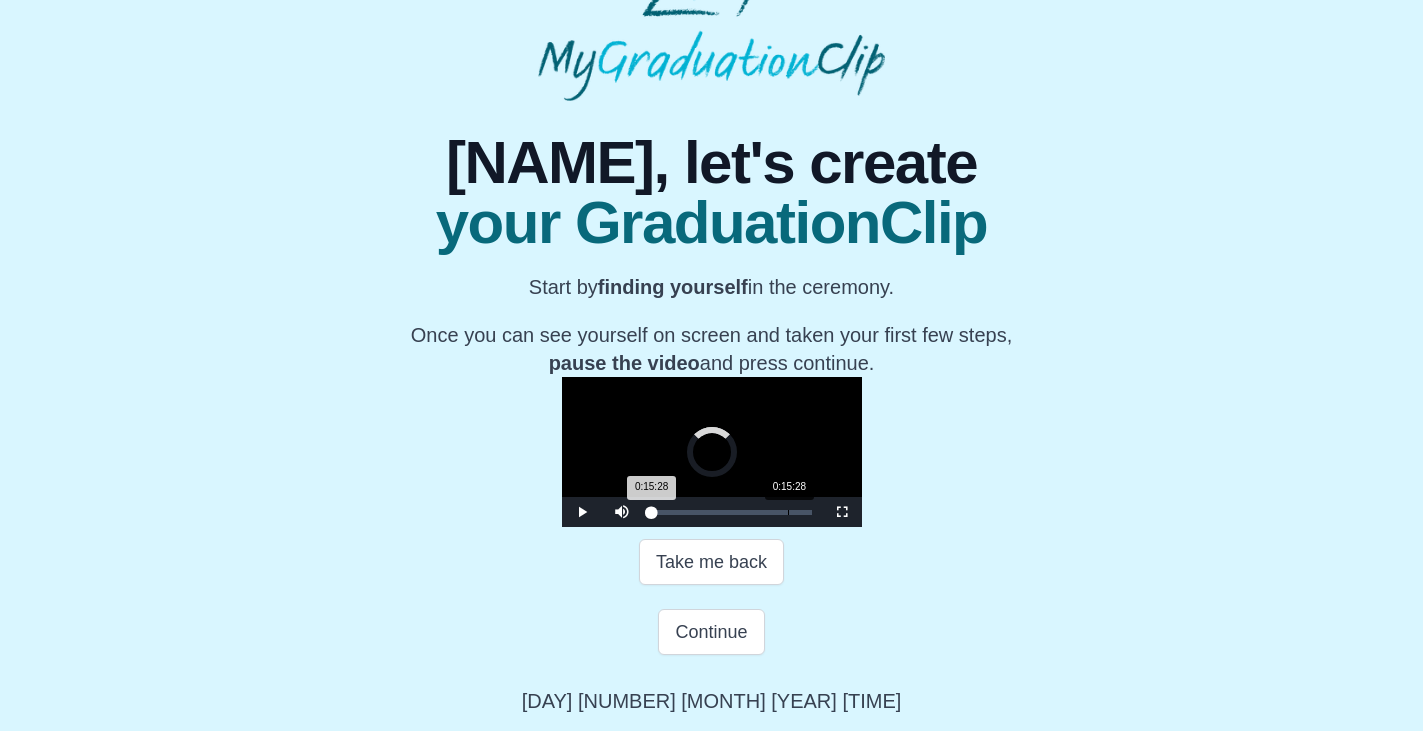 click on "0:15:28" at bounding box center (788, 512) 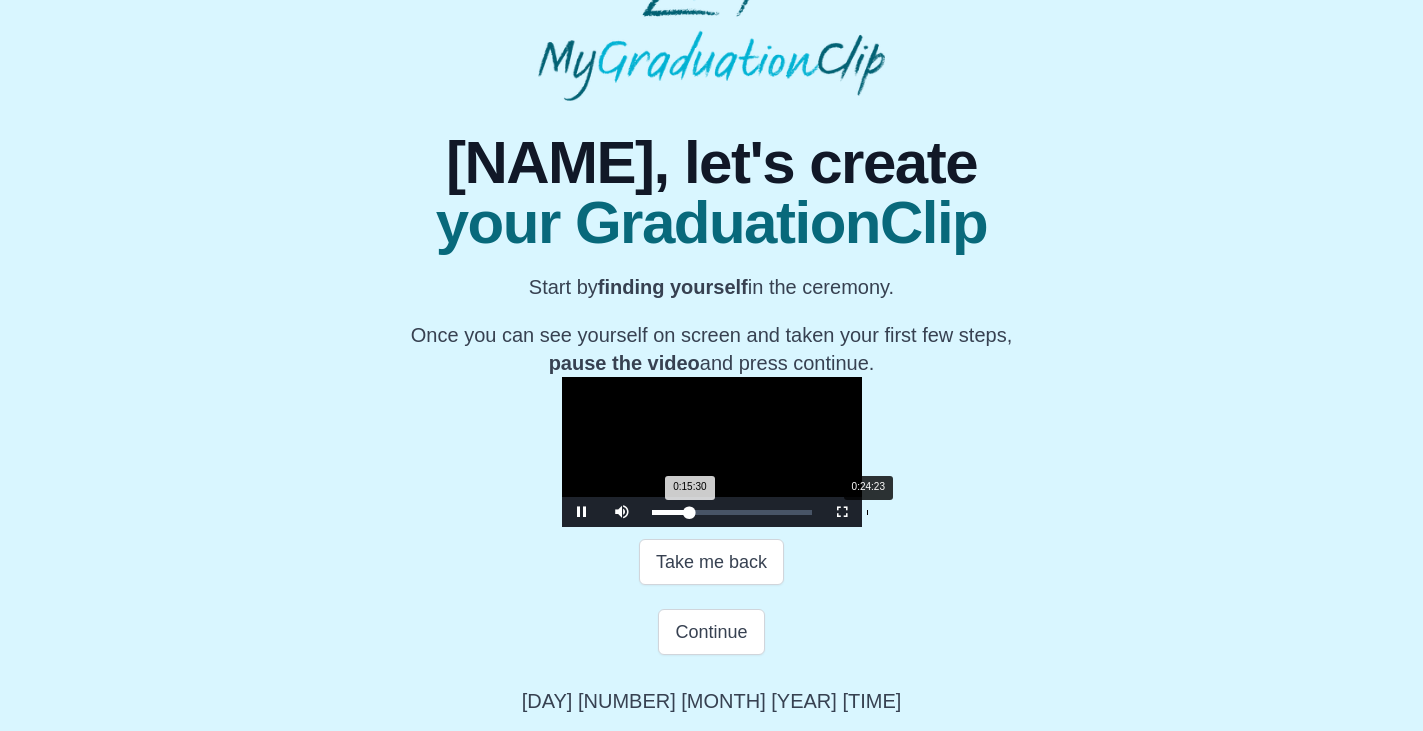 click on "0:24:23" at bounding box center (867, 512) 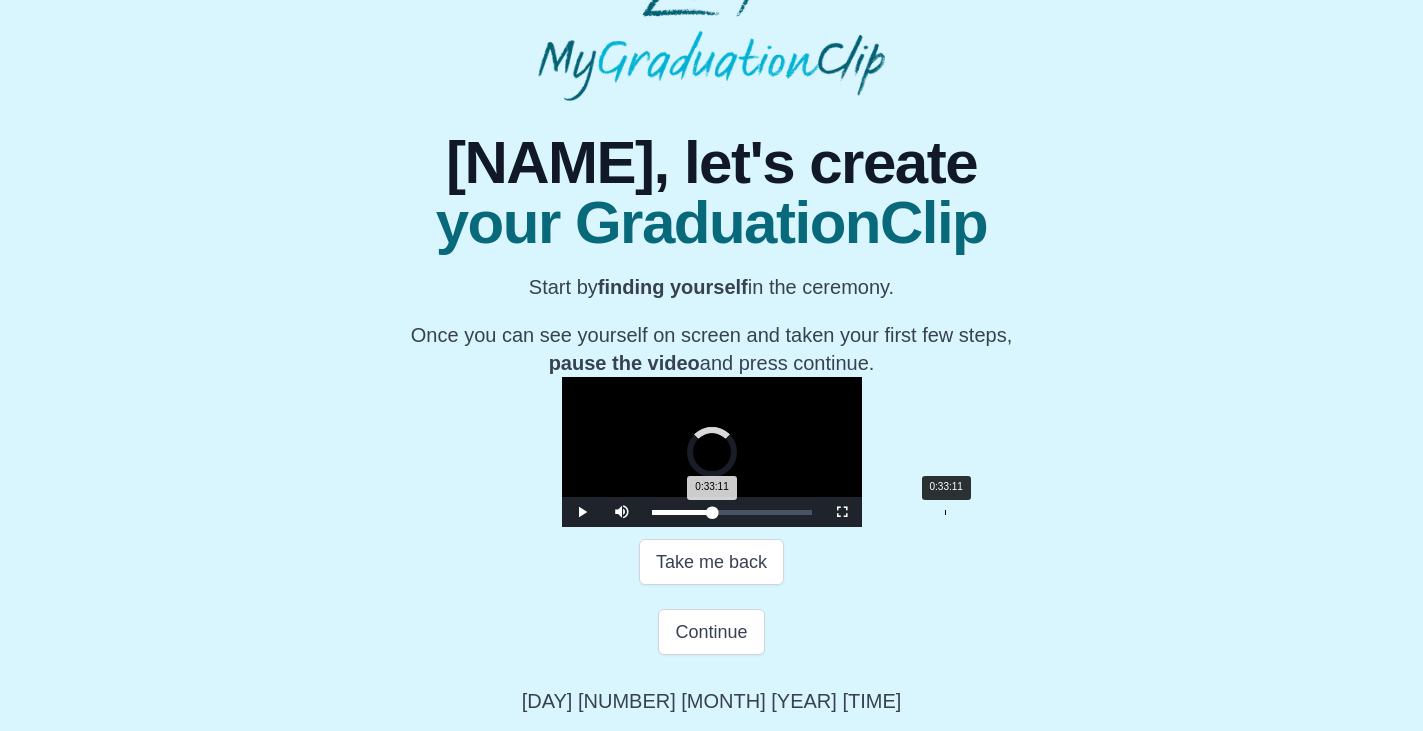 click on "Loaded : 0% 0:33:11 0:33:11 Progress : 0%" at bounding box center [732, 512] 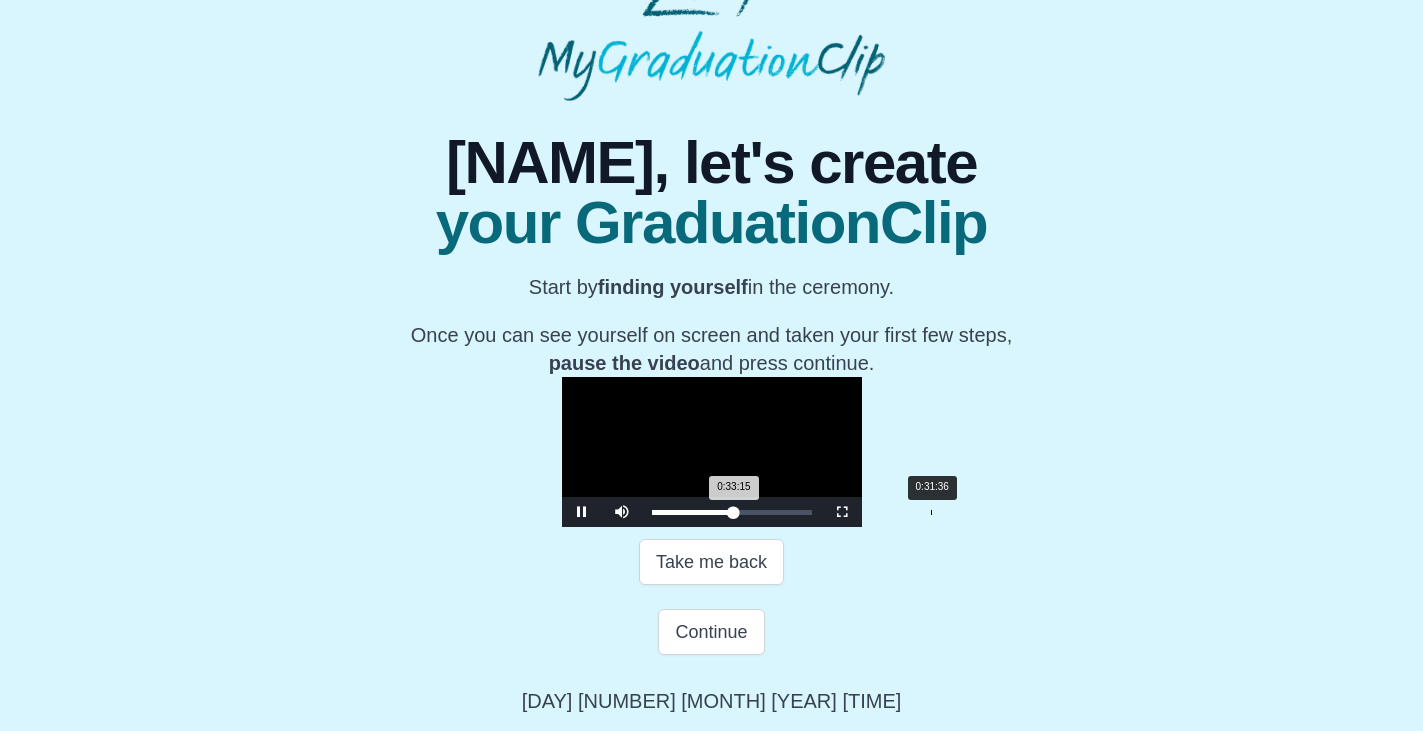 click on "0:33:15 Progress : 0%" at bounding box center (693, 512) 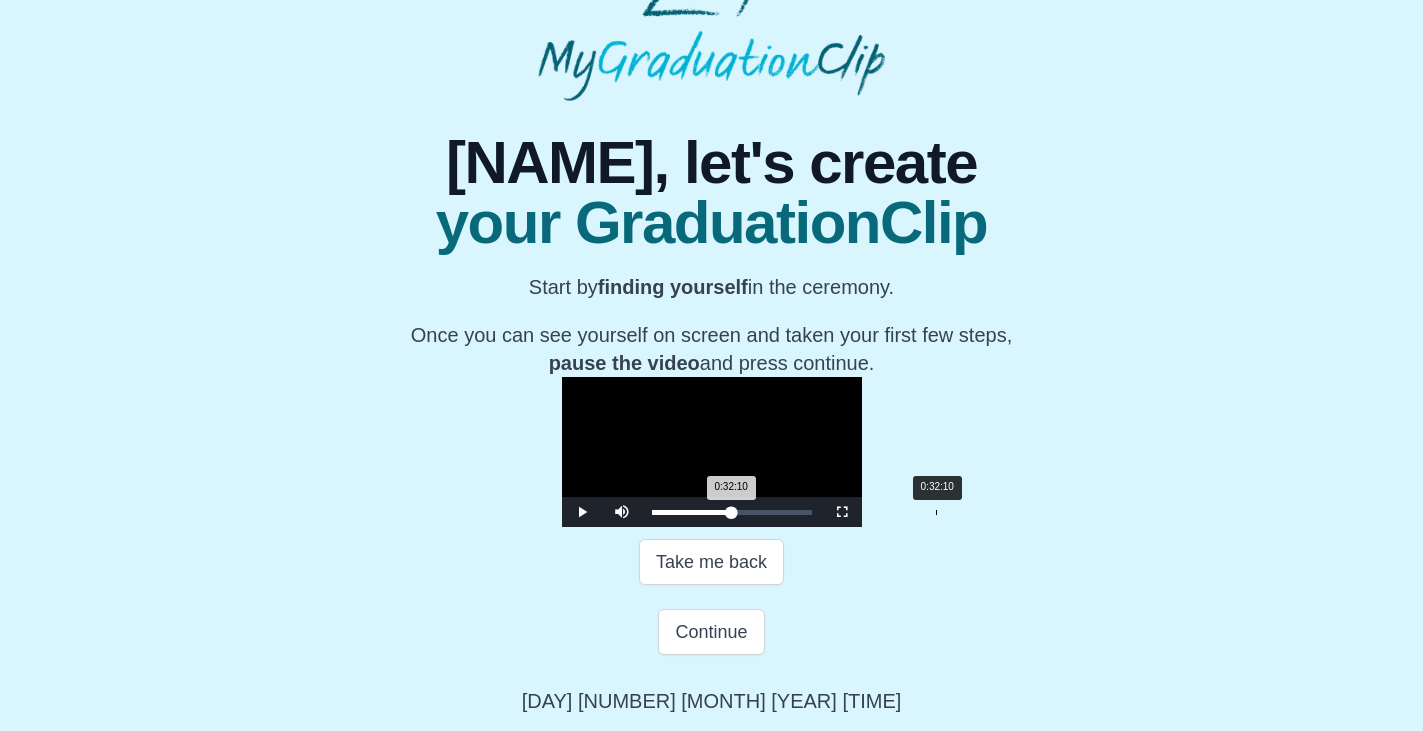 click on "0:32:10 Progress : 0%" at bounding box center (692, 512) 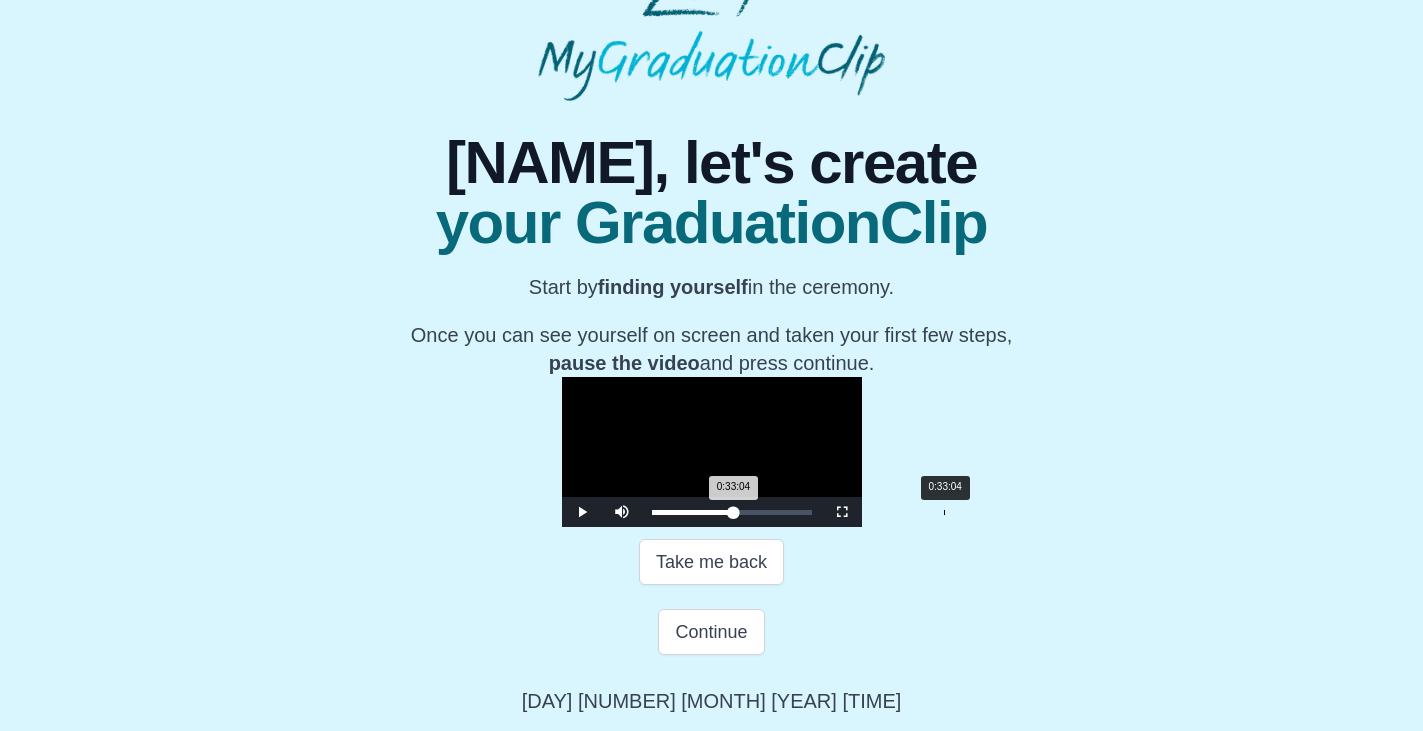 click on "Loaded : 0% 0:33:04 0:33:04 Progress : 0%" at bounding box center [732, 512] 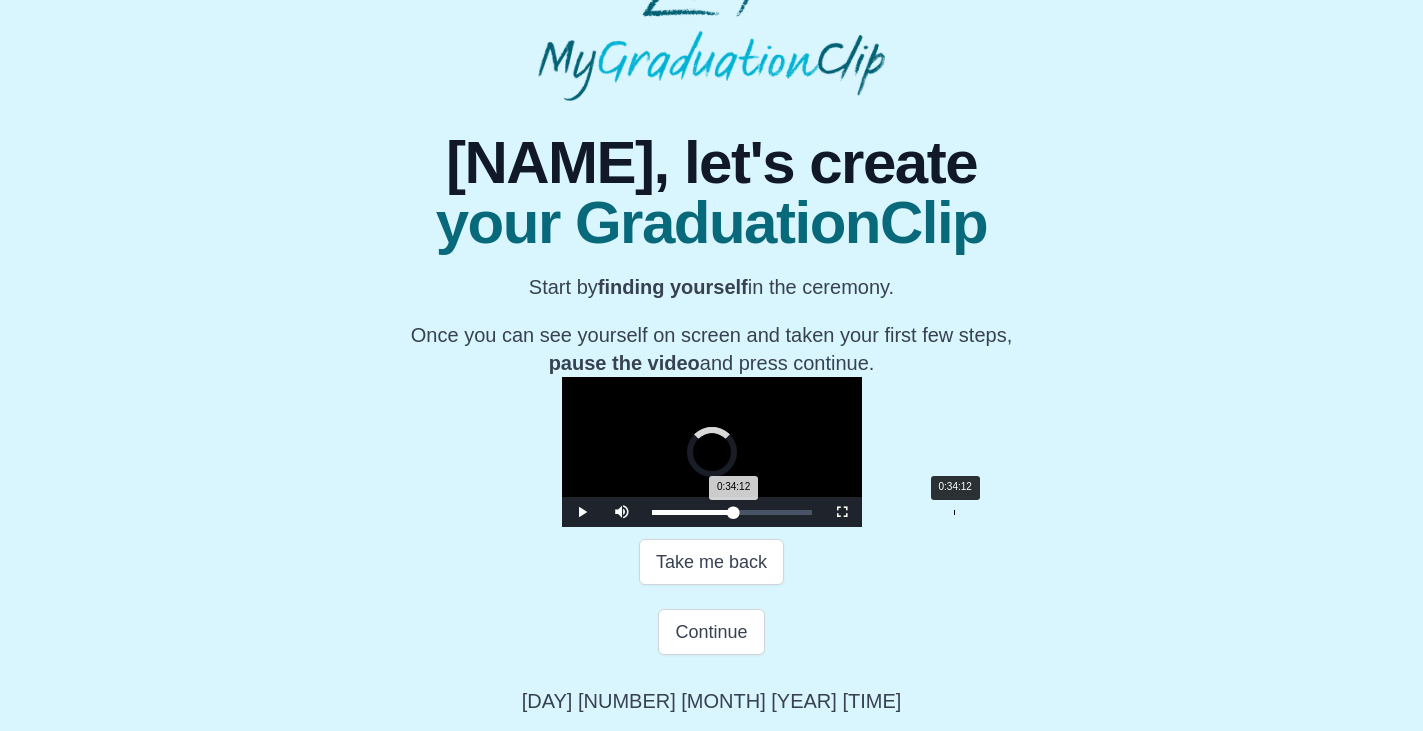 click on "0:34:12" at bounding box center [954, 512] 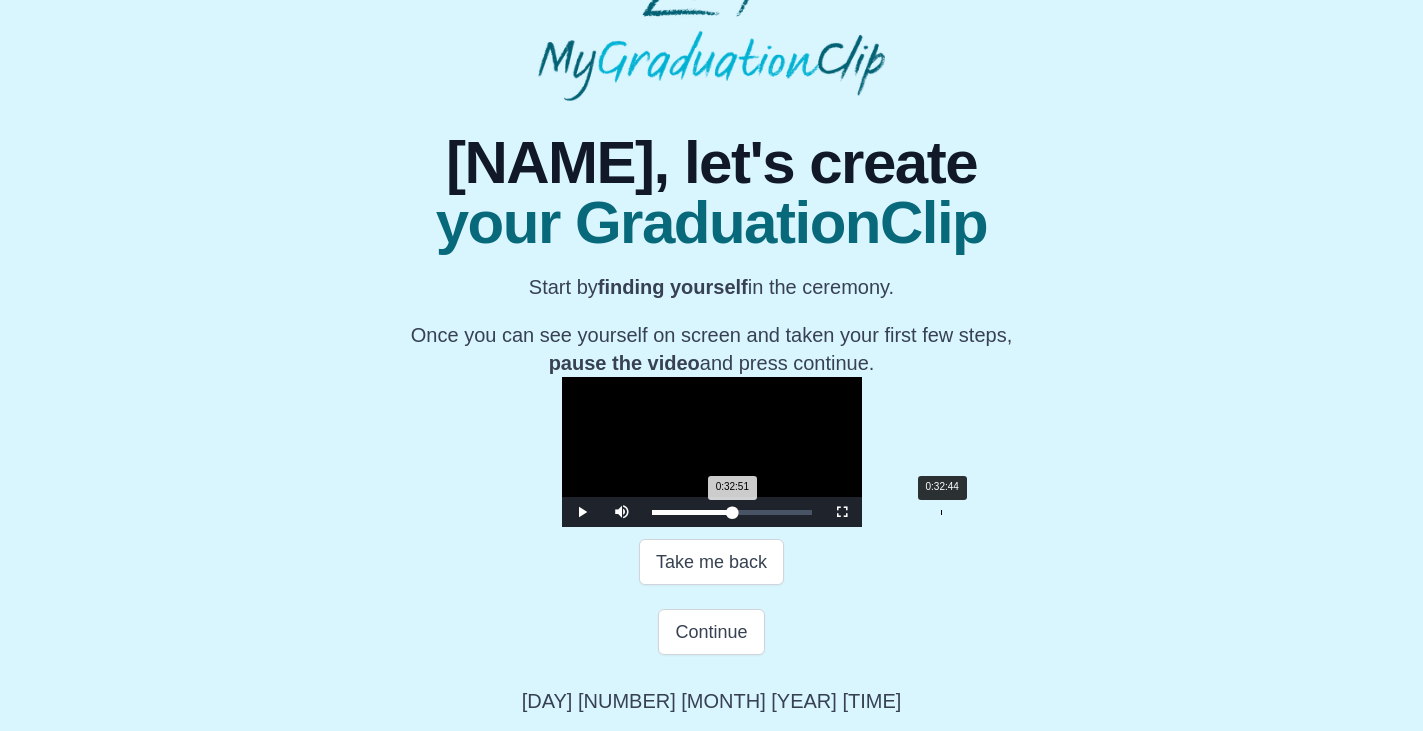 click on "0:32:51 Progress : 0%" at bounding box center (692, 512) 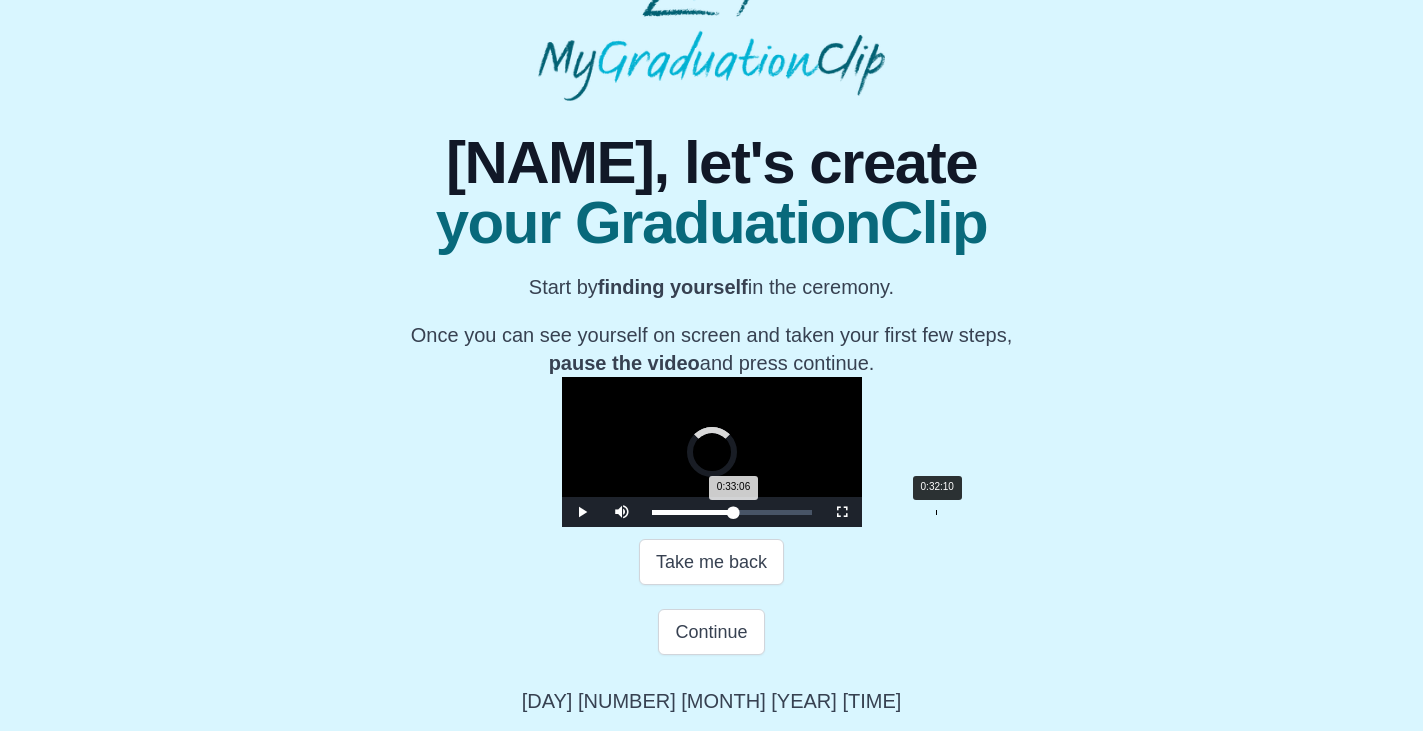 click on "0:33:06 Progress : 0%" at bounding box center [693, 512] 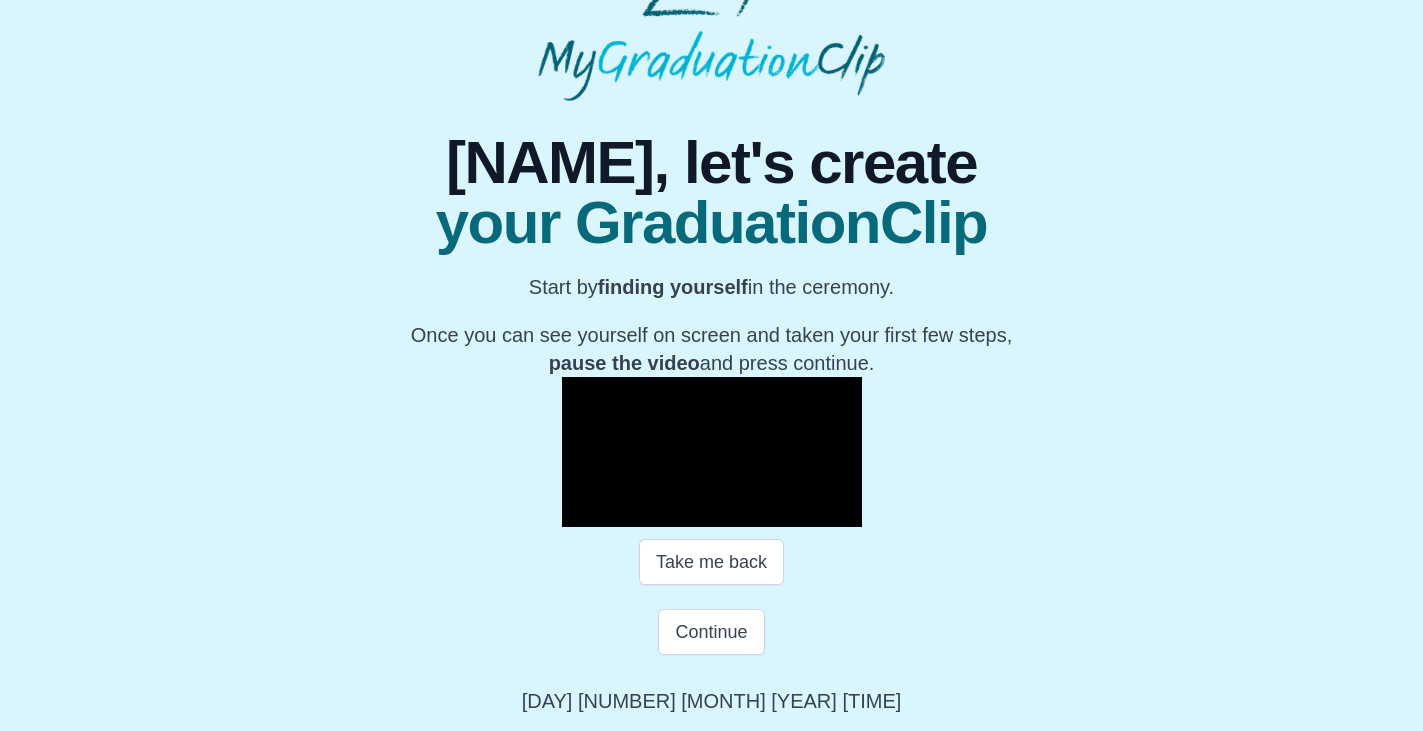scroll, scrollTop: 317, scrollLeft: 0, axis: vertical 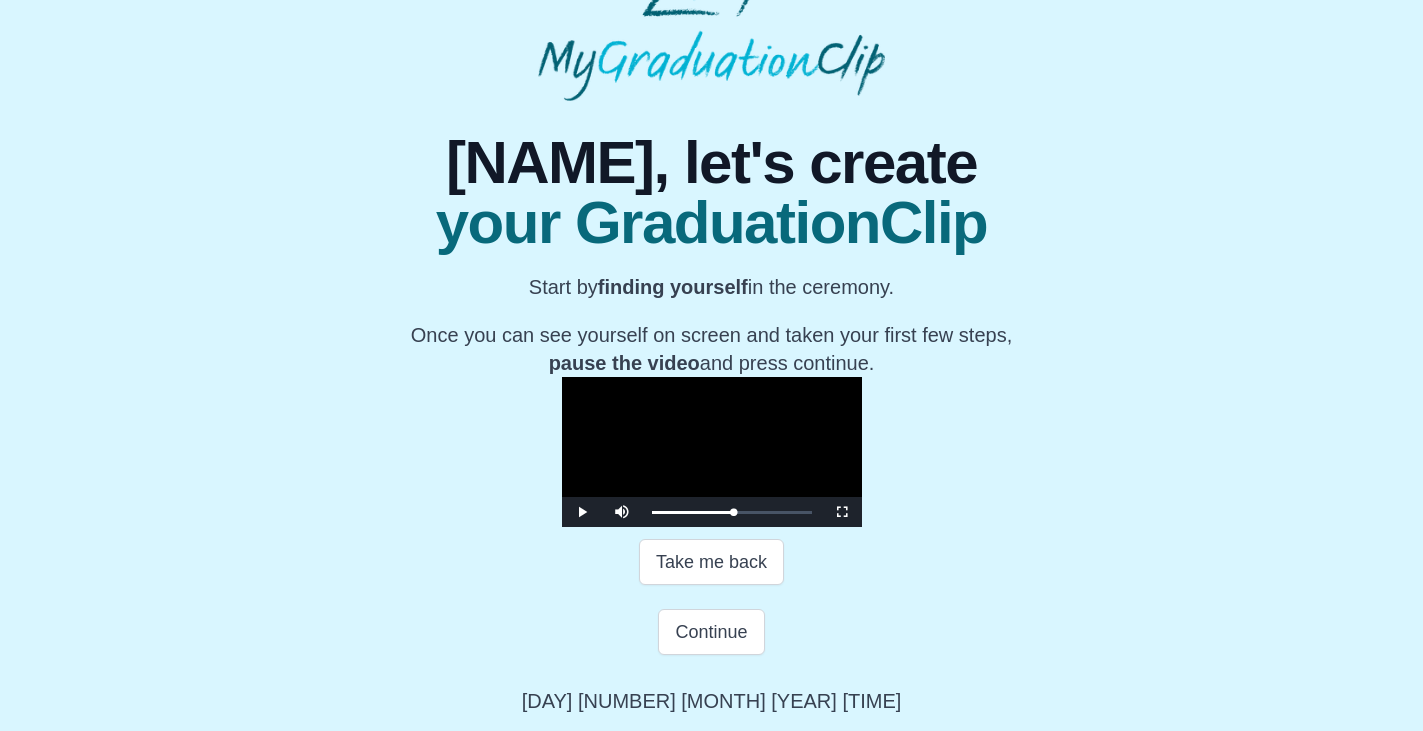 click at bounding box center [712, 452] 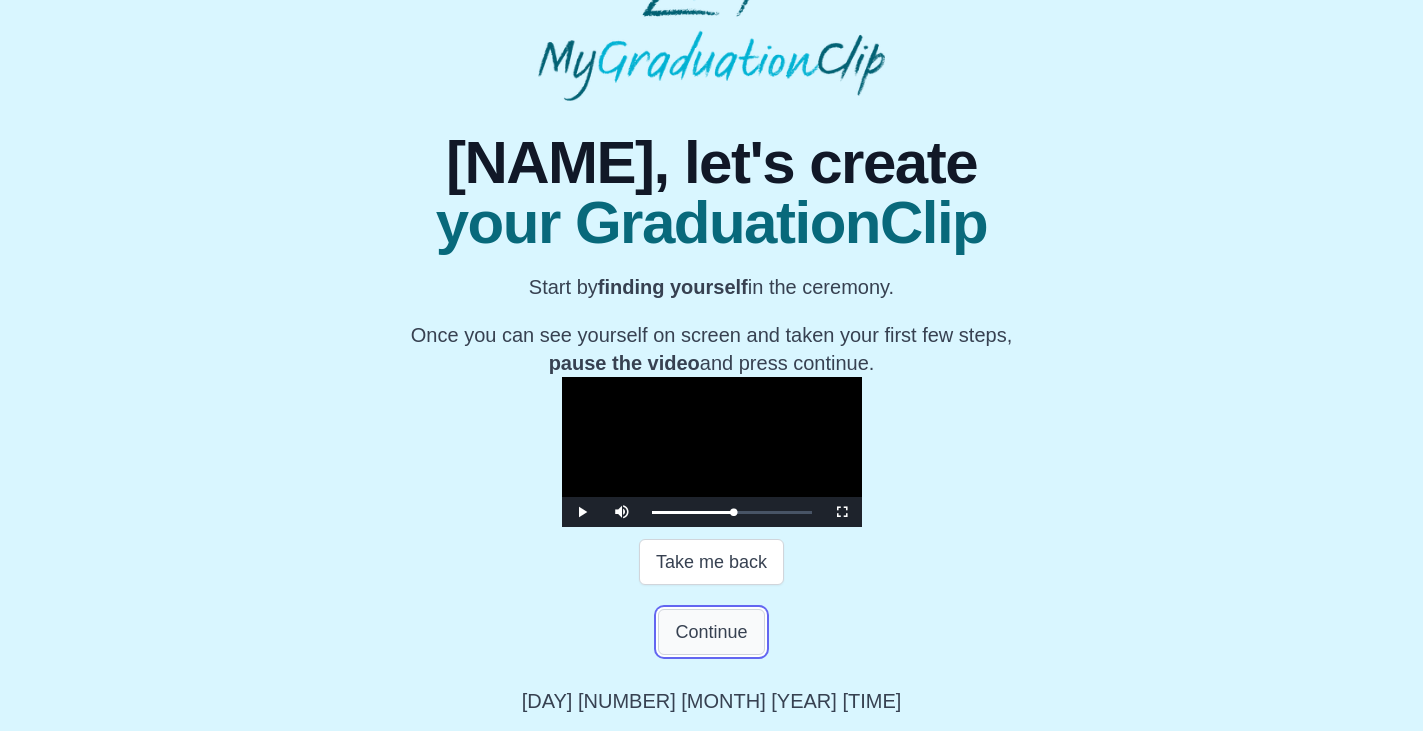 click on "Continue" at bounding box center [711, 632] 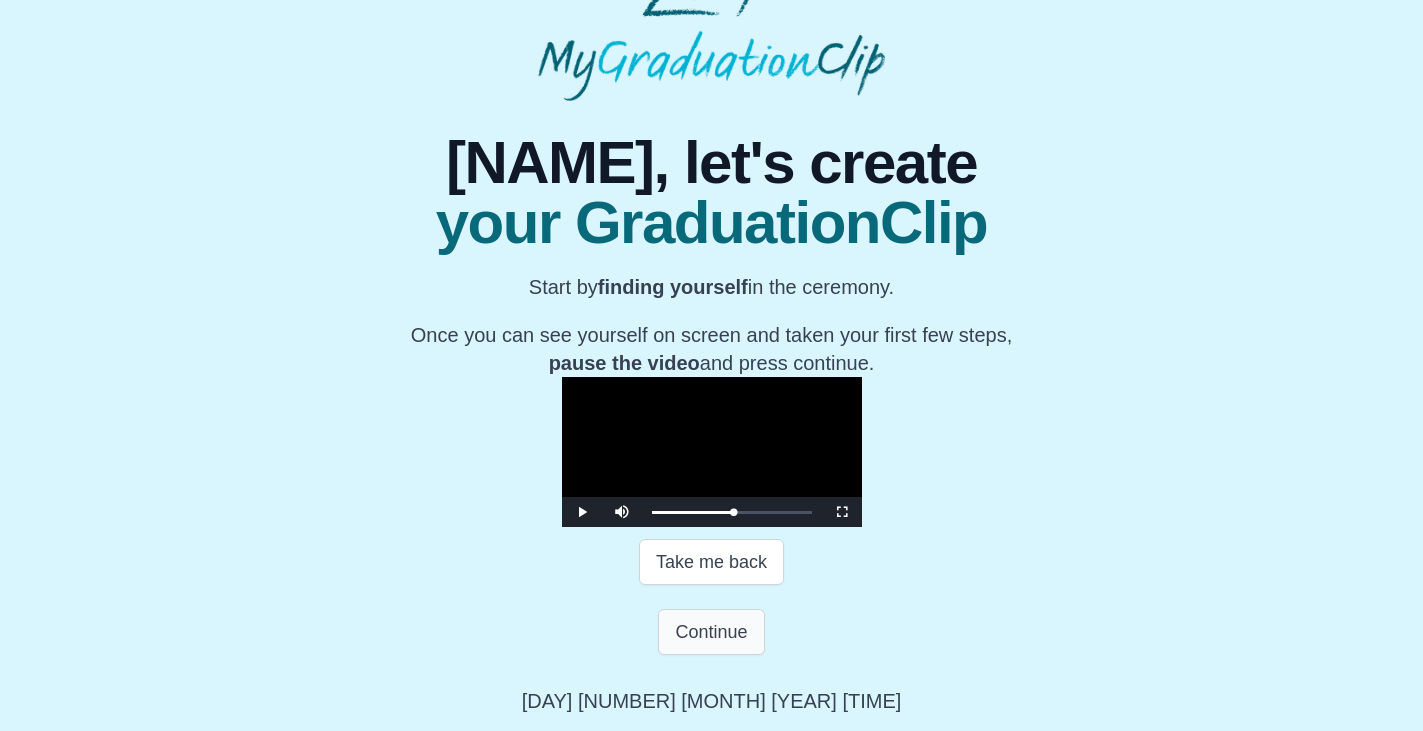scroll, scrollTop: 0, scrollLeft: 0, axis: both 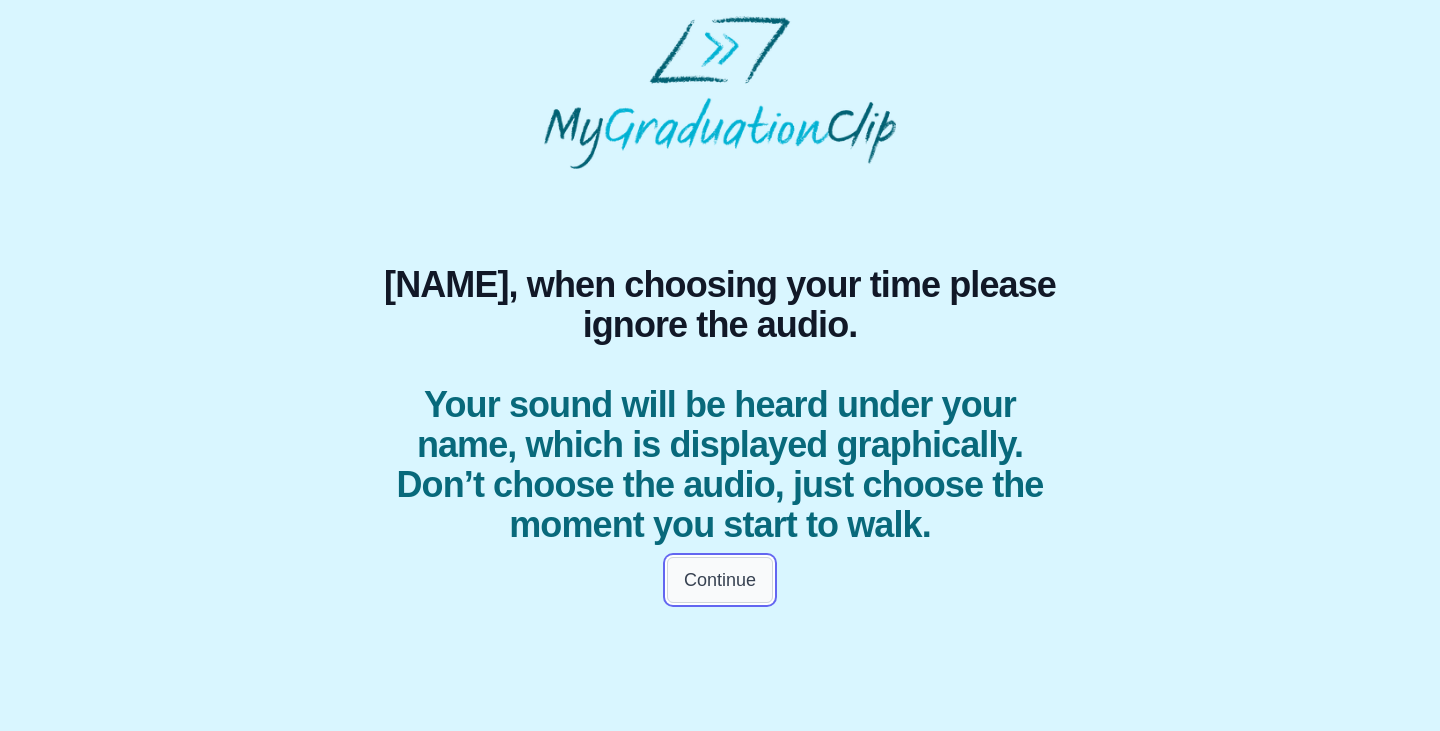 click on "Continue" at bounding box center [720, 580] 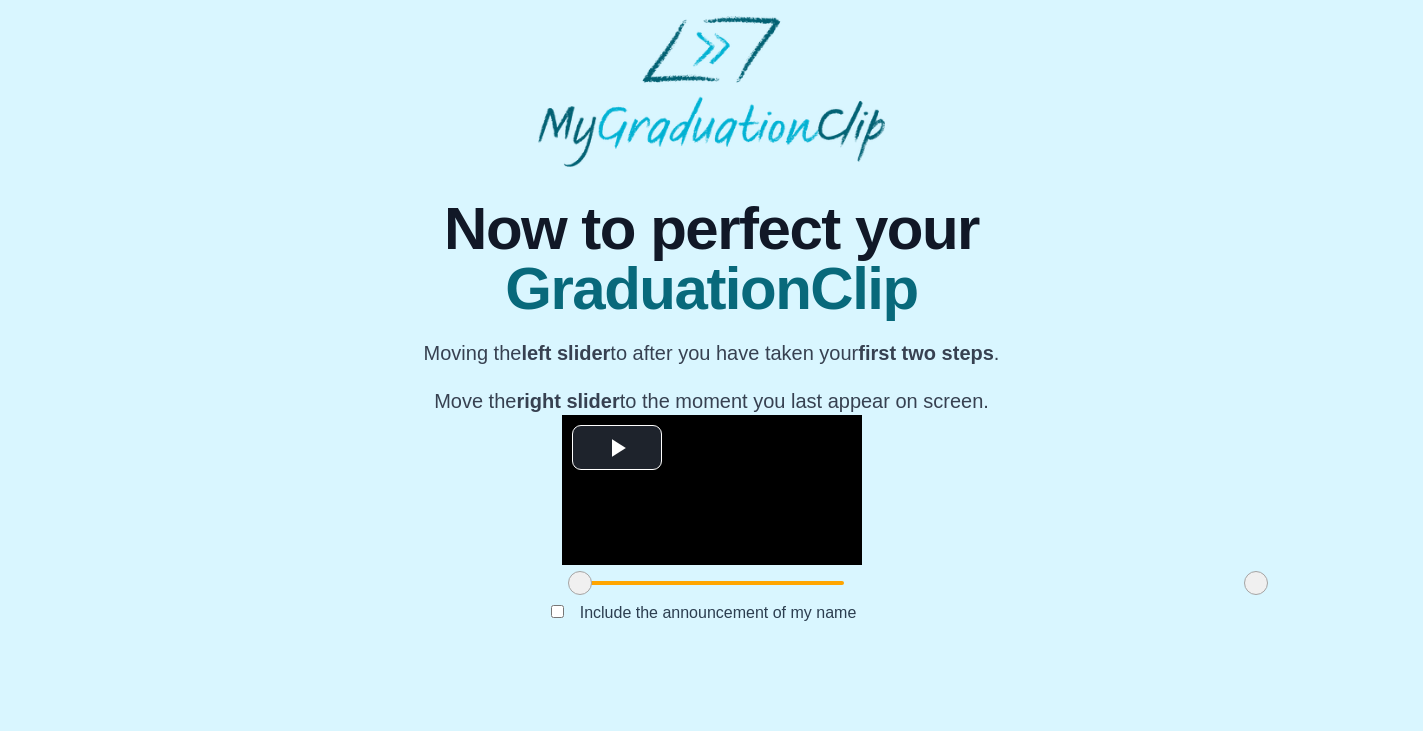 scroll, scrollTop: 199, scrollLeft: 0, axis: vertical 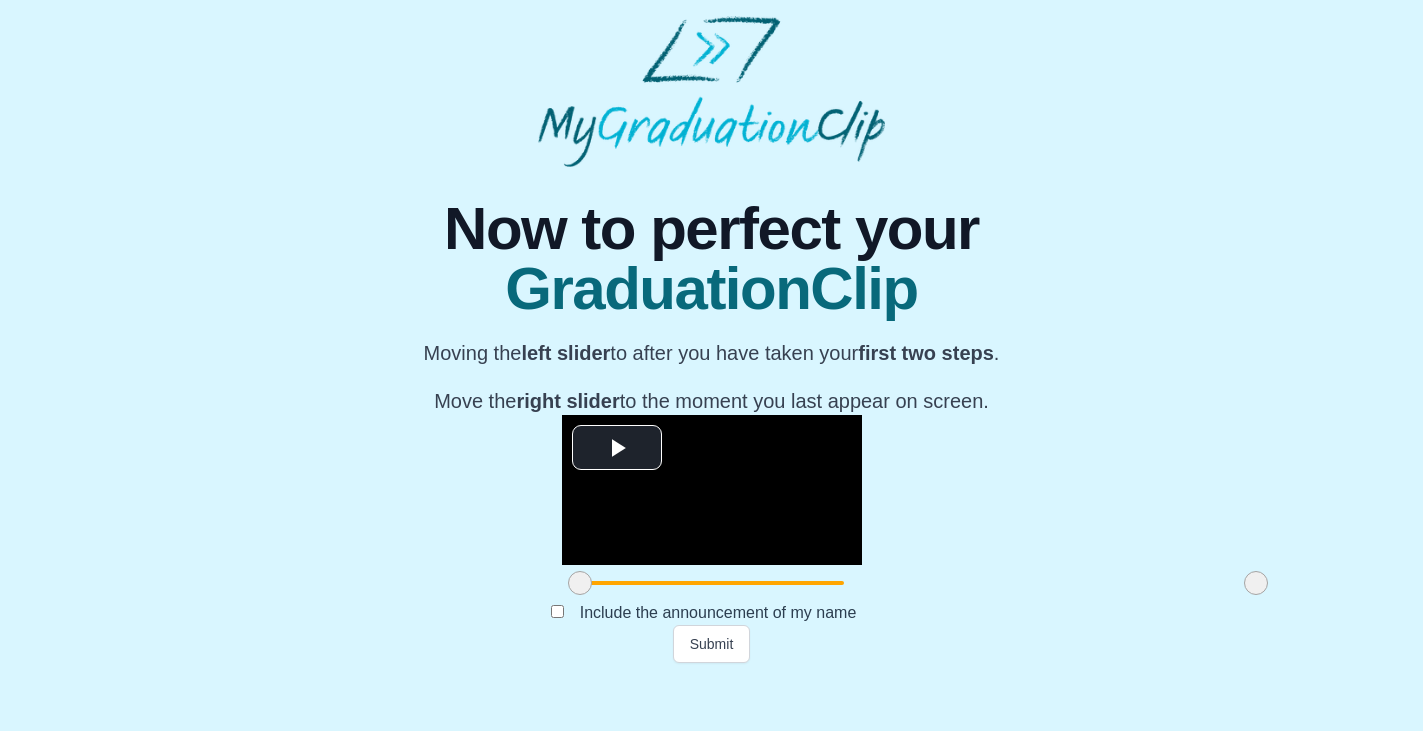 drag, startPoint x: 1047, startPoint y: 636, endPoint x: 1074, endPoint y: 627, distance: 28.460499 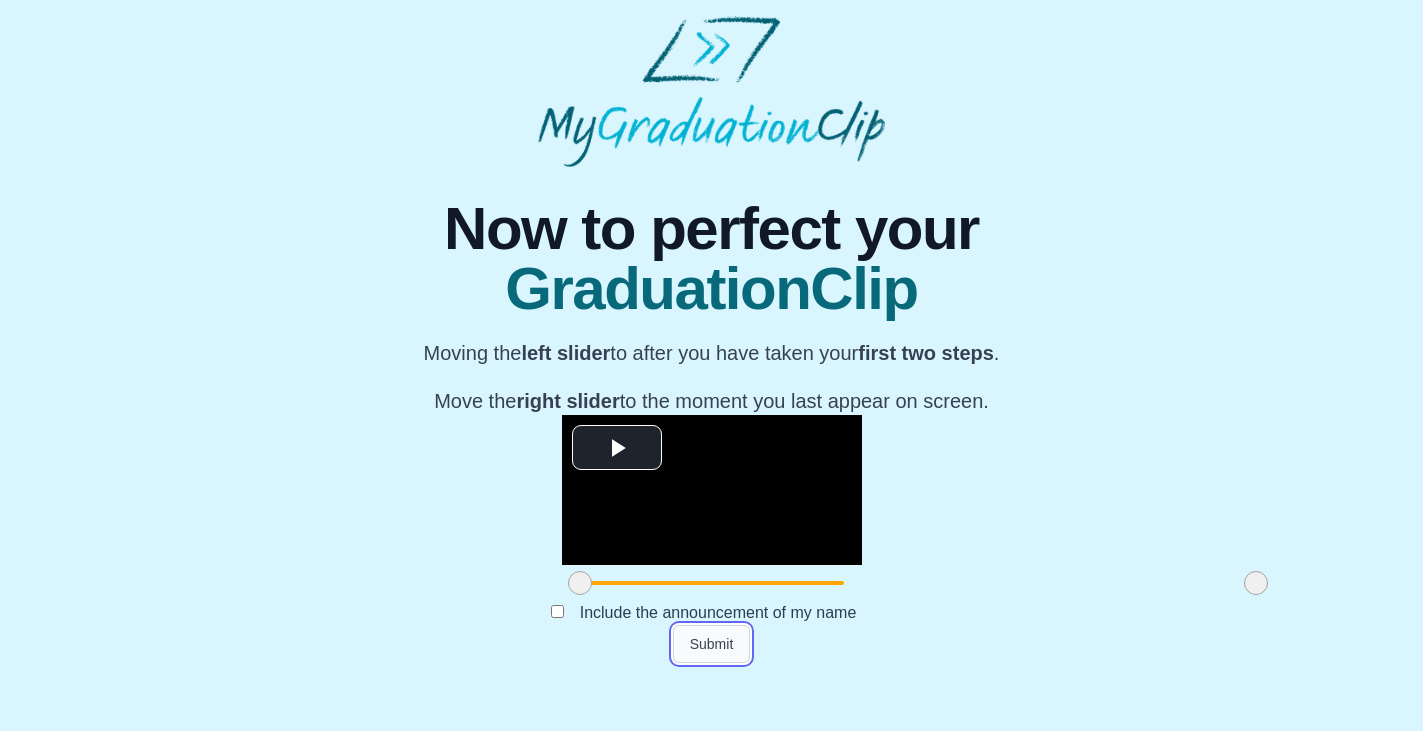 click on "Submit" at bounding box center (712, 644) 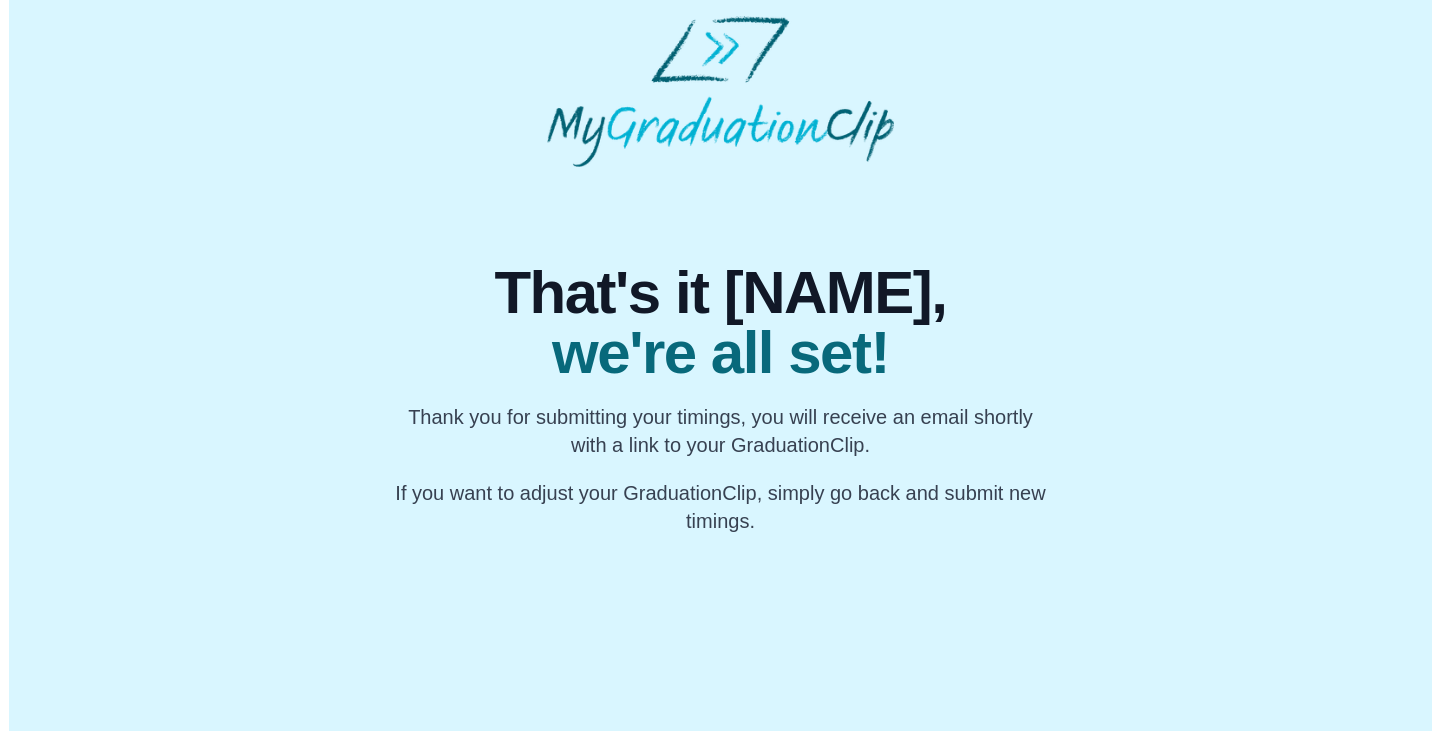 scroll, scrollTop: 0, scrollLeft: 0, axis: both 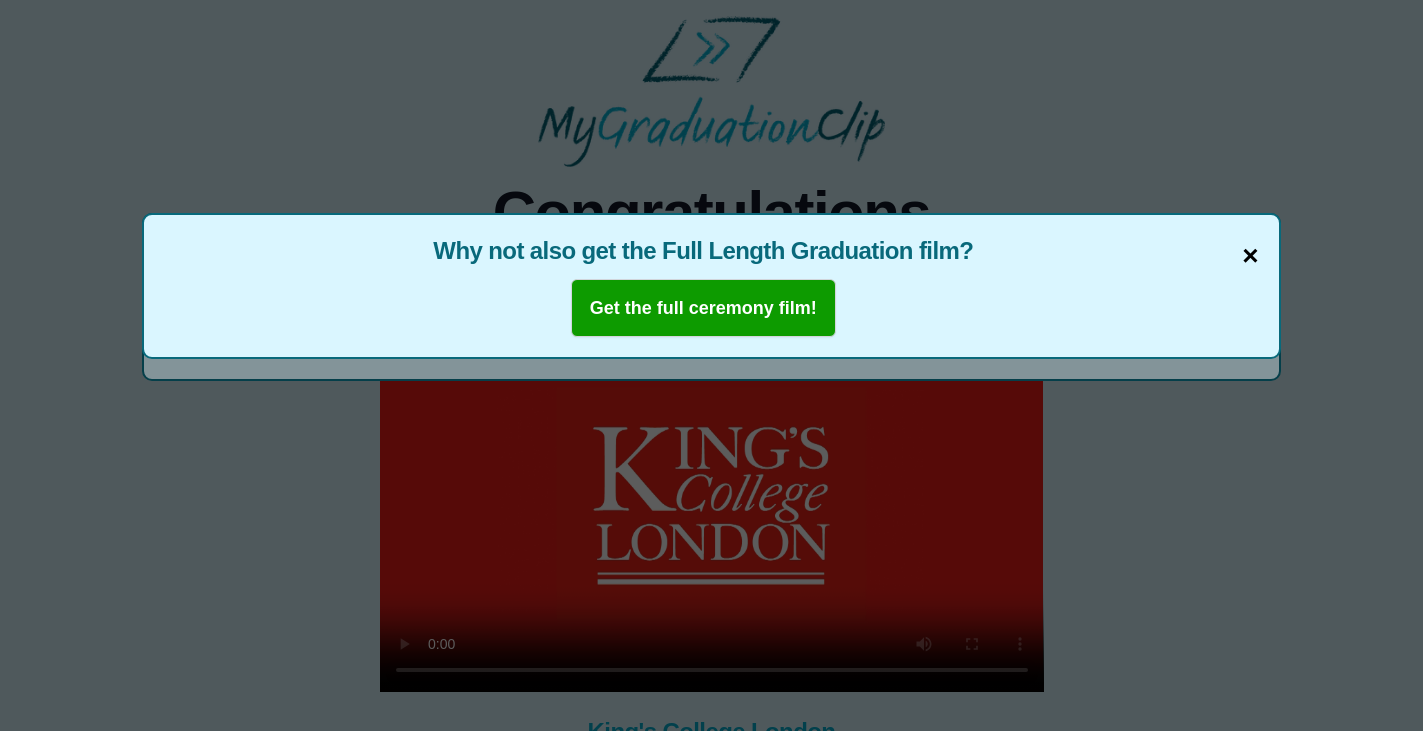 click on "×" at bounding box center [1250, 256] 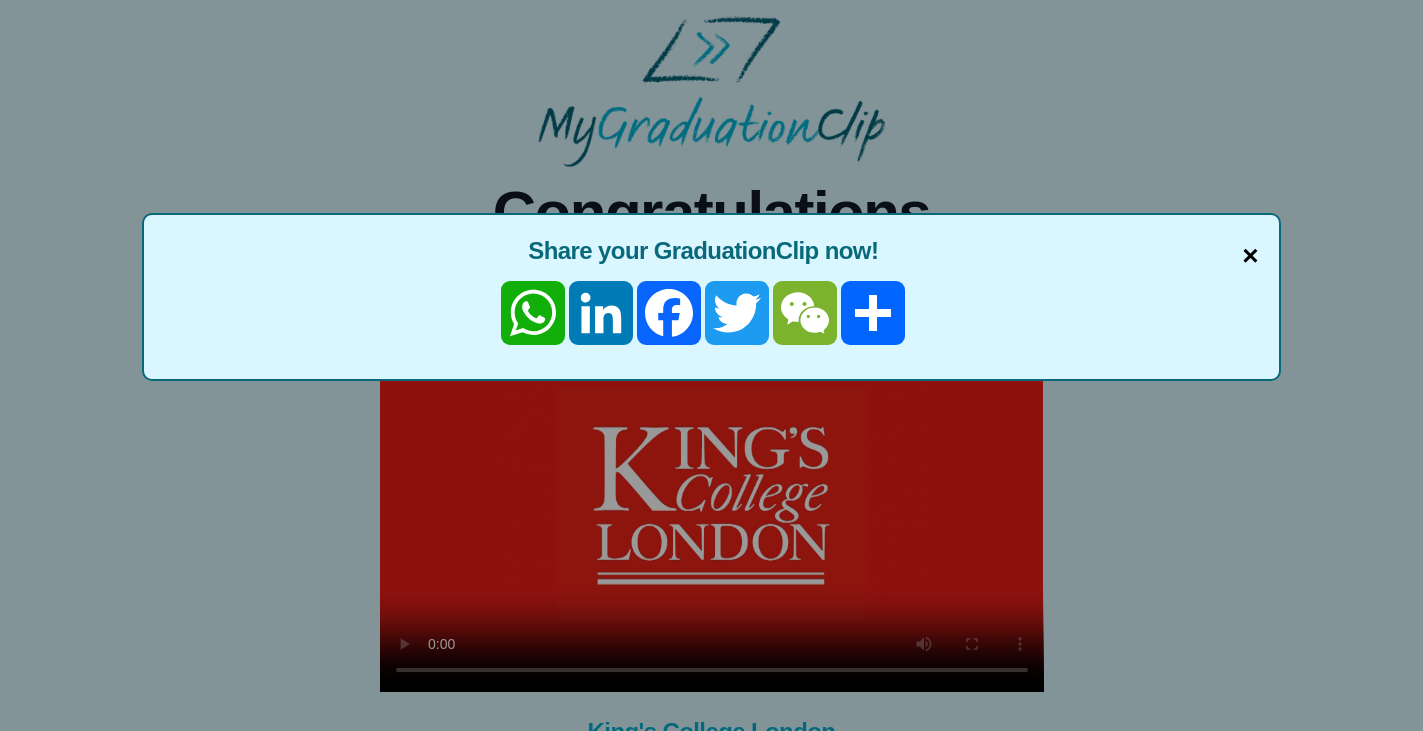 click on "×" at bounding box center [1250, 256] 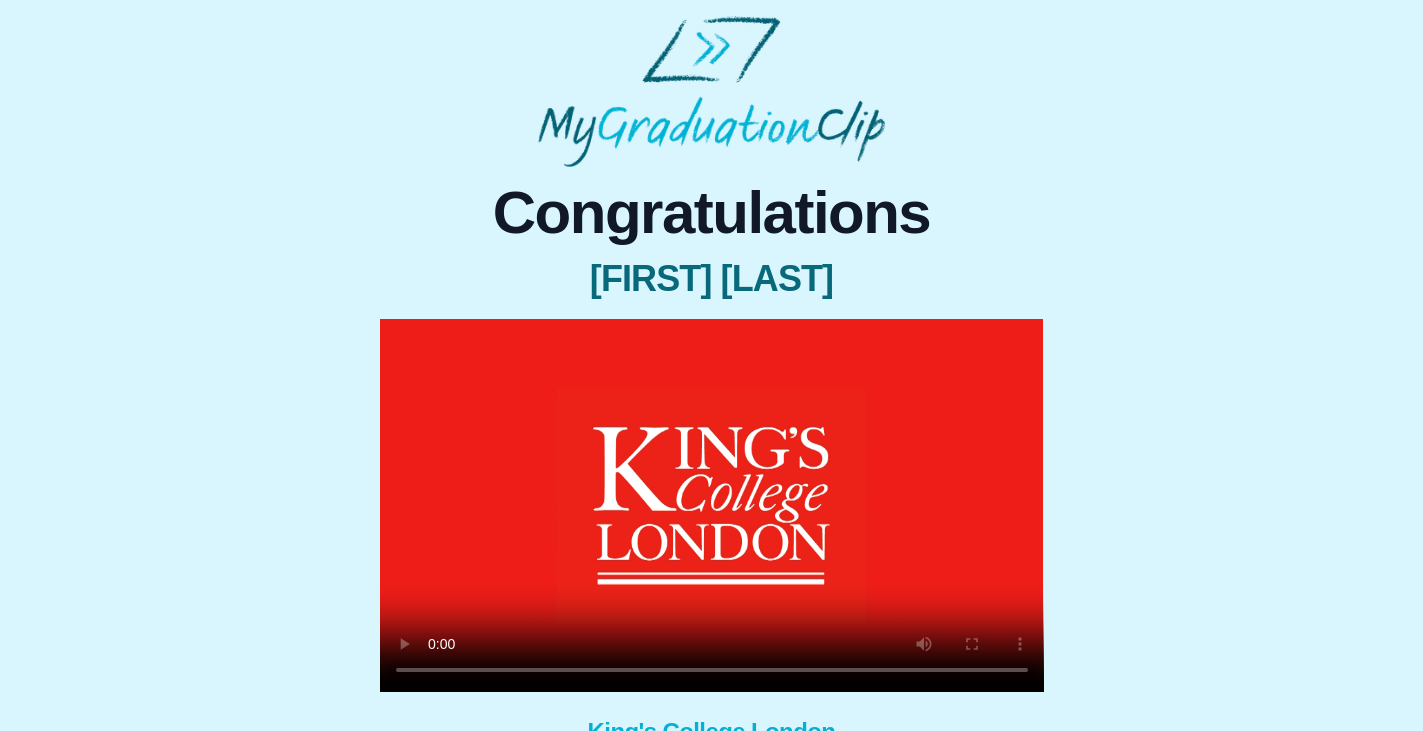 scroll, scrollTop: 203, scrollLeft: 0, axis: vertical 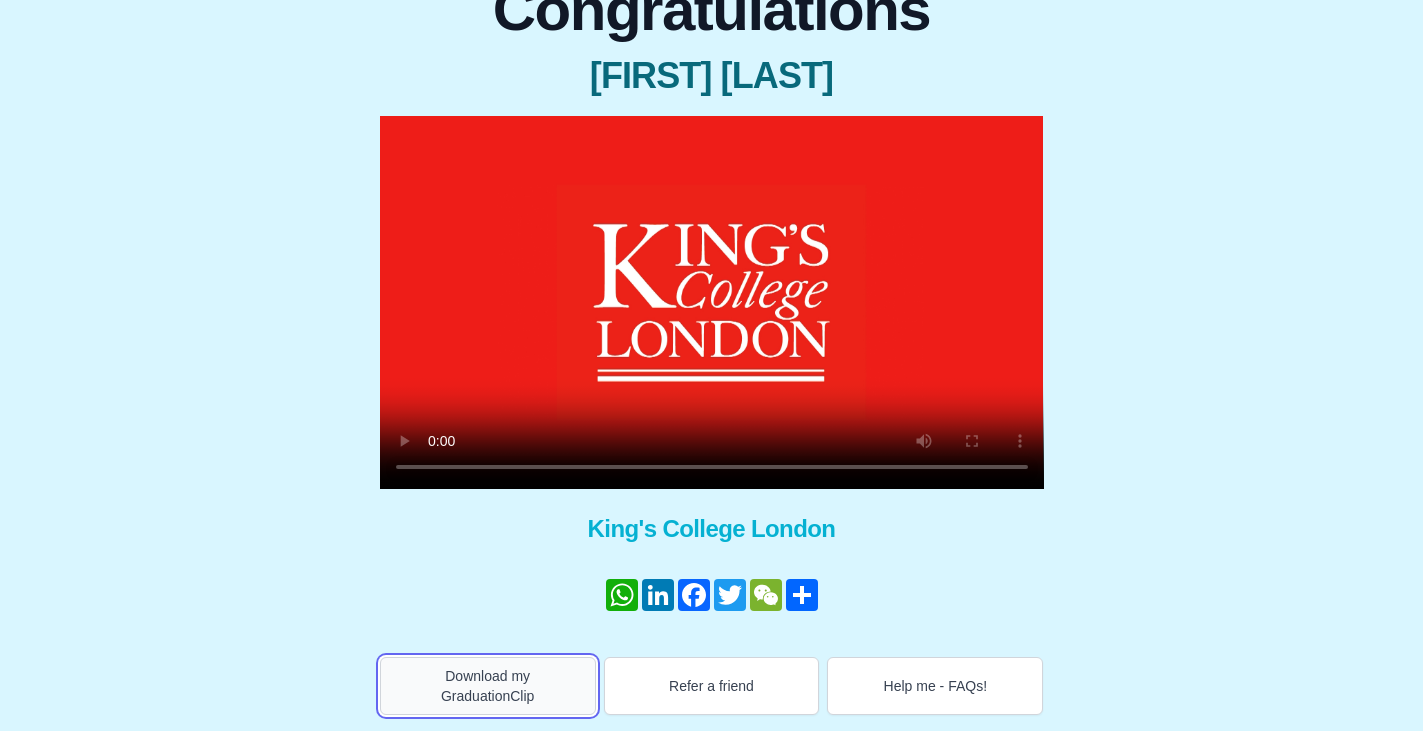 click on "Download my GraduationClip" at bounding box center [488, 686] 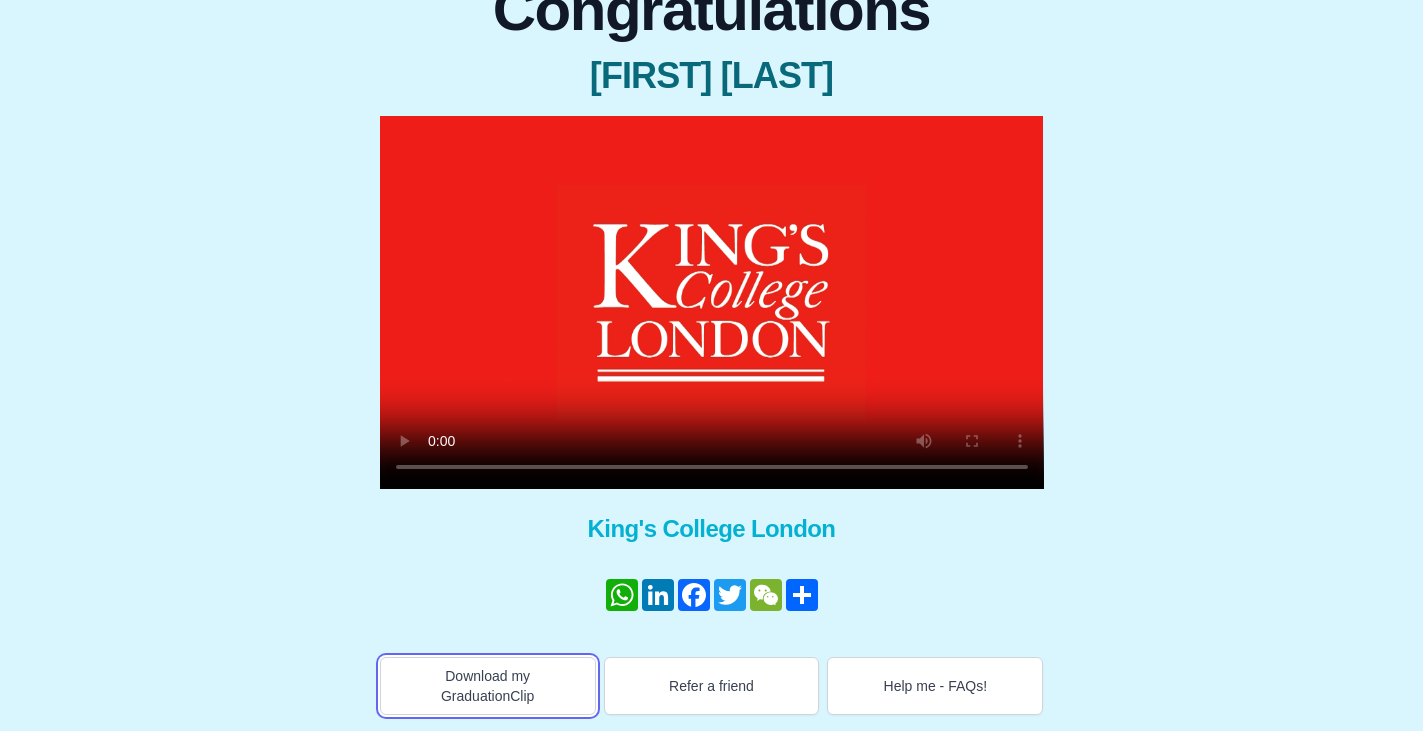 scroll, scrollTop: 0, scrollLeft: 0, axis: both 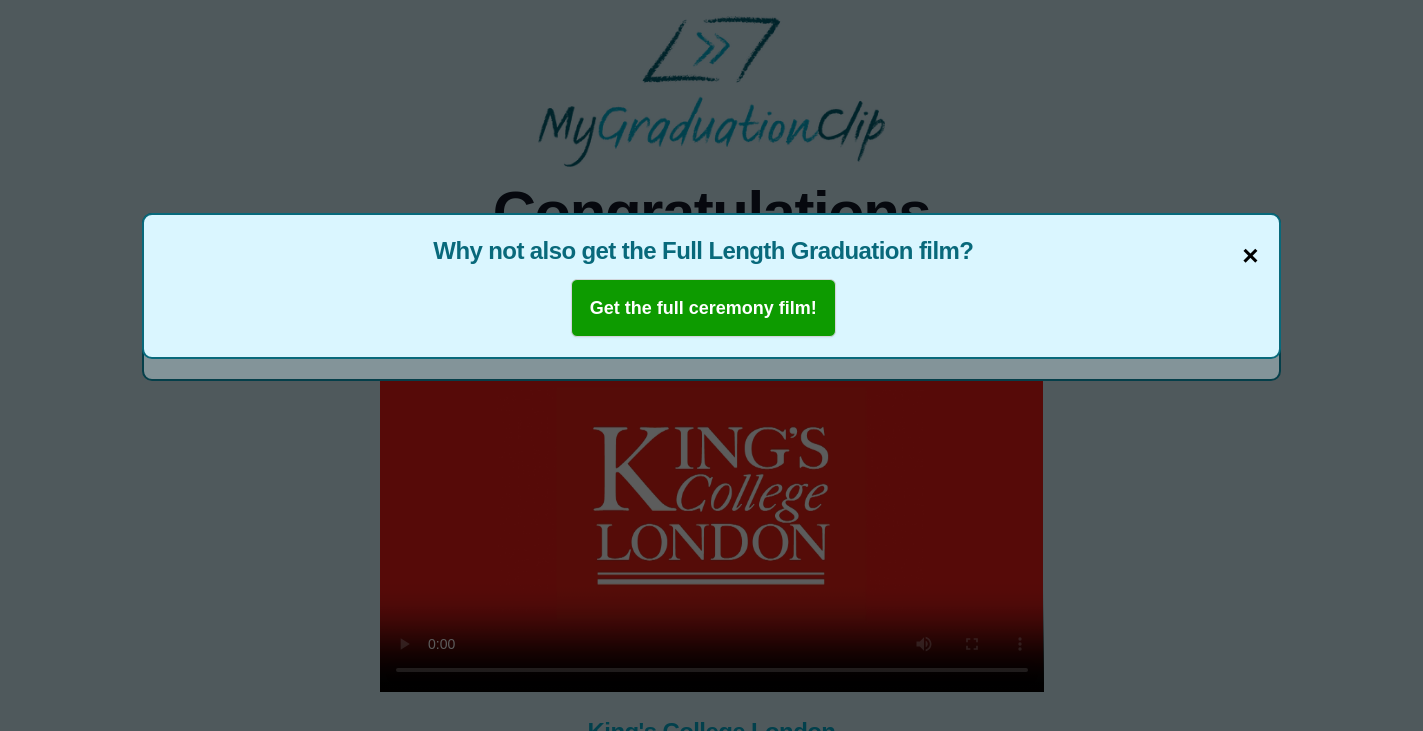 click on "×" at bounding box center [1250, 256] 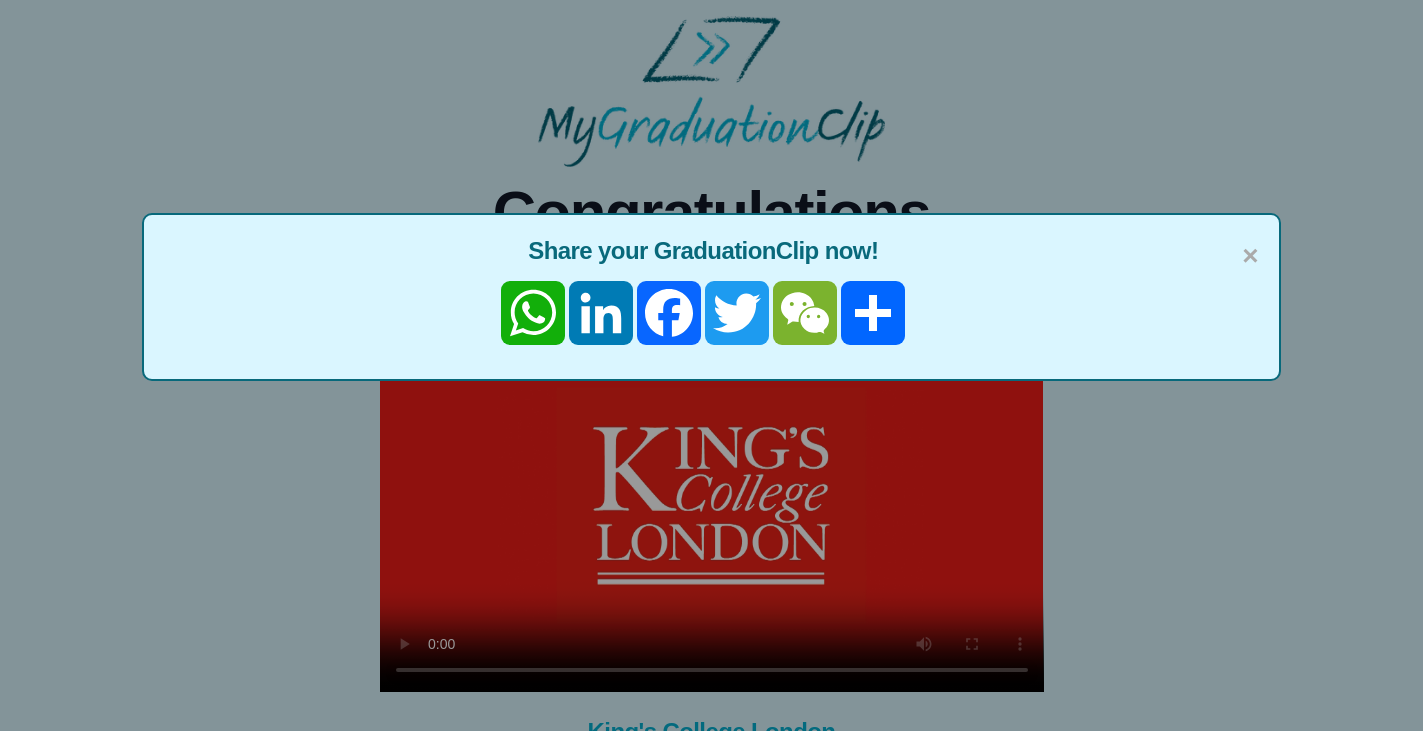 click on "×" at bounding box center [1250, 256] 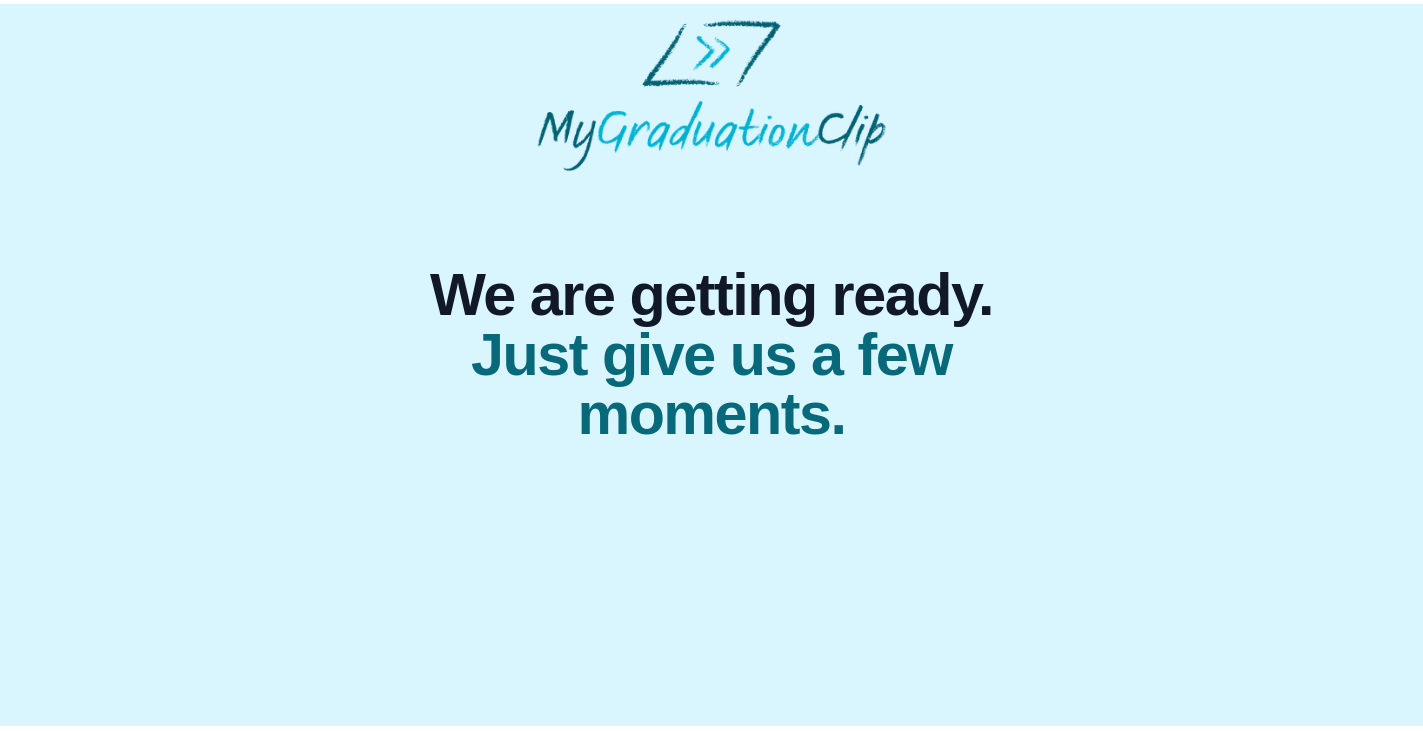scroll, scrollTop: 0, scrollLeft: 0, axis: both 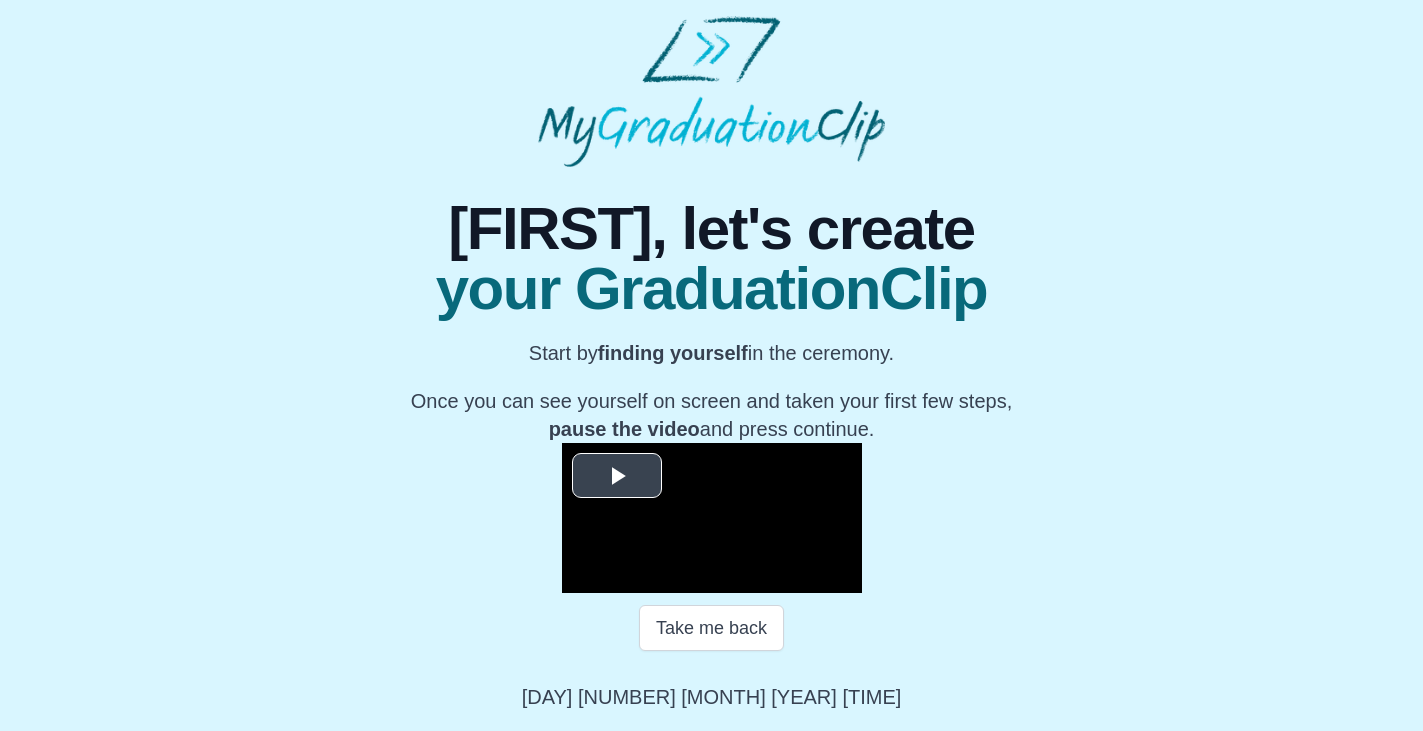 click at bounding box center [617, 476] 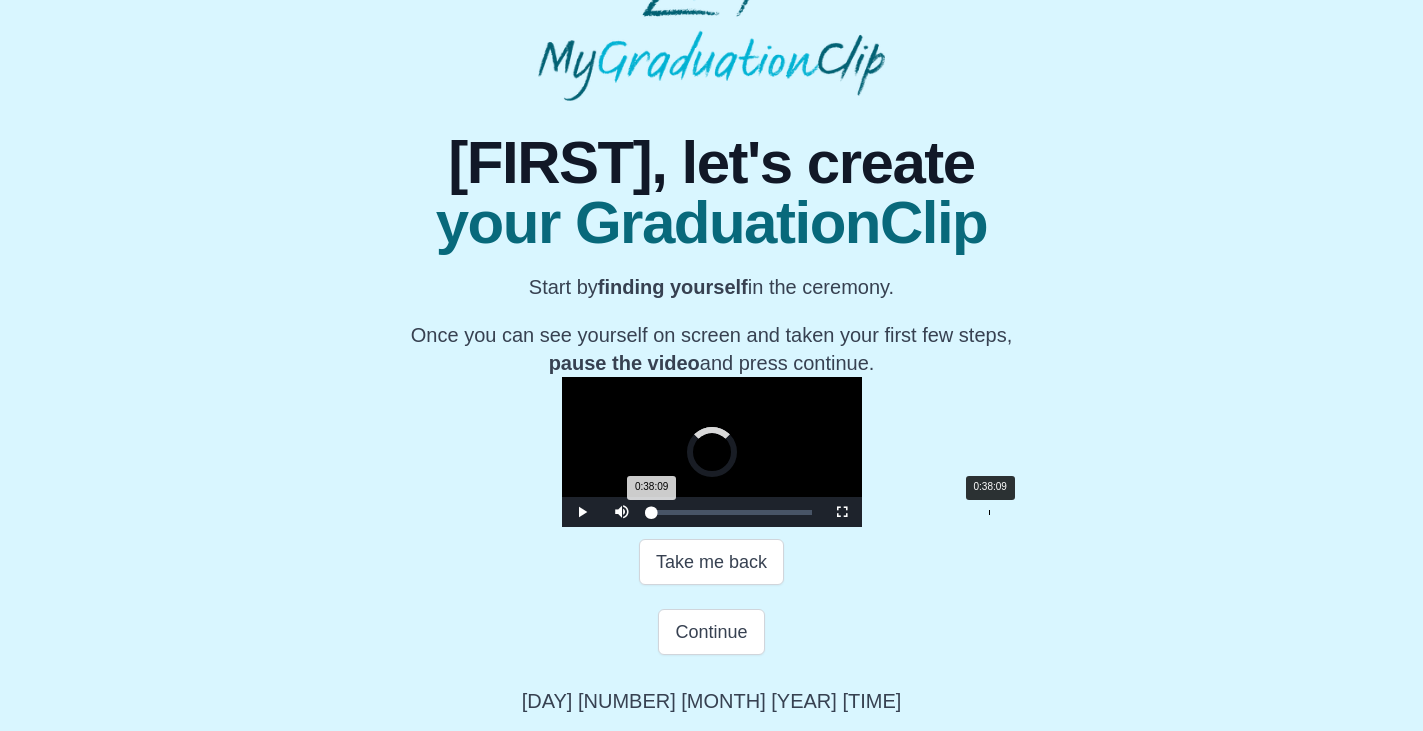 click on "Loaded : 0% 0:38:09 0:38:09 Progress : 0%" at bounding box center [732, 512] 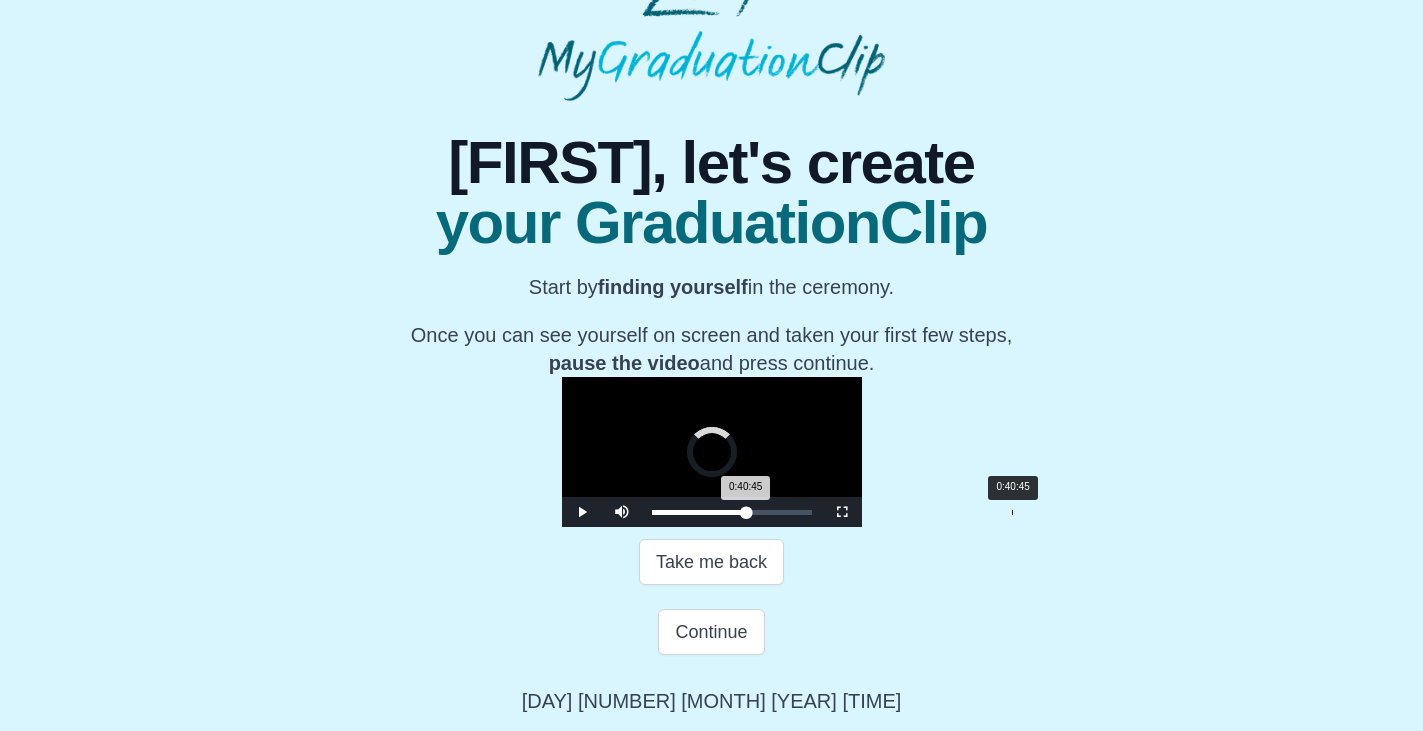 click on "Loaded : 0% 0:40:45 0:40:45 Progress : 0%" at bounding box center [732, 512] 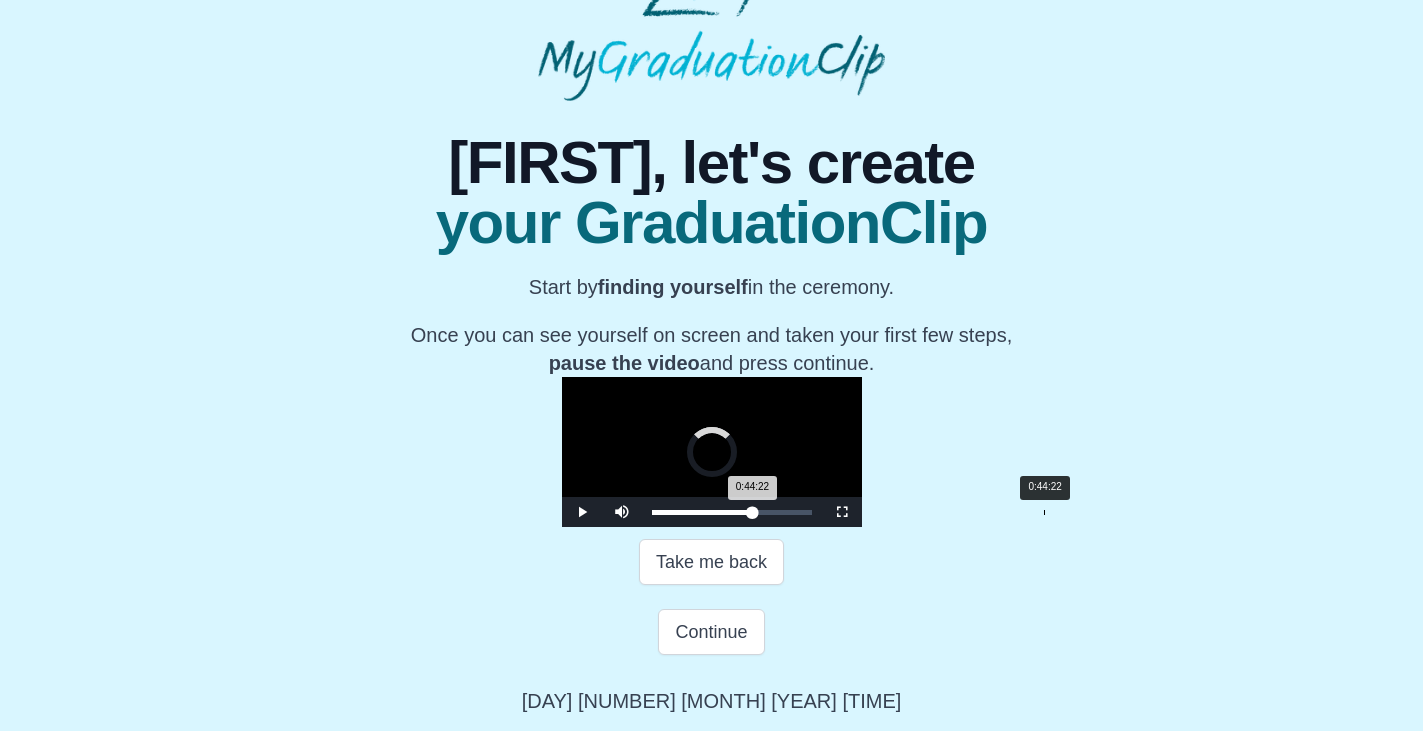 click on "0:44:22" at bounding box center [1044, 512] 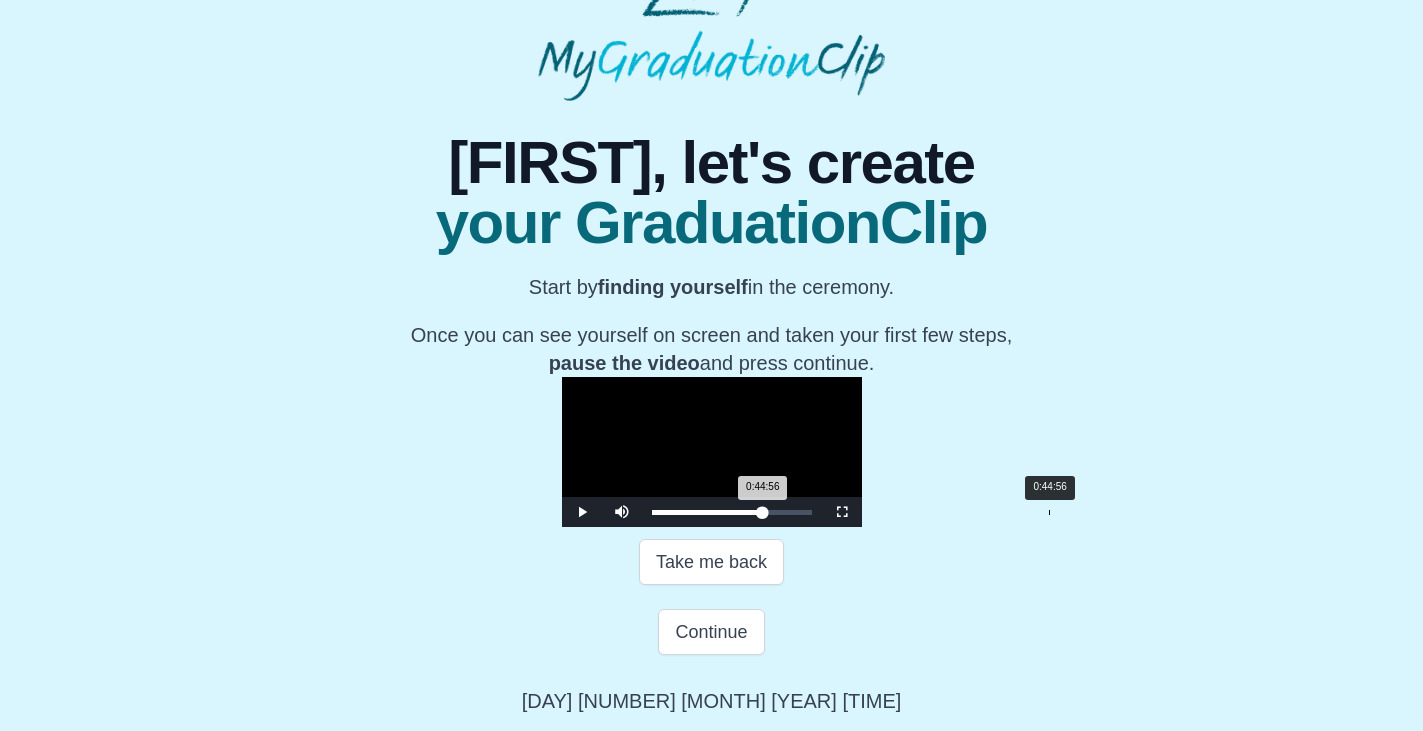click on "0:44:56 Progress : 0%" at bounding box center [707, 512] 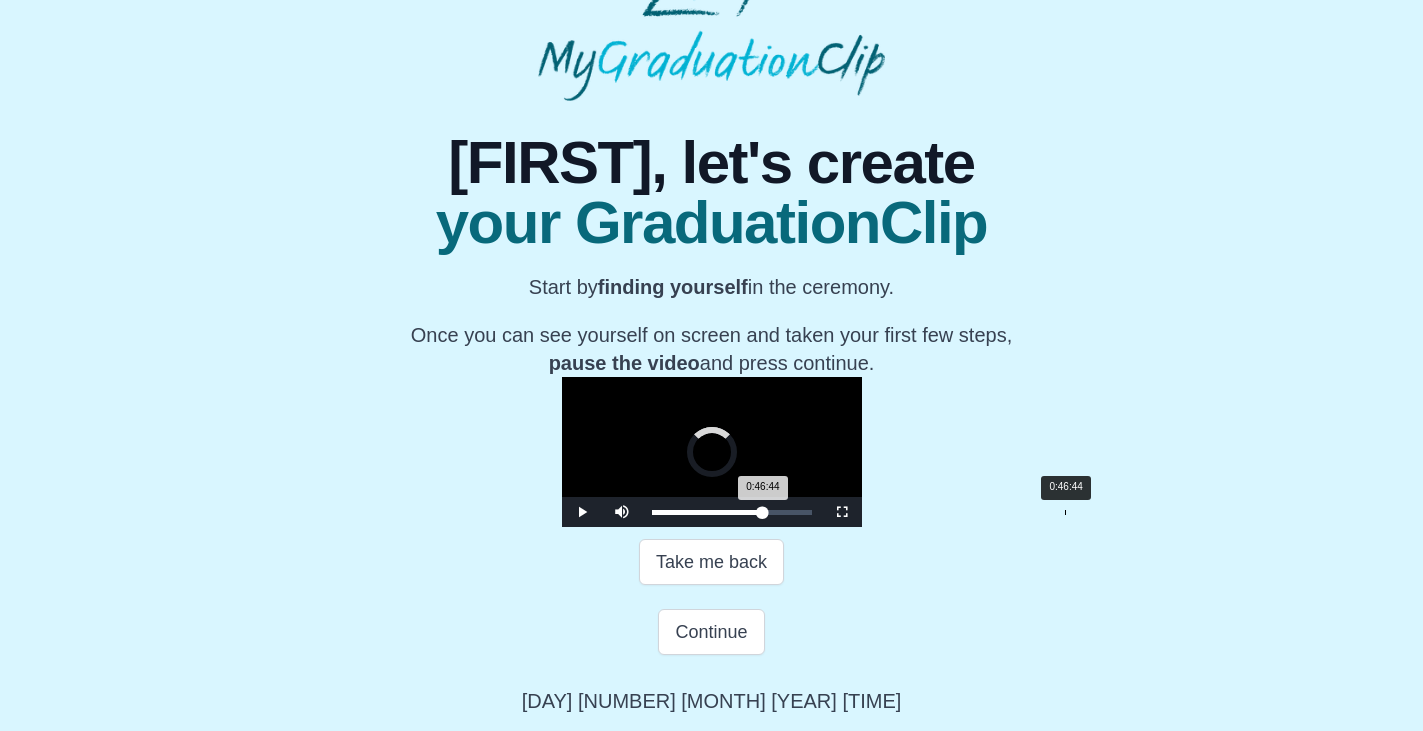 click on "Loaded : 0% 0:46:44 0:46:44 Progress : 0%" at bounding box center (732, 512) 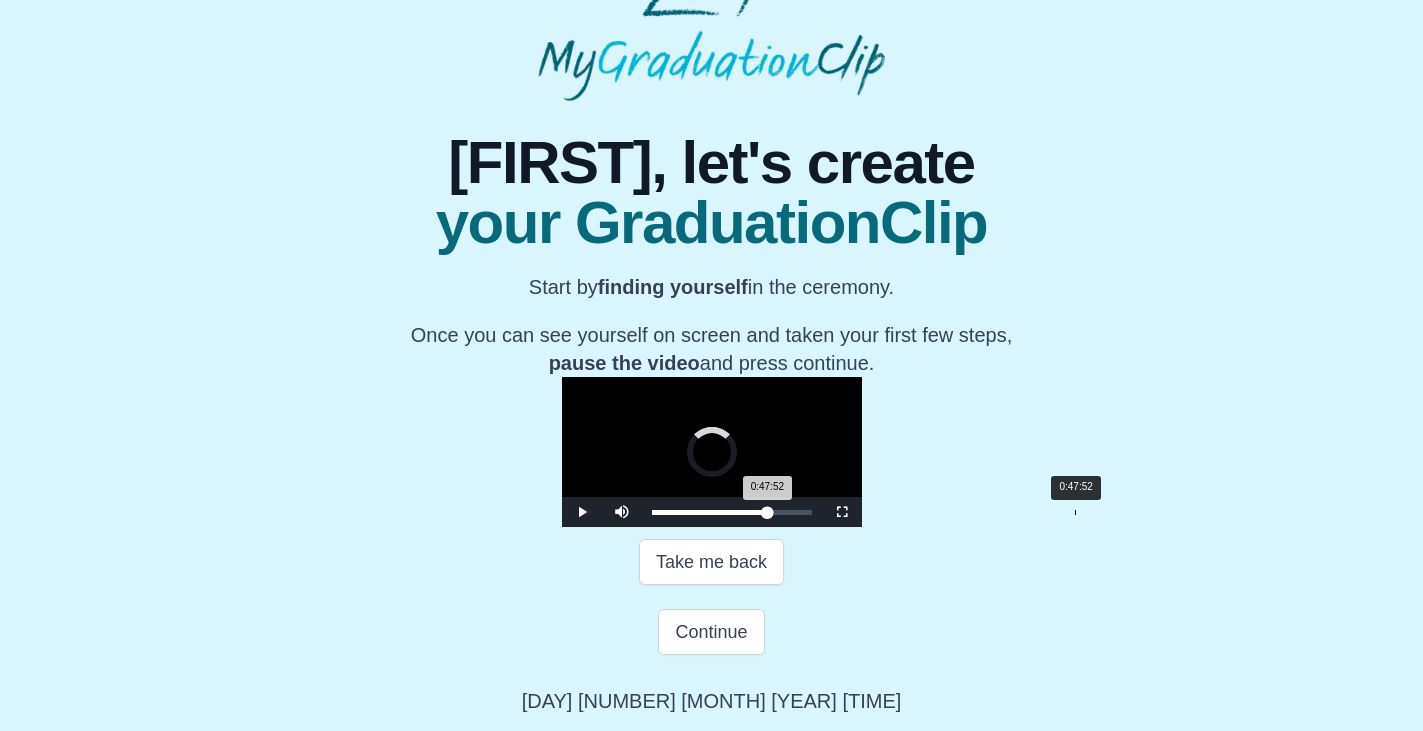 click on "0:47:52" at bounding box center (1075, 512) 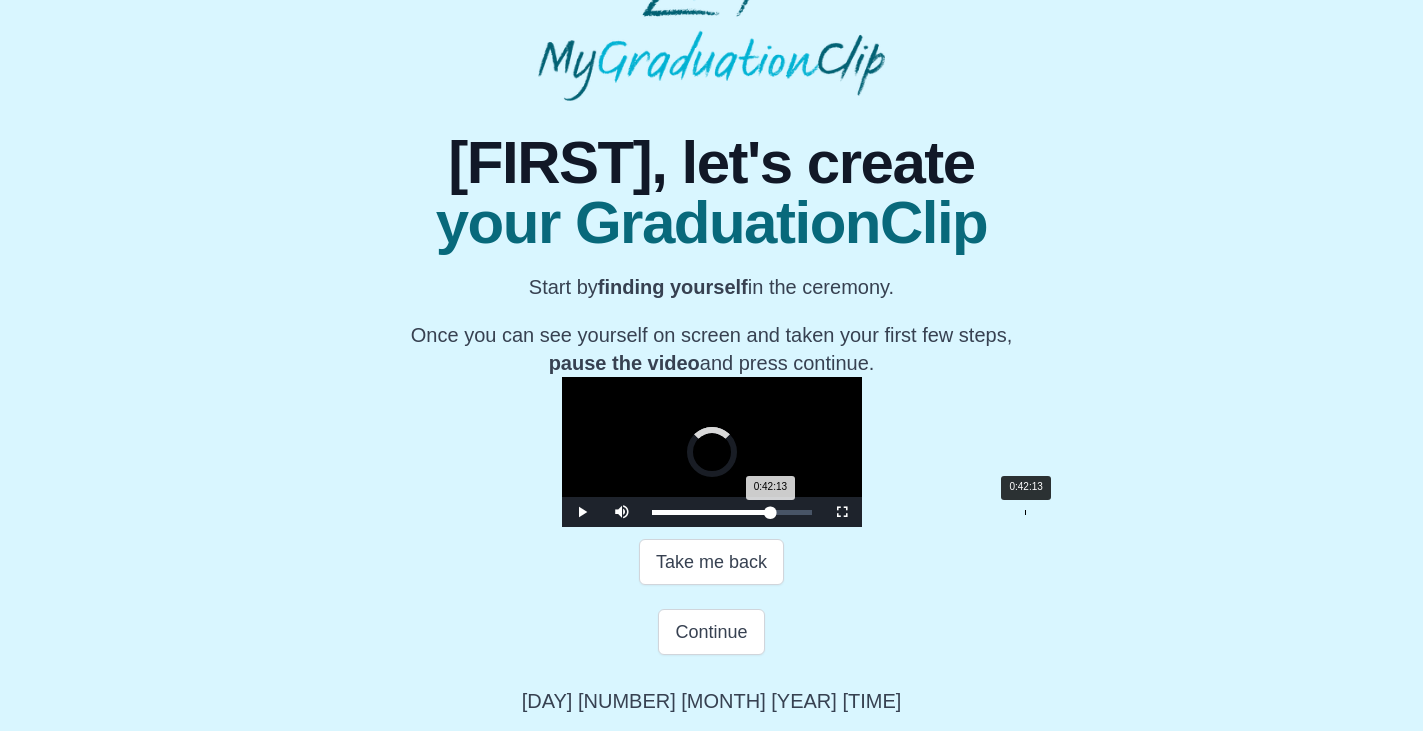 click on "0:42:13" at bounding box center [1025, 512] 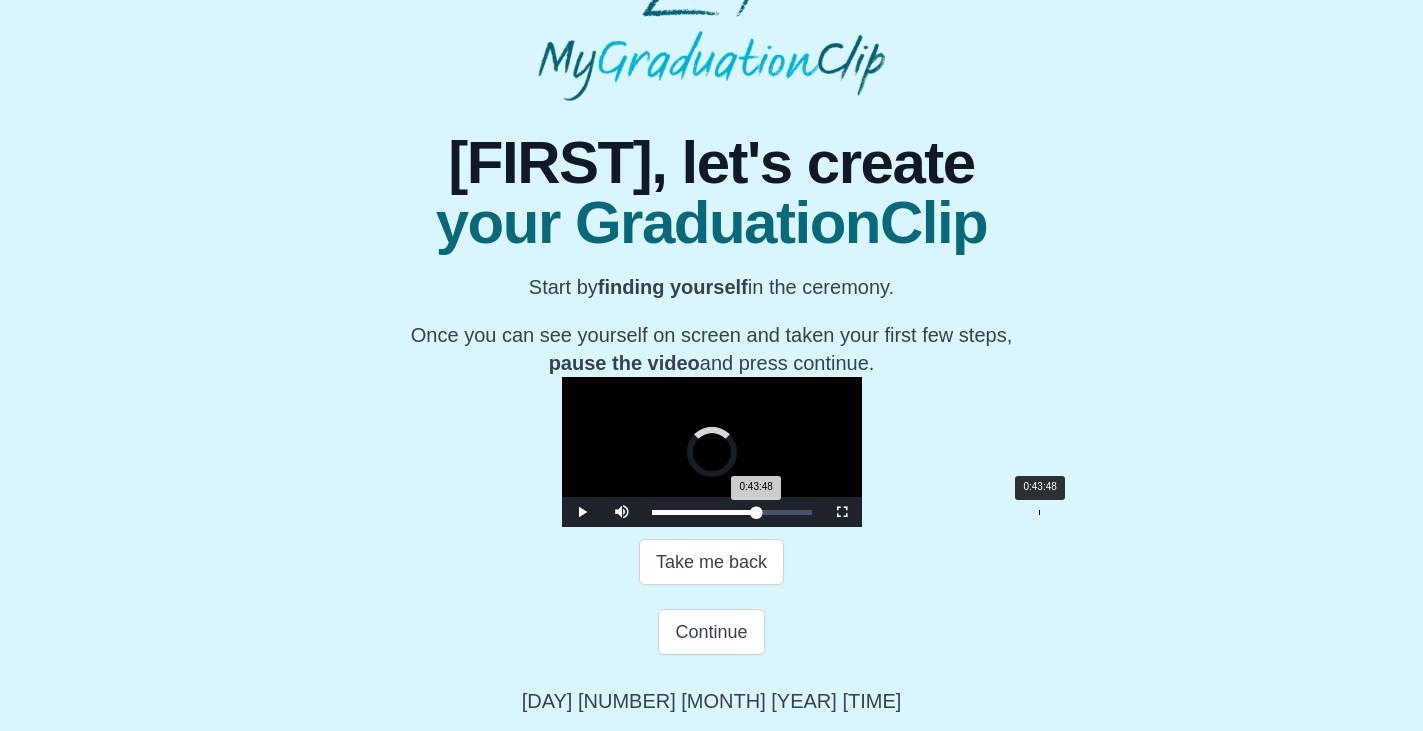 click on "0:43:48" at bounding box center (1039, 512) 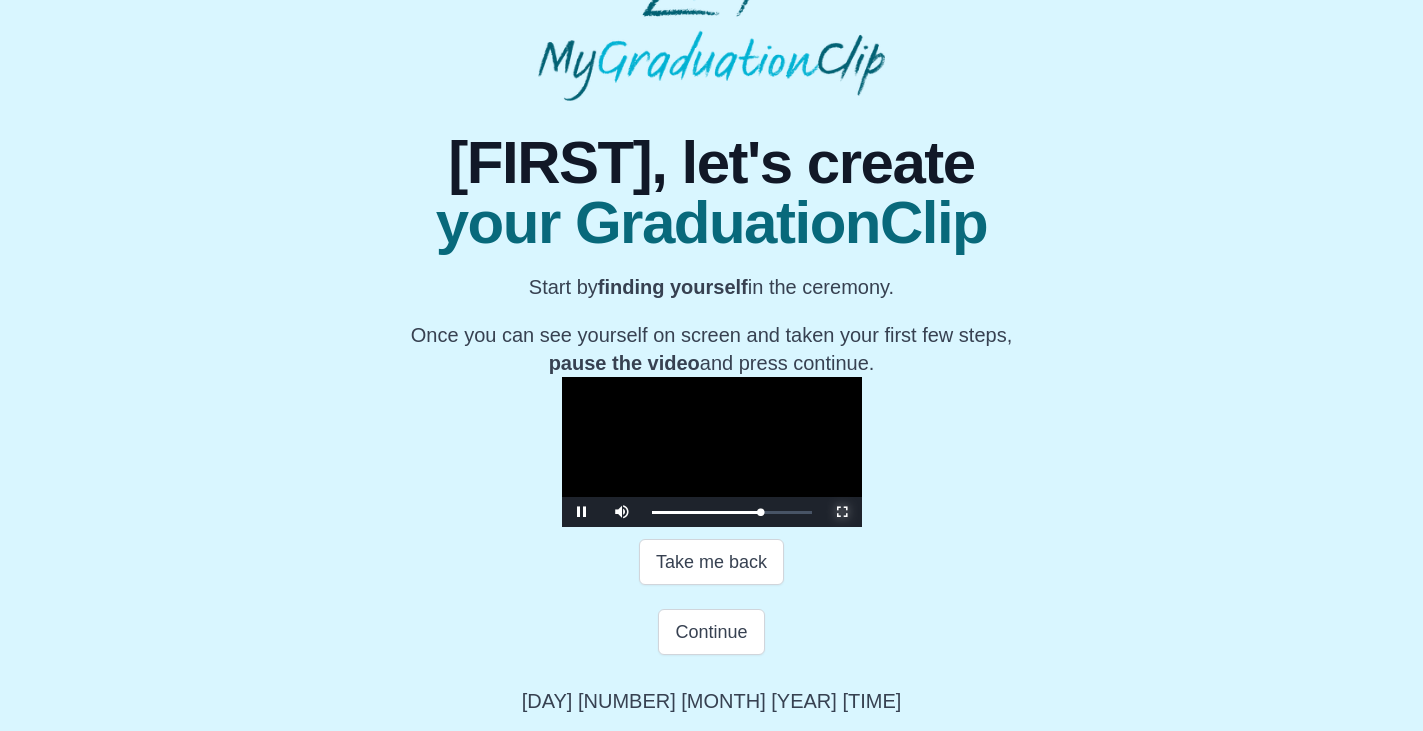 click at bounding box center [842, 512] 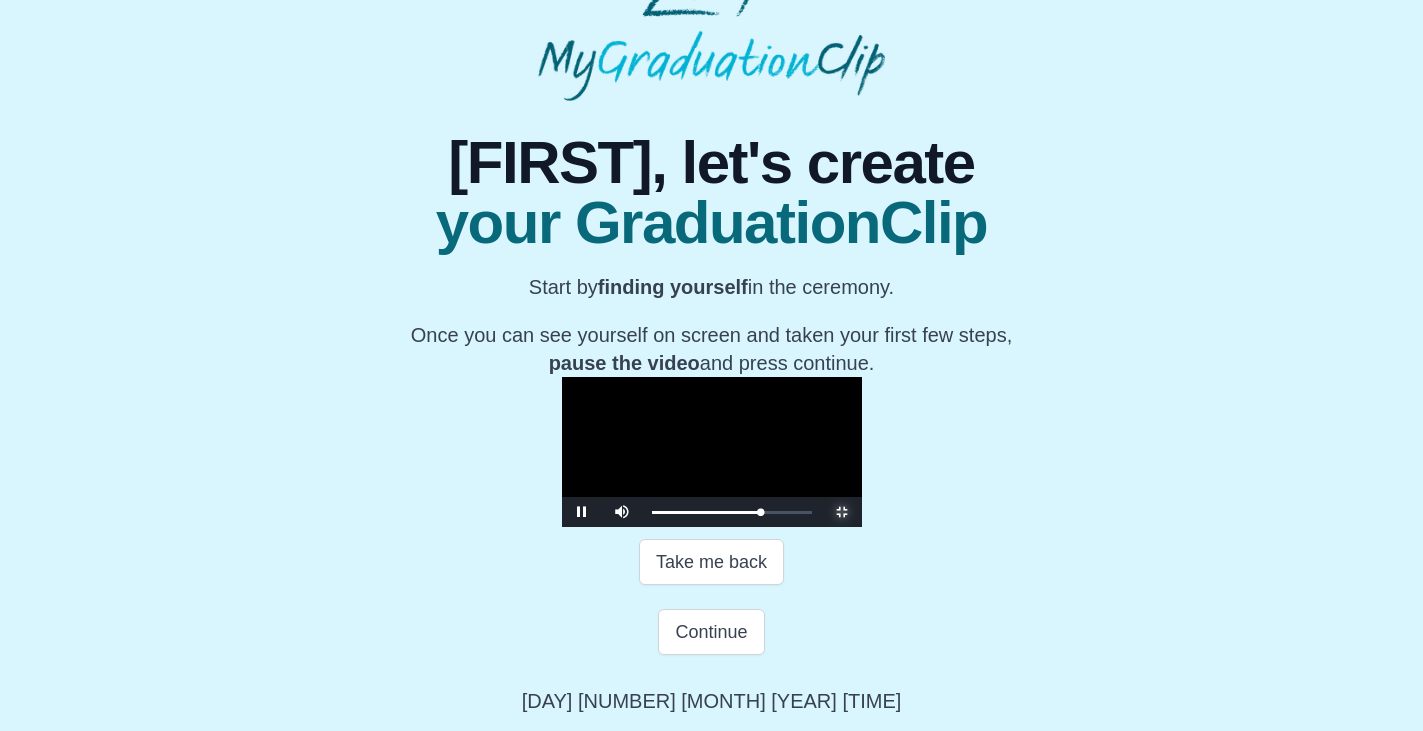 scroll, scrollTop: 0, scrollLeft: 0, axis: both 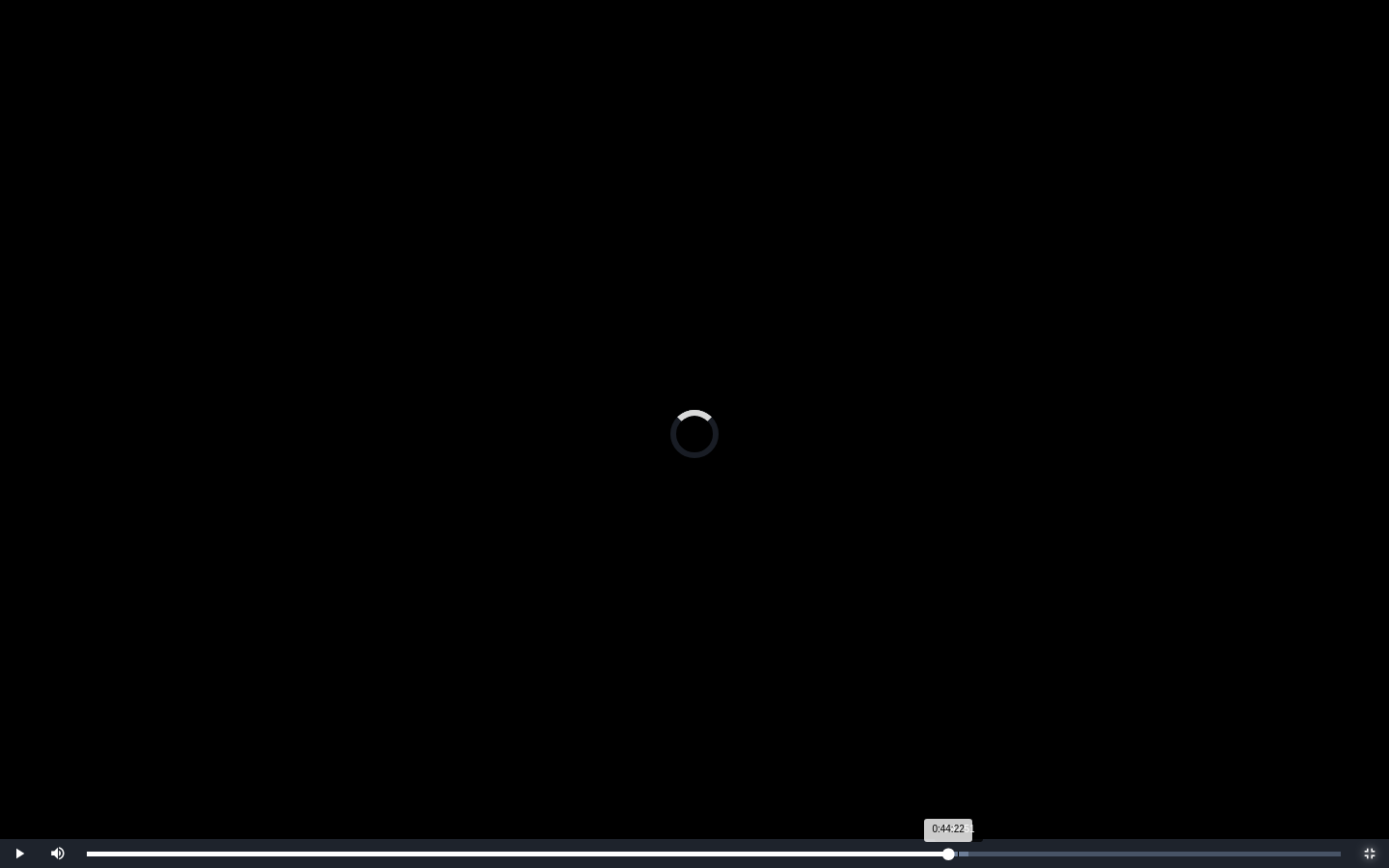 click on "Loaded : 0% 0:44:51 0:44:22 Progress : 0%" at bounding box center (714, 854) 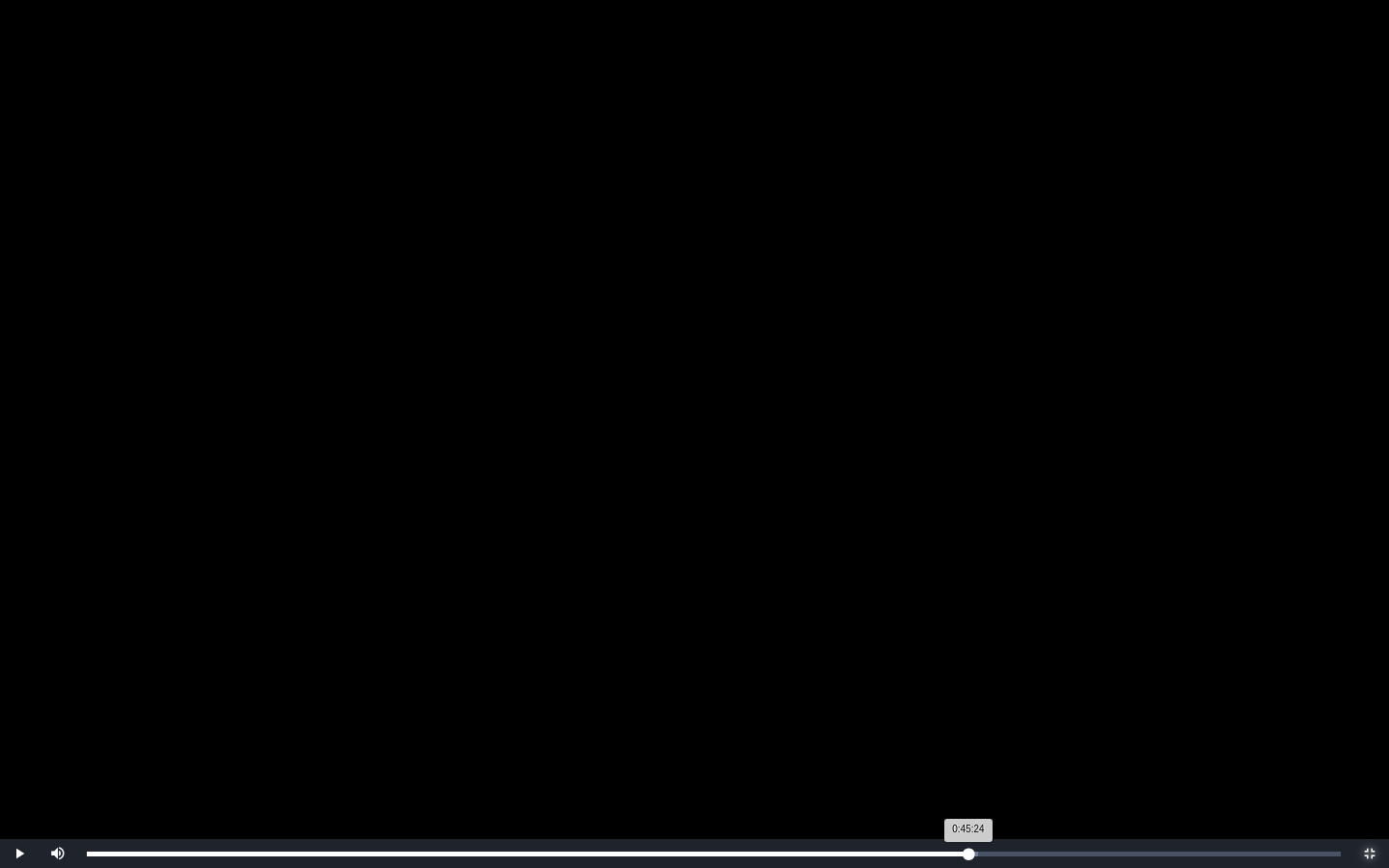 click on "Loaded : 0% 0:45:24 0:45:24 Progress : 0%" at bounding box center (714, 854) 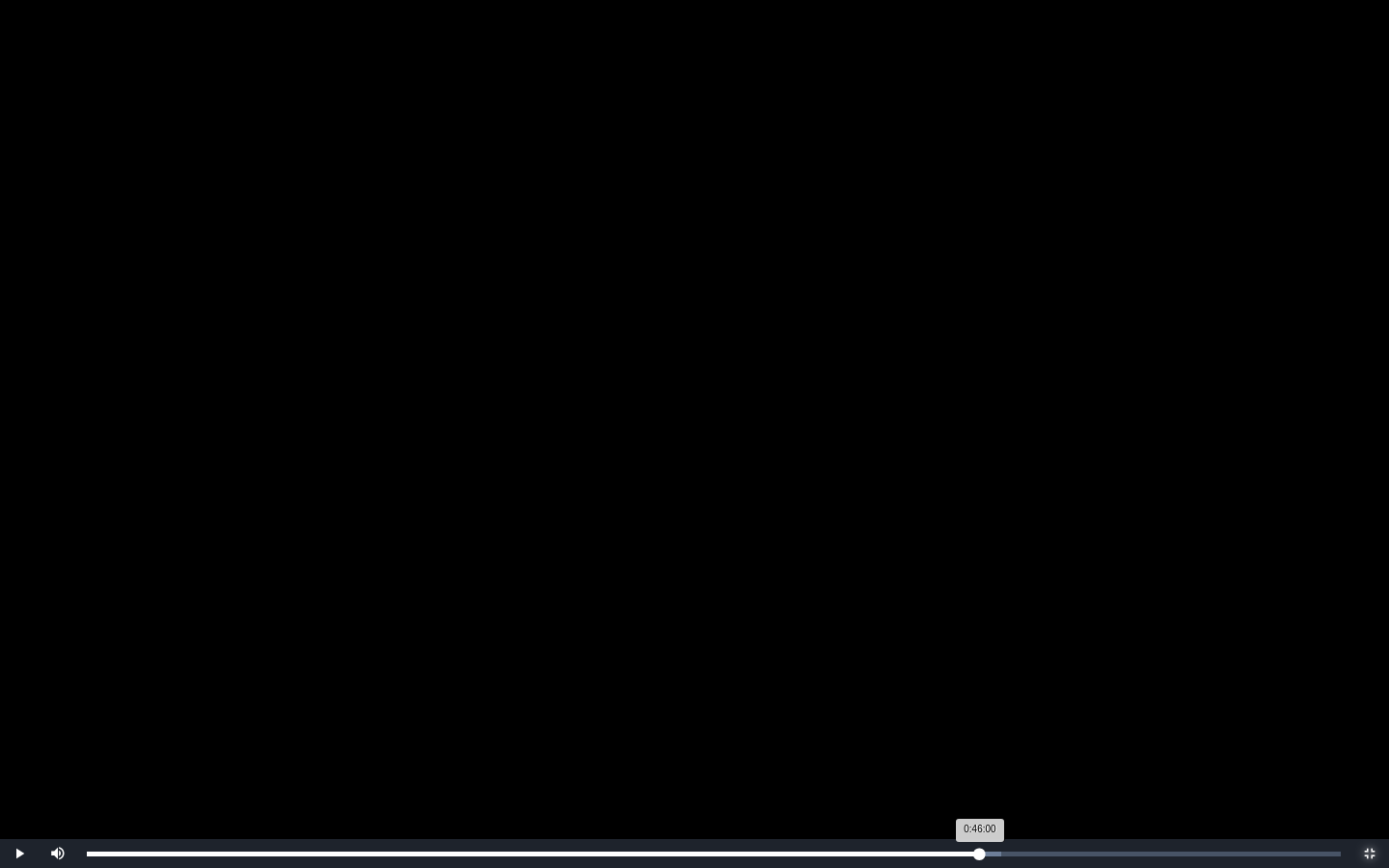 click on "Loaded : 0% 0:46:00 0:46:00 Progress : 0%" at bounding box center [714, 854] 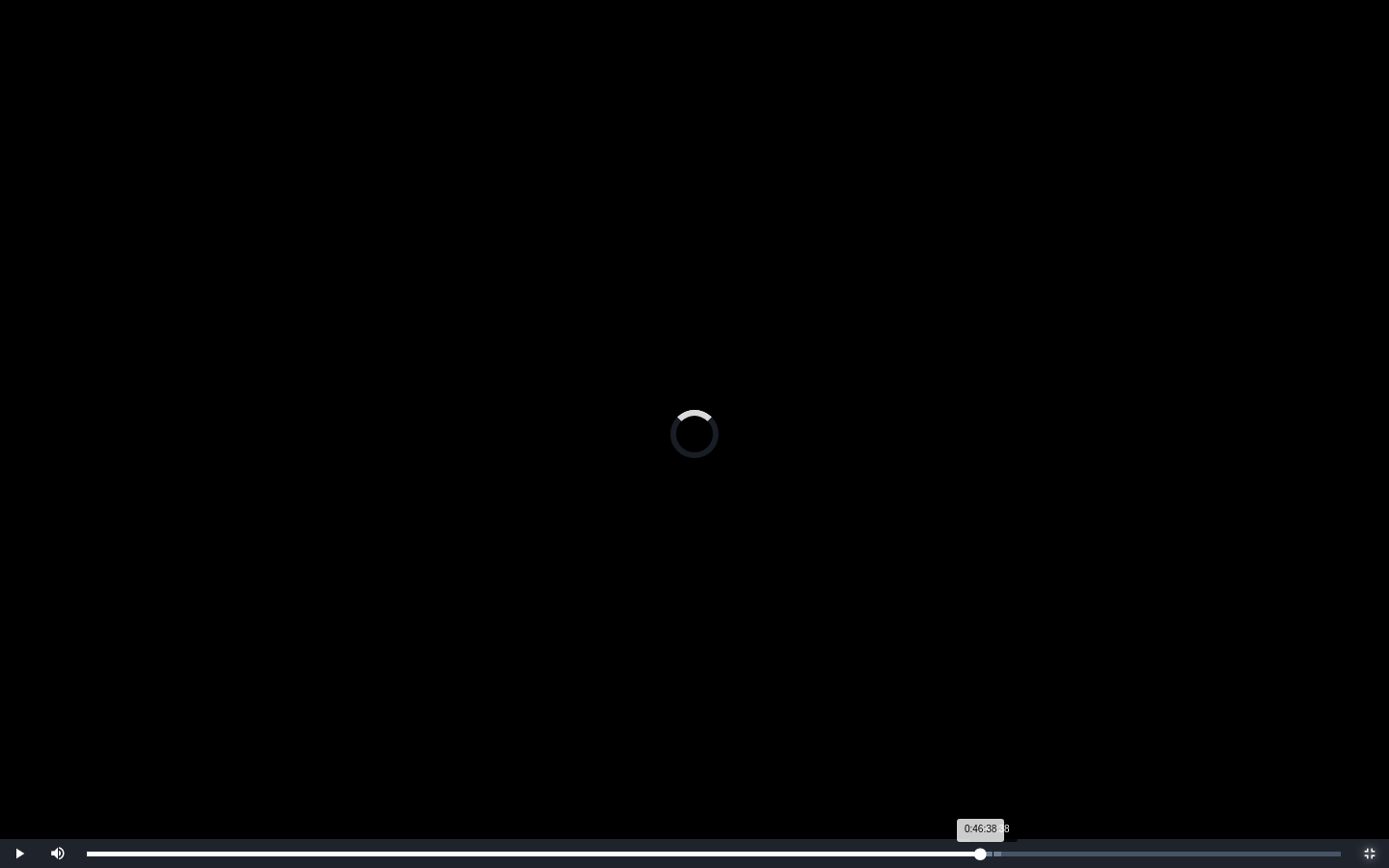 click on "Loaded : 0% 0:46:38 0:46:38 Progress : 0%" at bounding box center (714, 854) 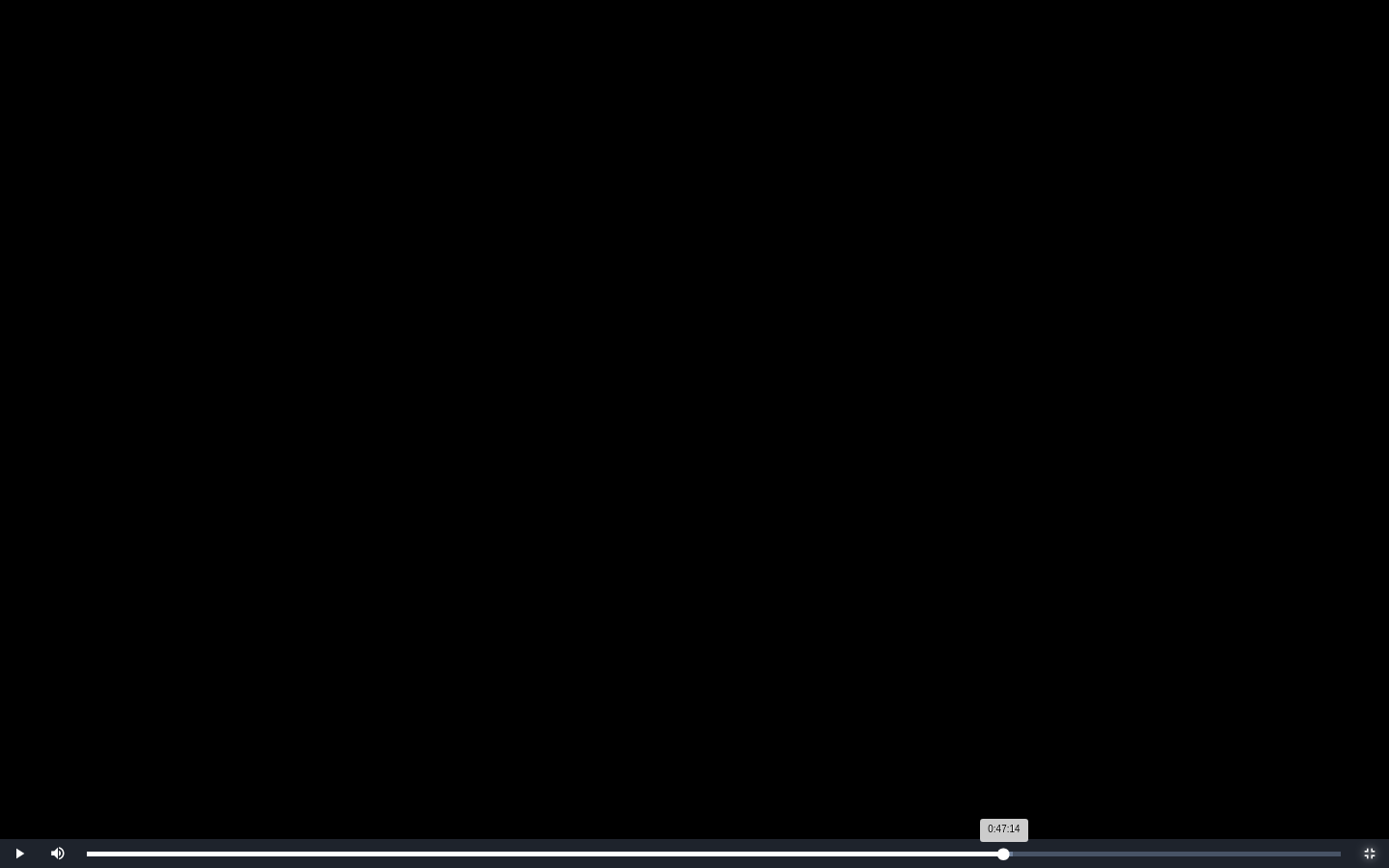 click on "Loaded : 0% 0:47:14 0:47:14 Progress : 0%" at bounding box center (714, 854) 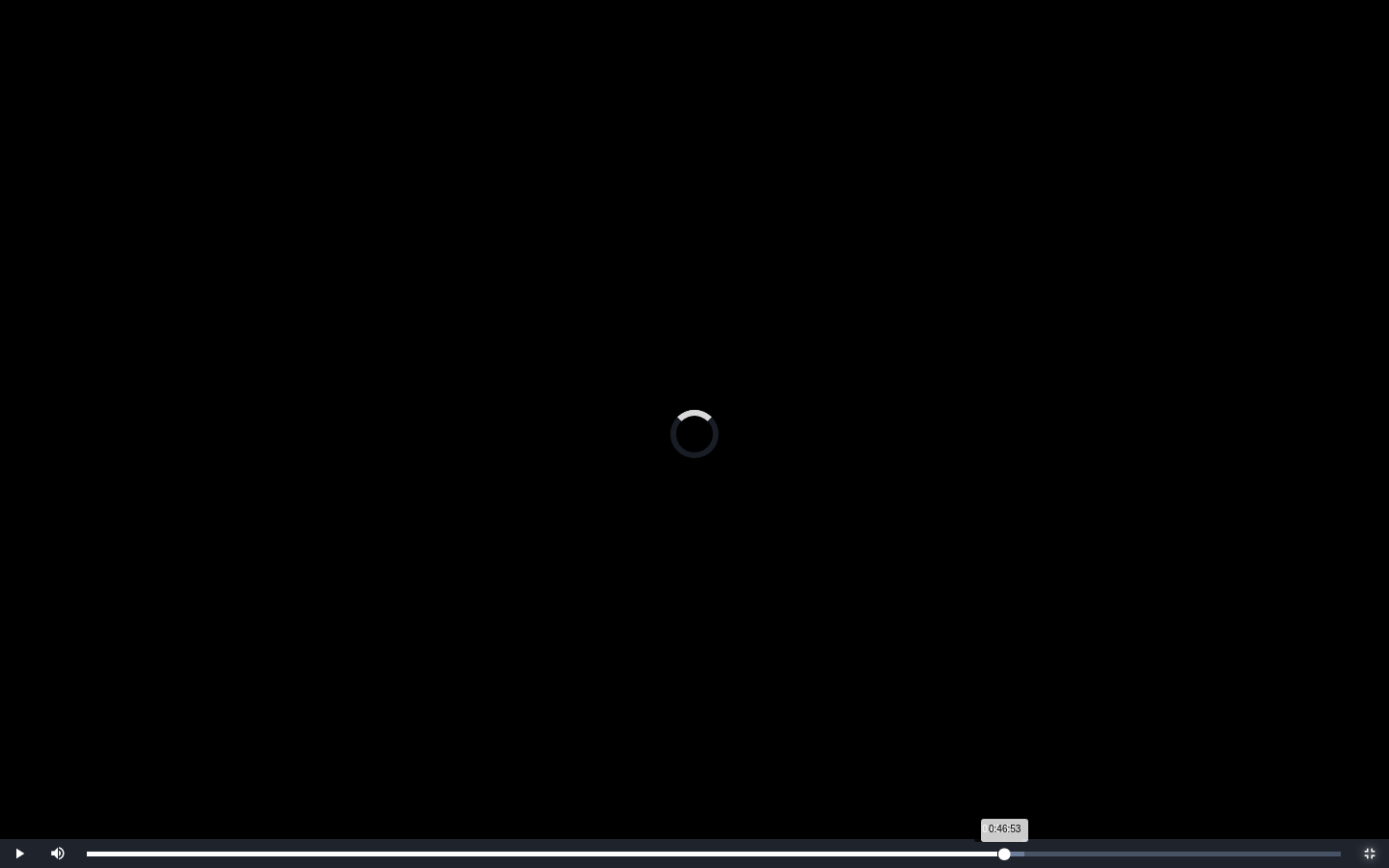 click on "0:46:53 Progress : 0%" at bounding box center (546, 854) 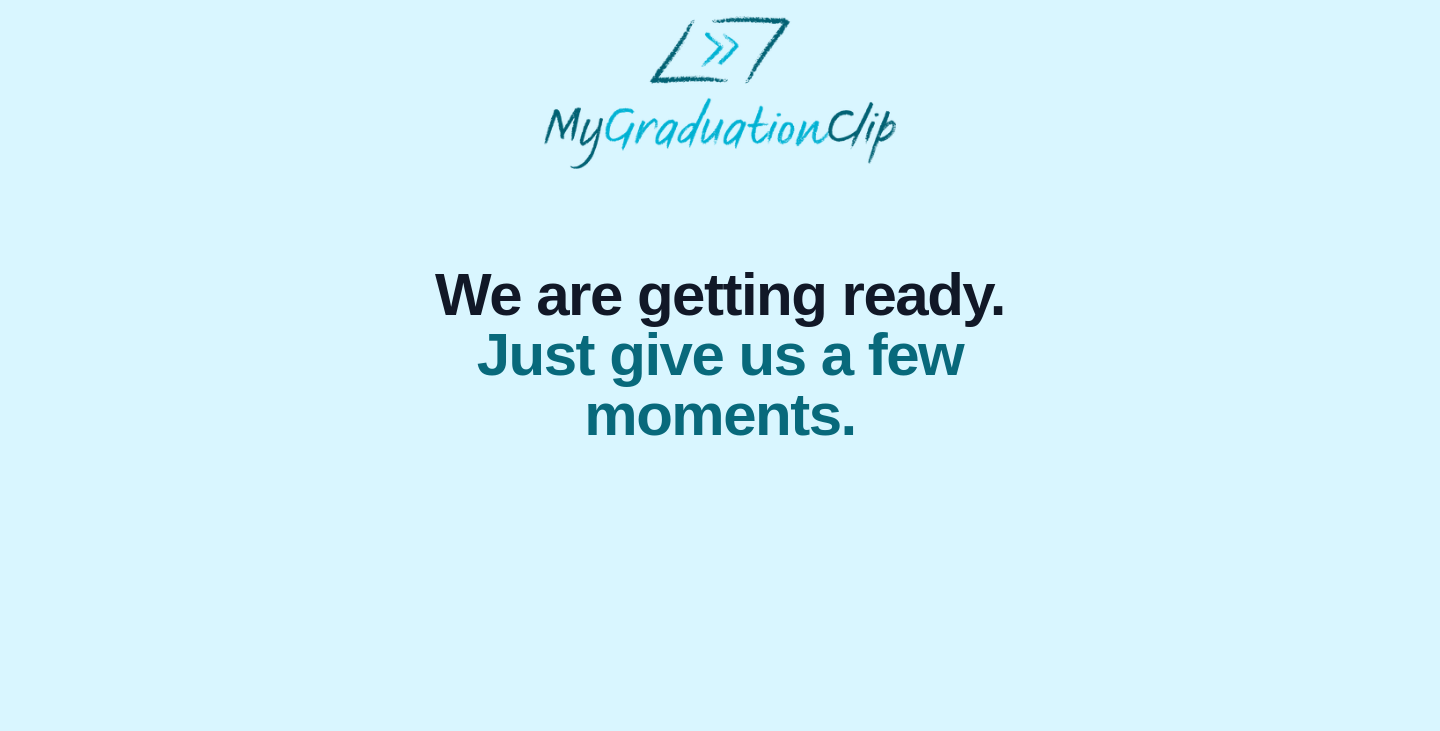 scroll, scrollTop: 0, scrollLeft: 0, axis: both 